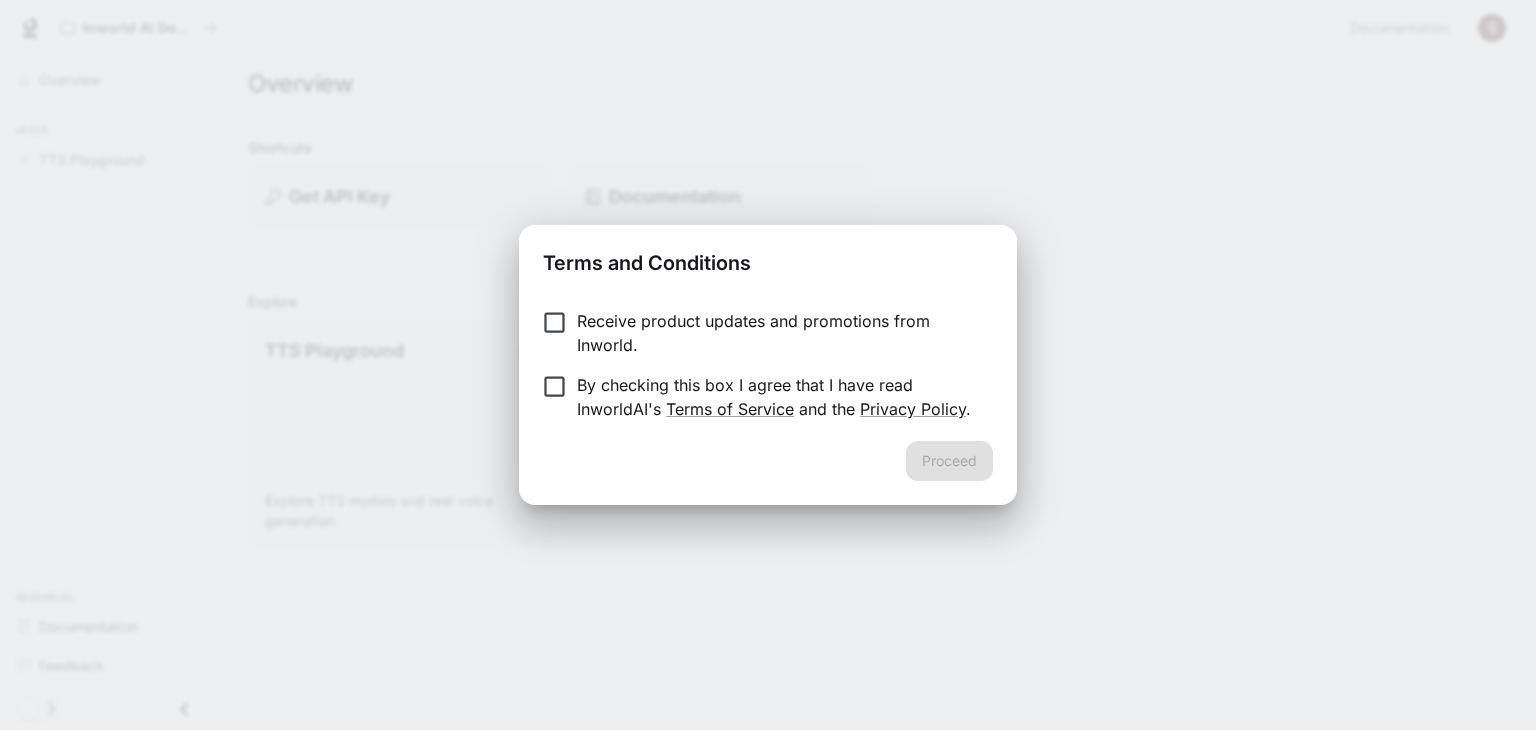 scroll, scrollTop: 0, scrollLeft: 0, axis: both 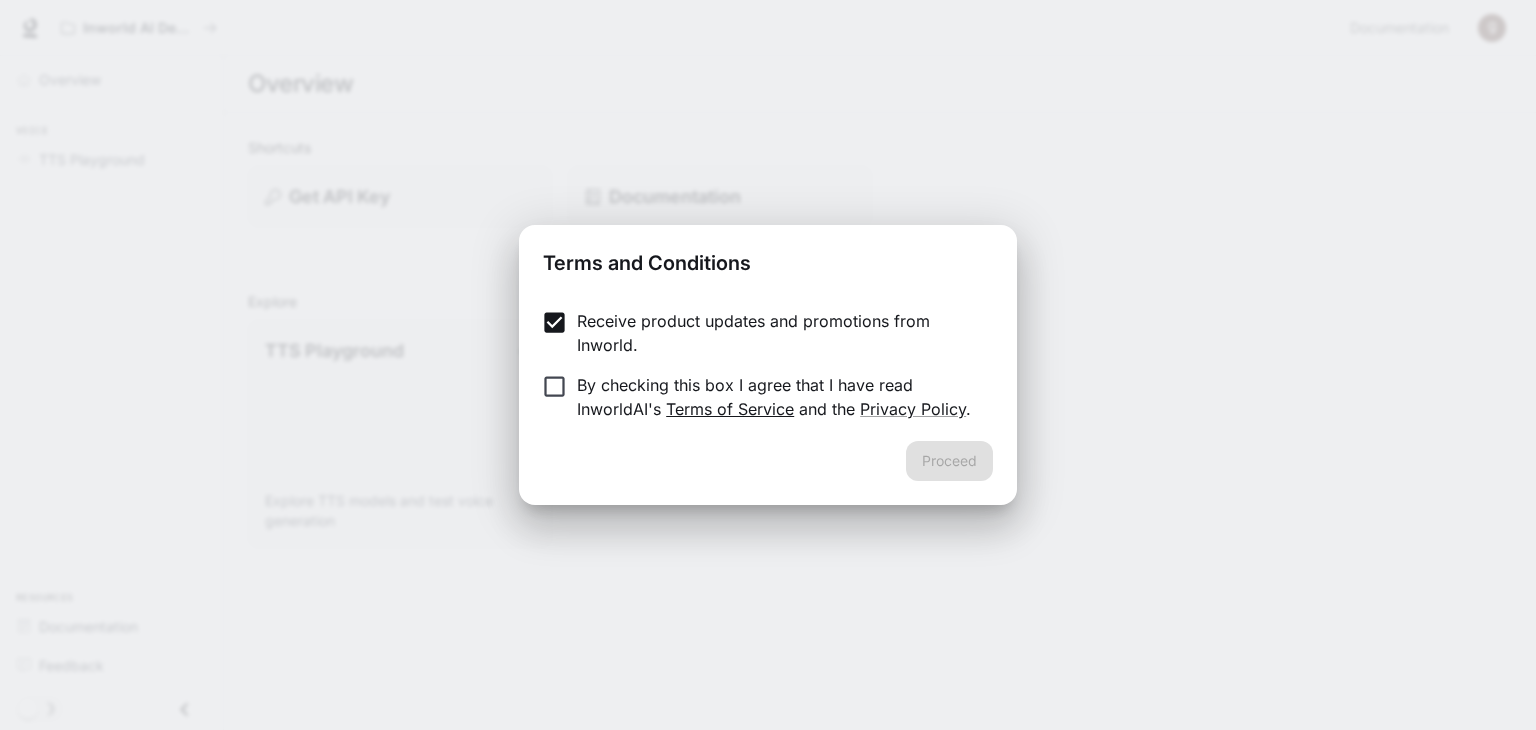 click on "Terms of Service" at bounding box center (730, 409) 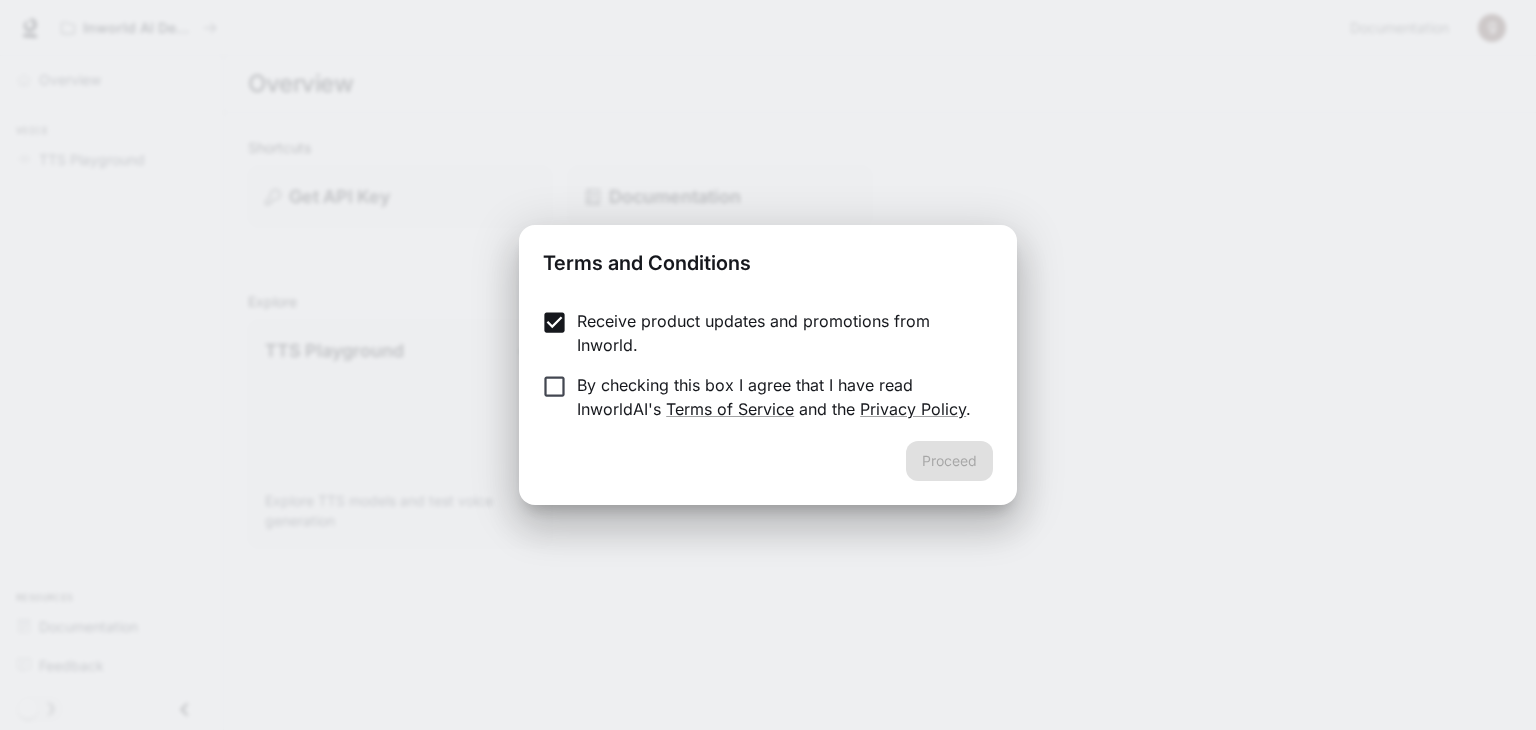 click on "By checking this box I agree that I have read InworldAI's   Terms of Service   and the   Privacy Policy ." at bounding box center (777, 397) 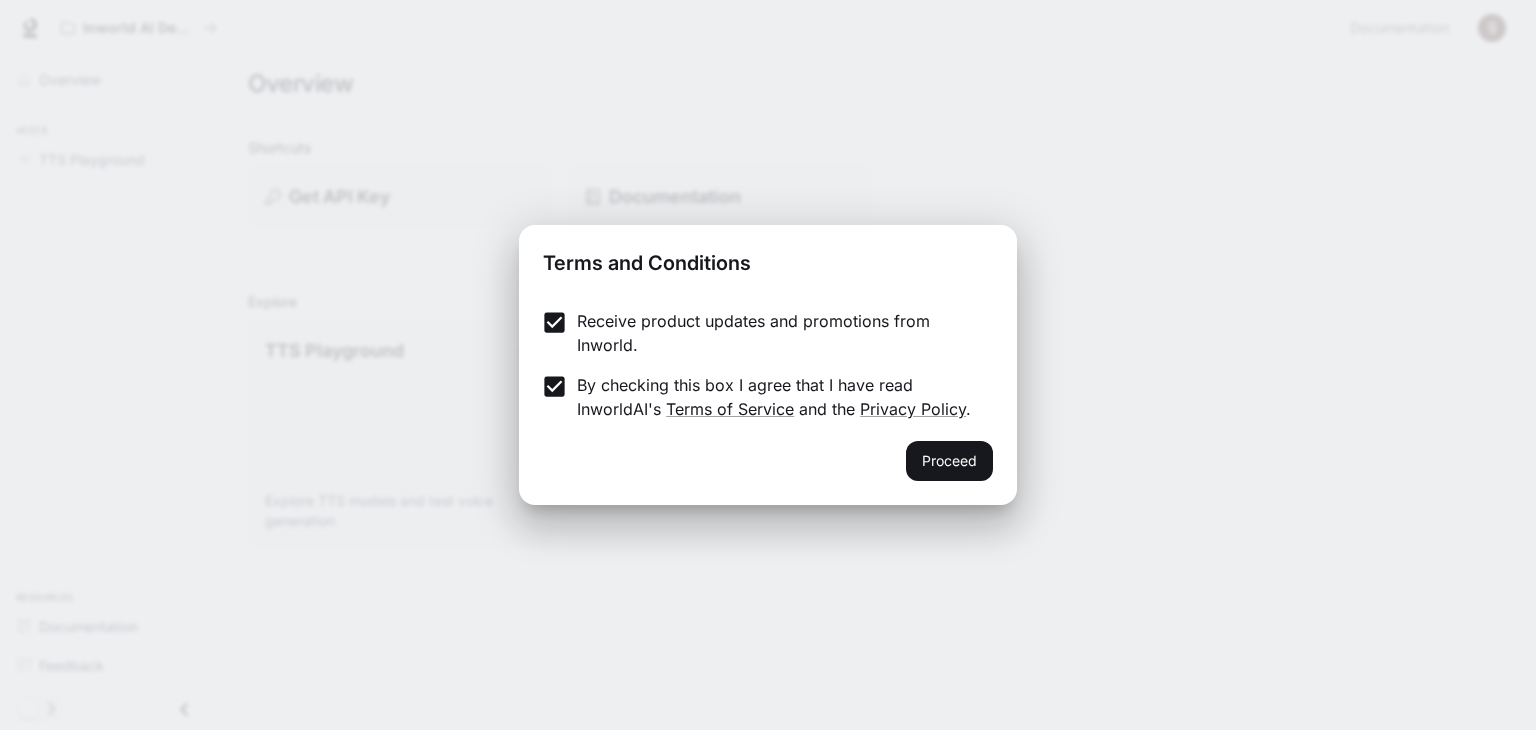 click on "Receive product updates and promotions from Inworld. By checking this box I agree that I have read InworldAI's   Terms of Service   and the   Privacy Policy ." at bounding box center (768, 367) 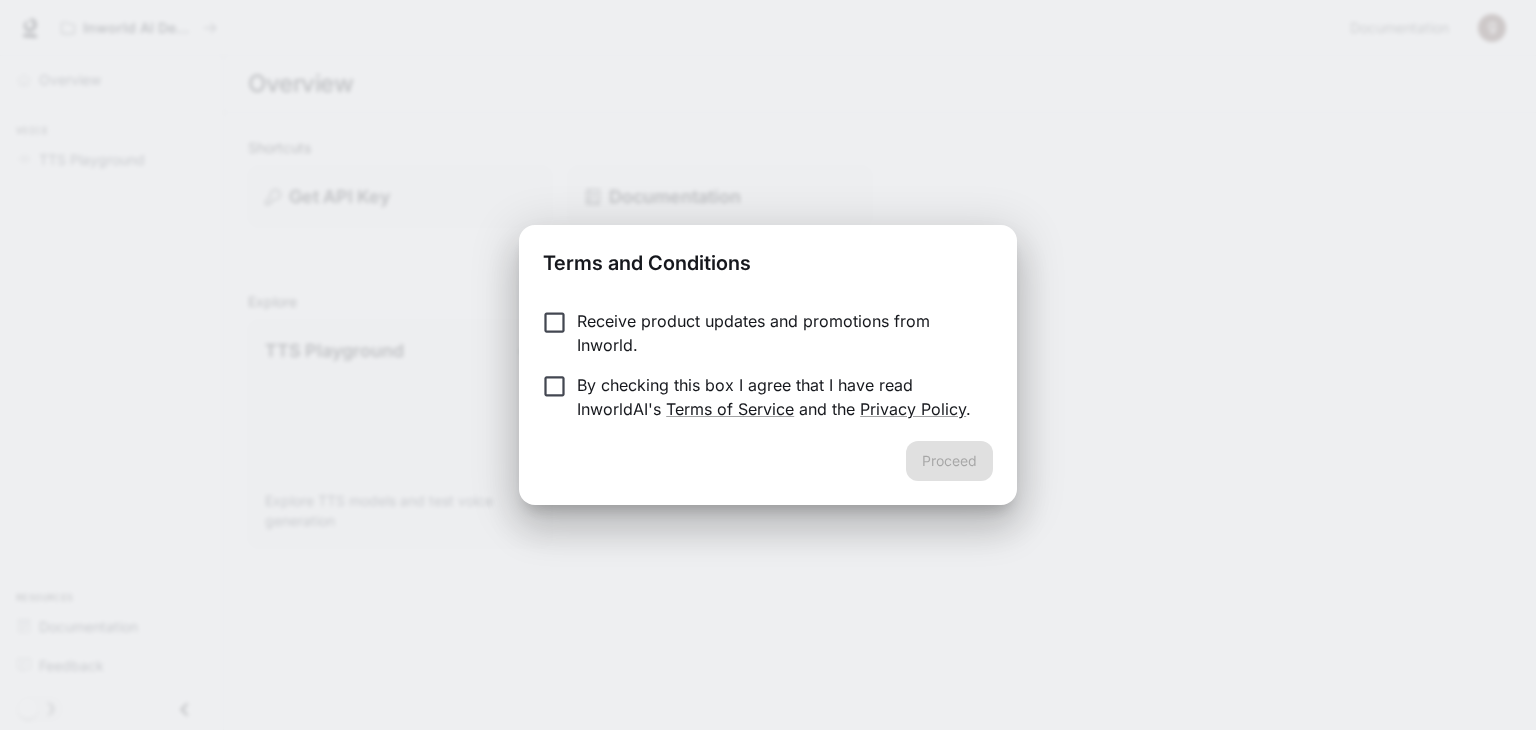 scroll, scrollTop: 0, scrollLeft: 0, axis: both 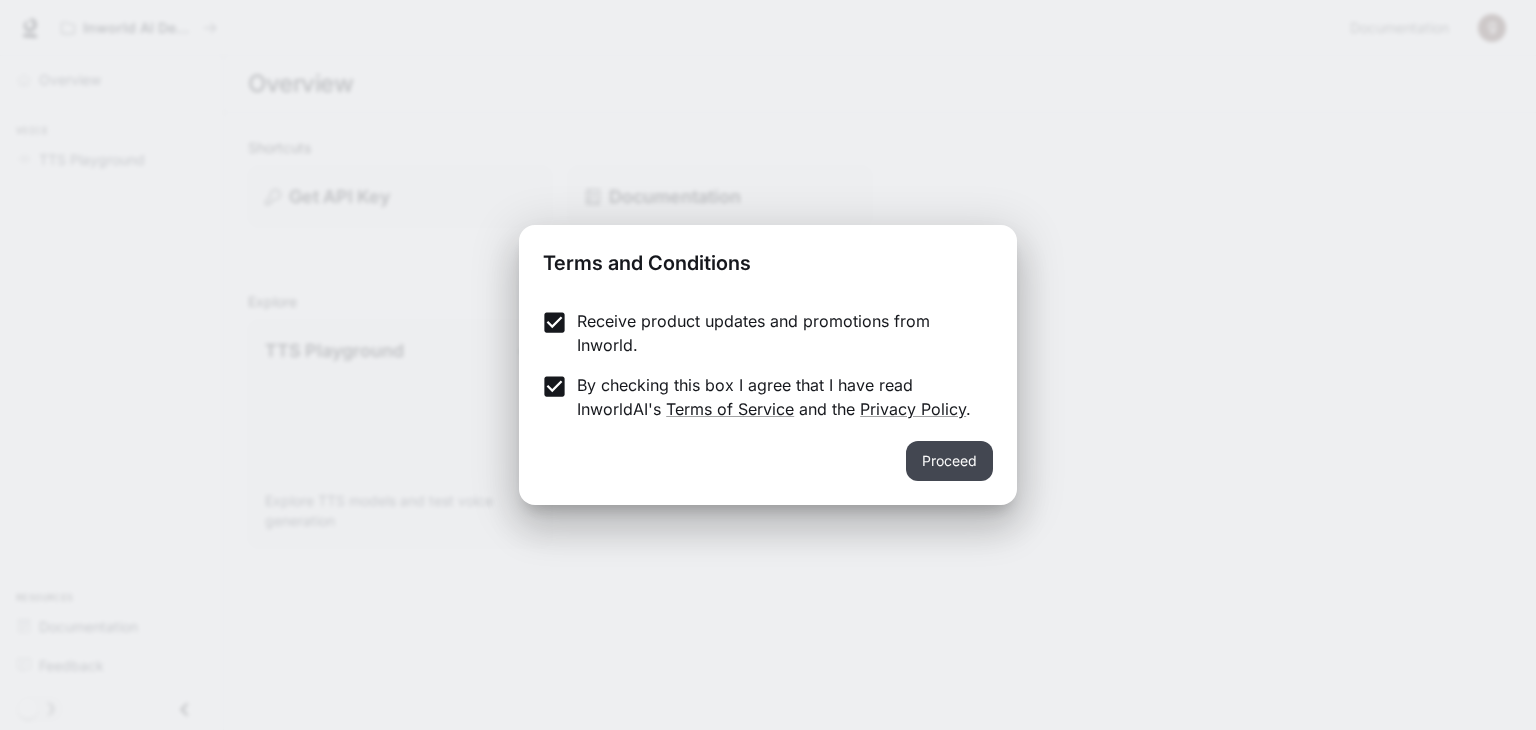 click on "Proceed" at bounding box center (949, 461) 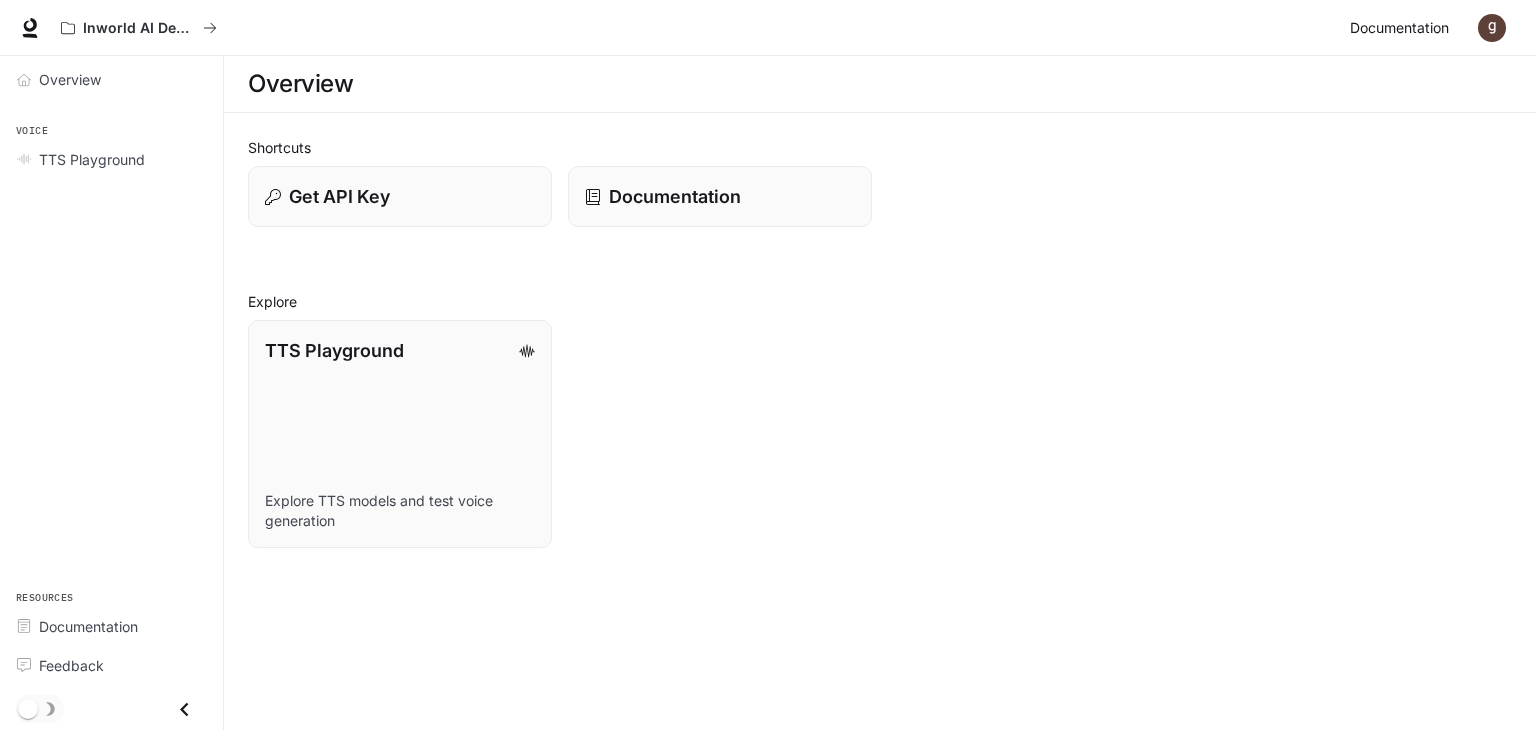 click on "Documentation" at bounding box center [1399, 28] 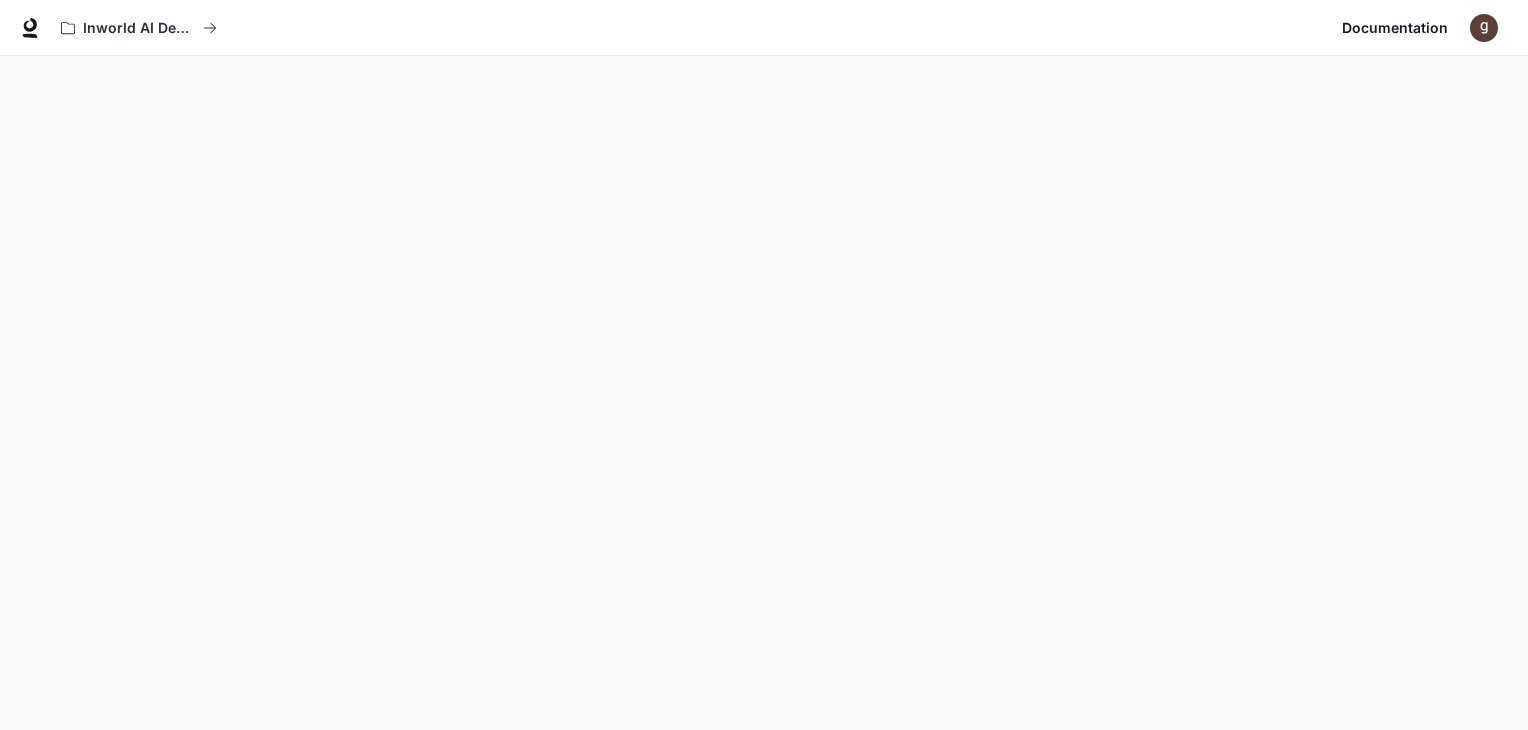 click on "Inworld AI Demos Documentation Documentation" at bounding box center [764, 28] 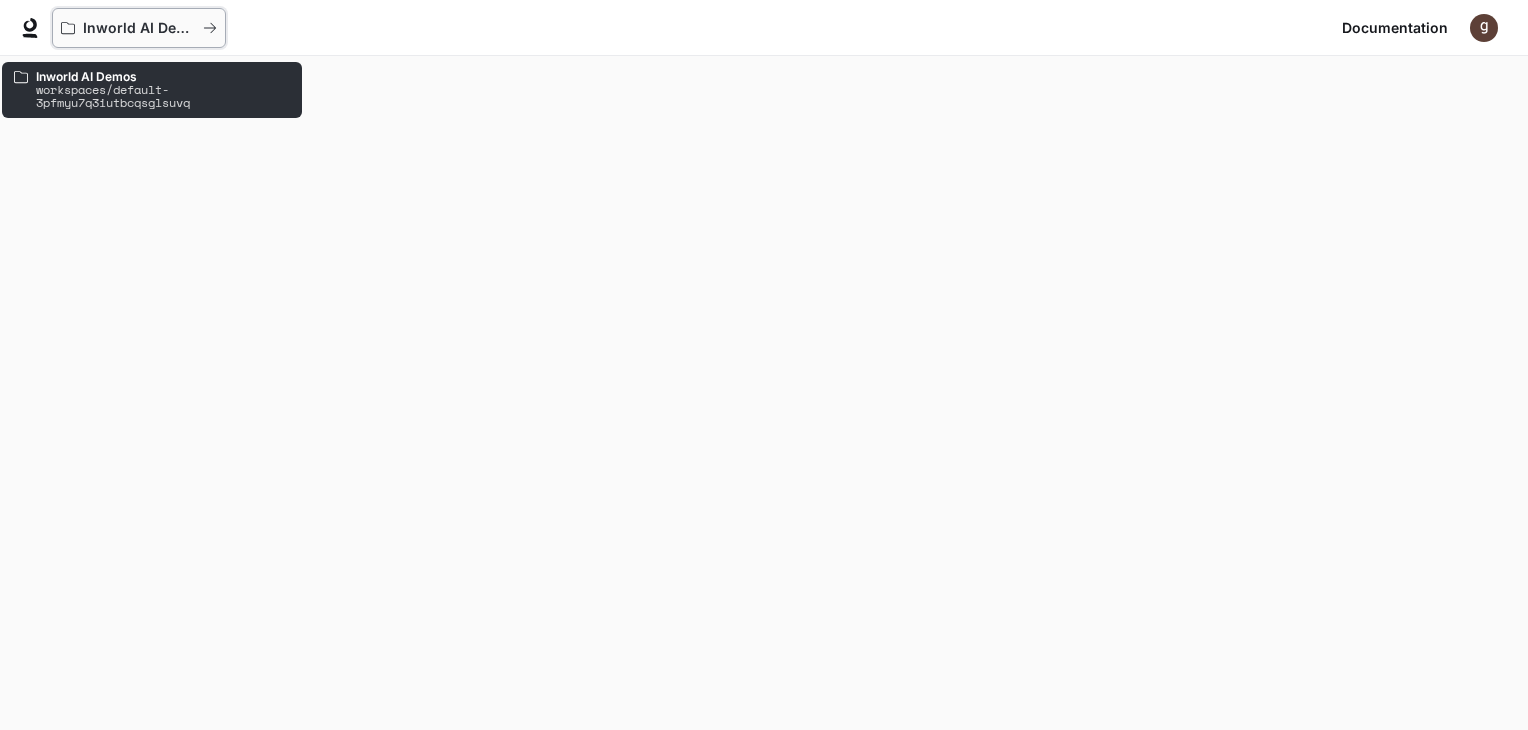 click on "Inworld AI Demos" at bounding box center (139, 28) 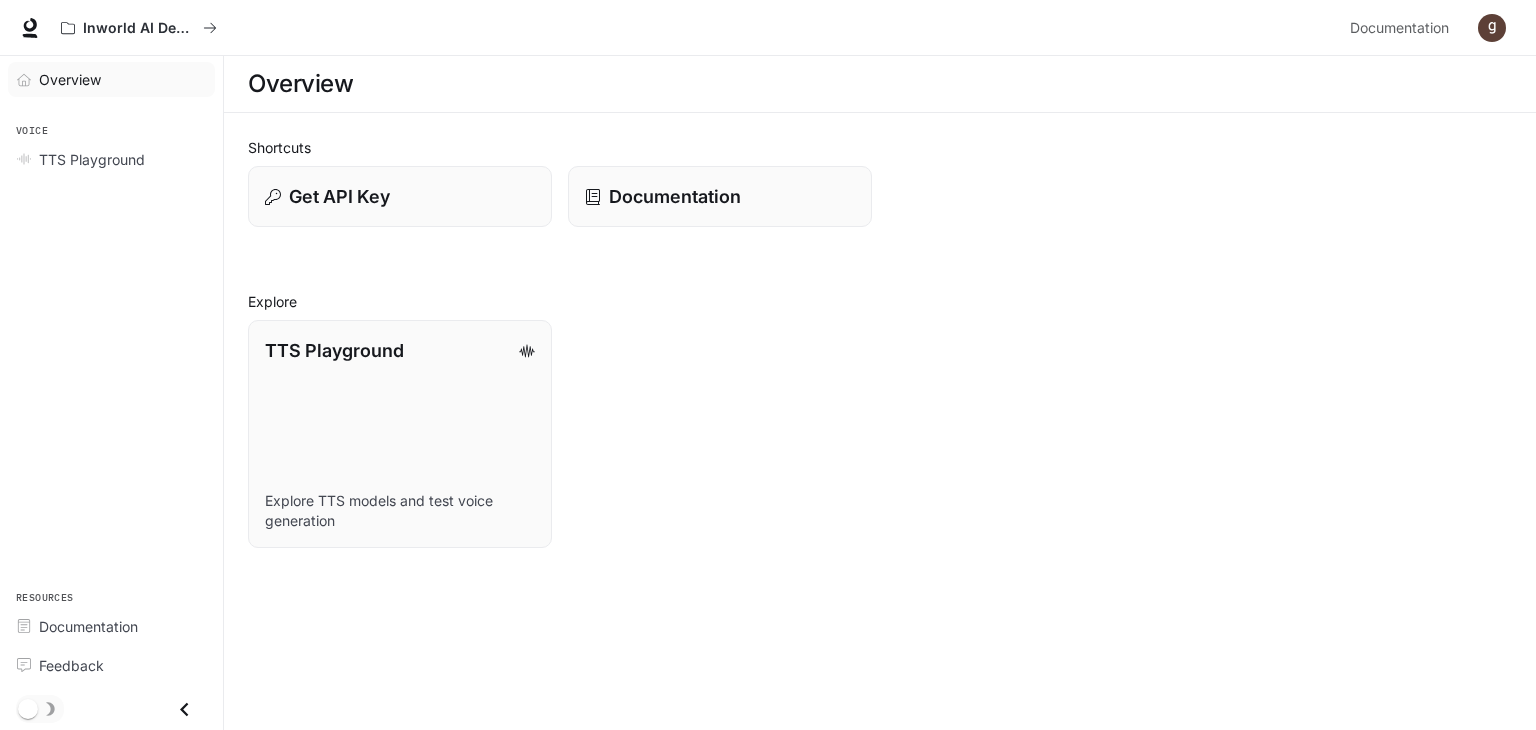 click on "Overview" at bounding box center (111, 79) 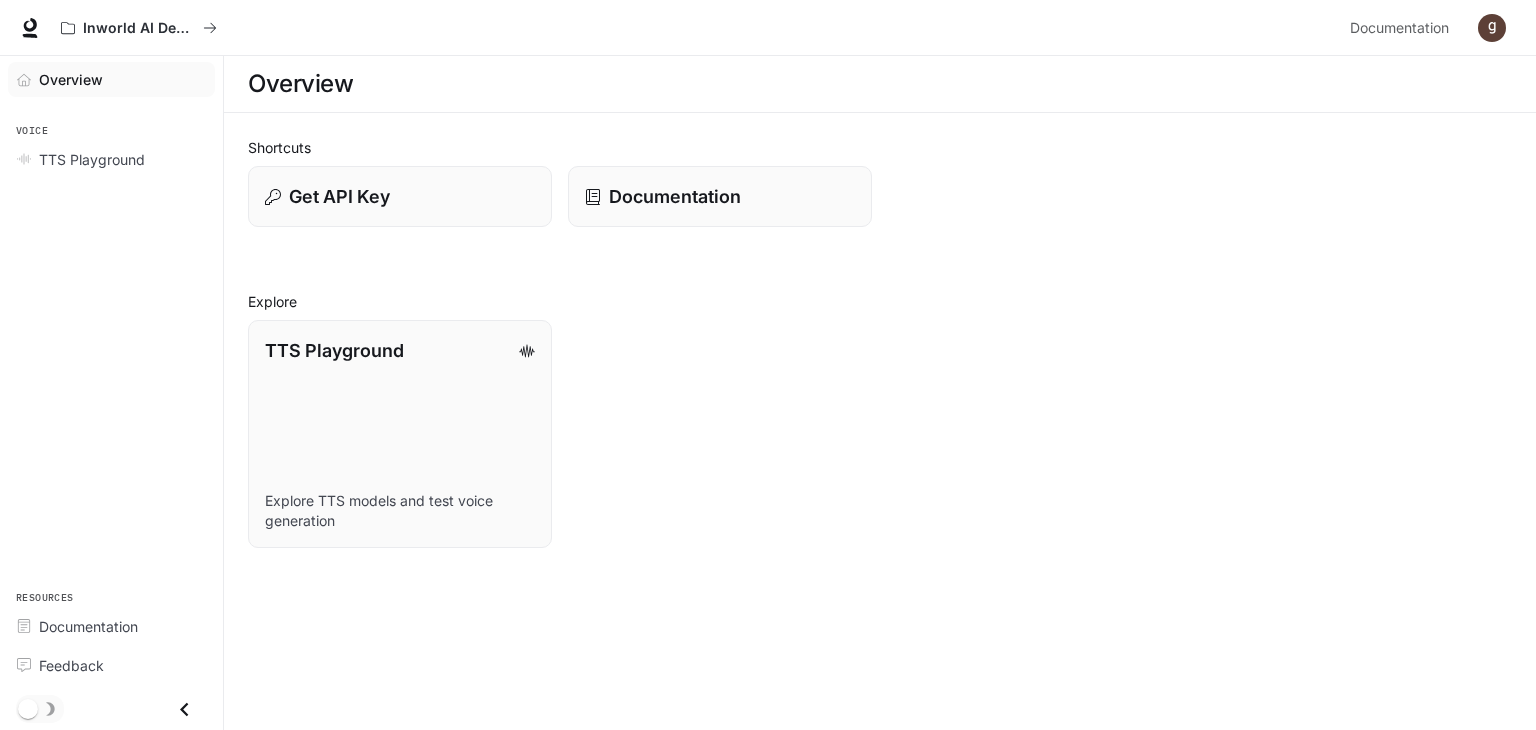 click on "Overview" at bounding box center (71, 79) 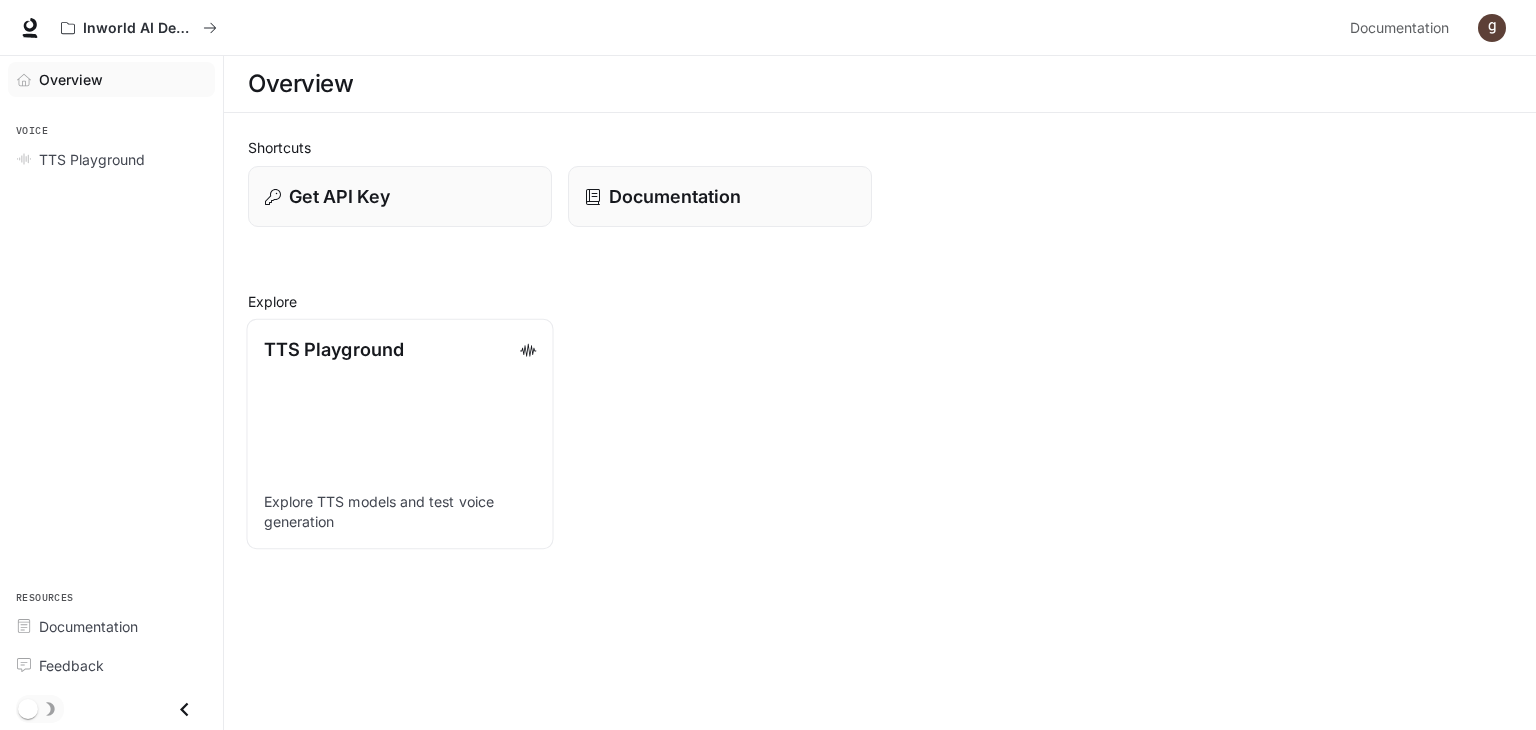 click on "TTS Playground" at bounding box center [400, 349] 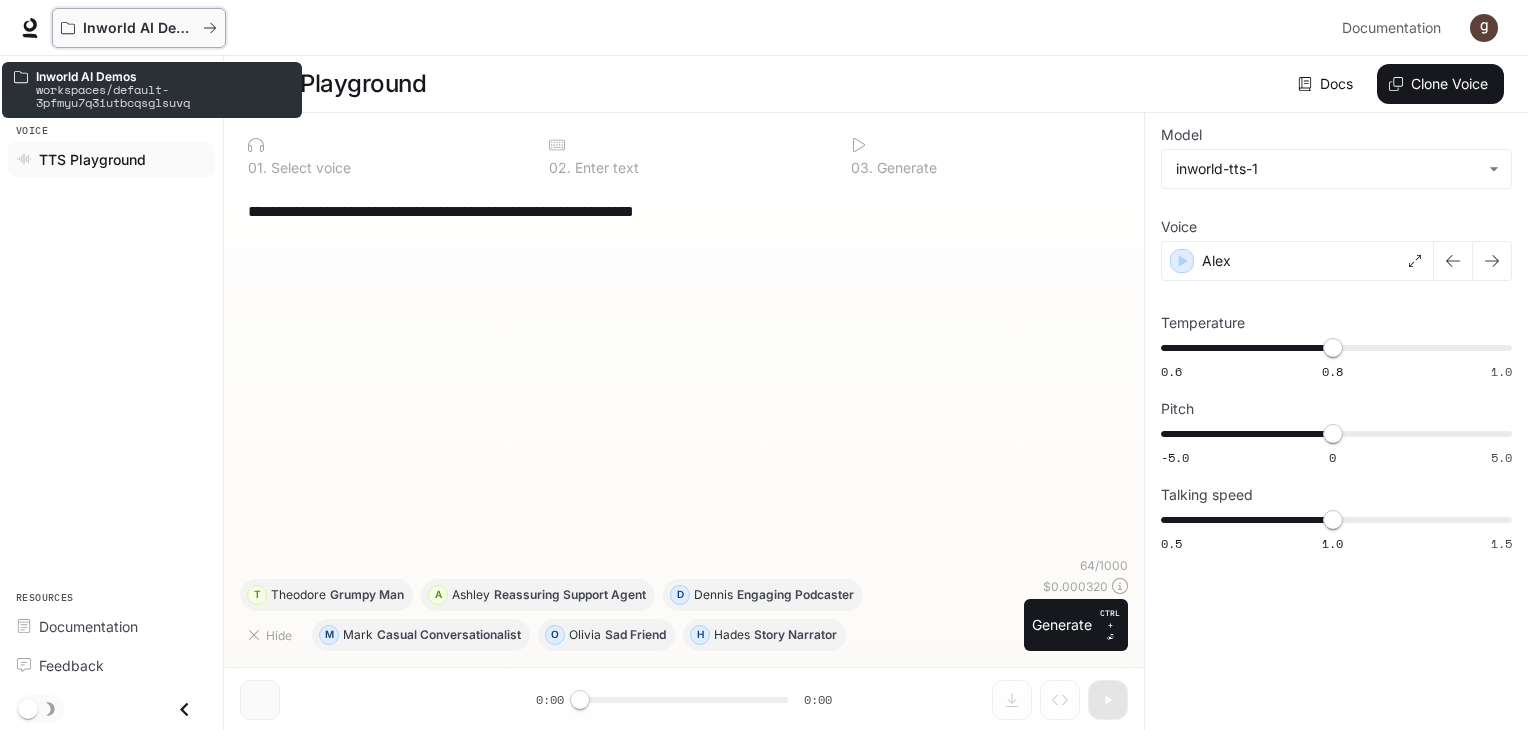 click at bounding box center [210, 28] 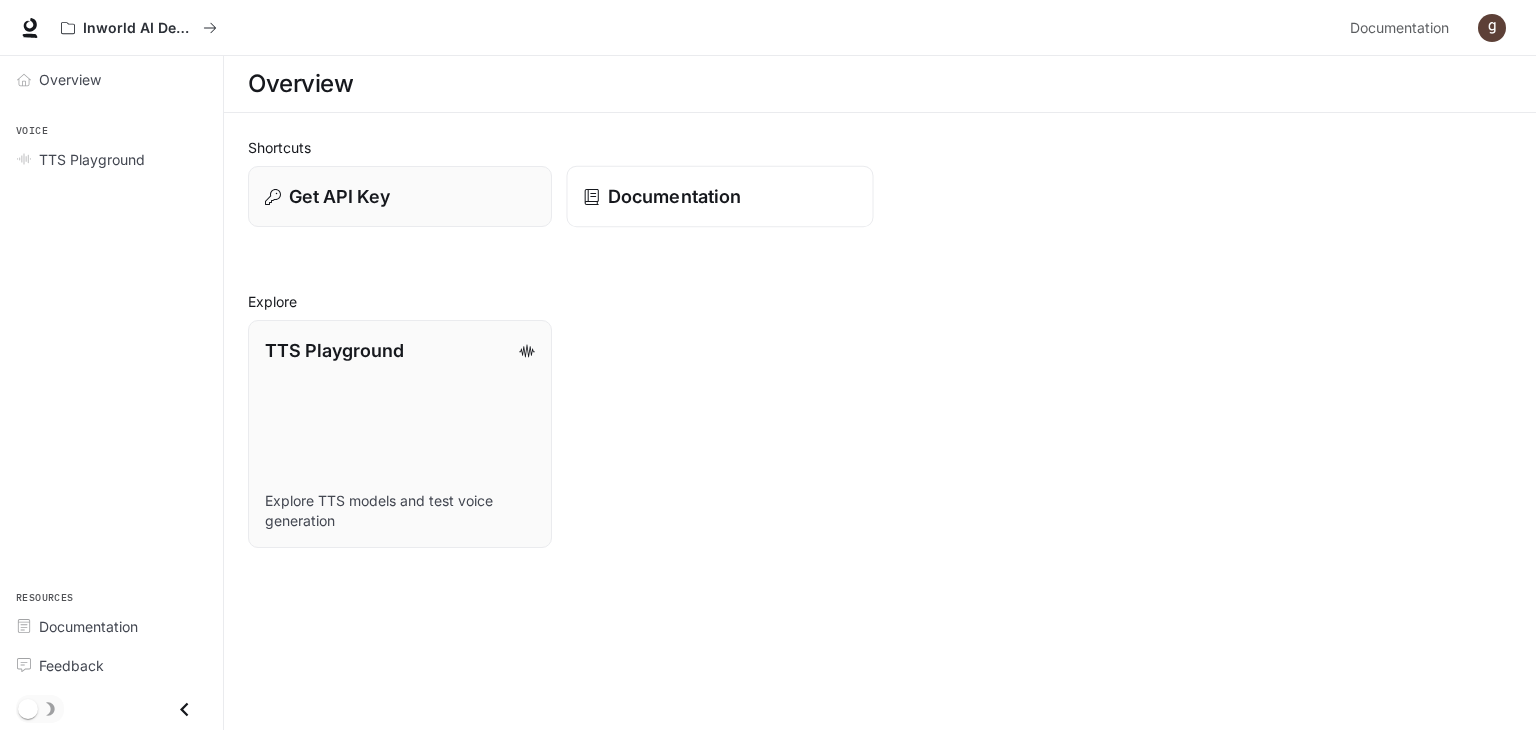 click on "Documentation" at bounding box center (674, 196) 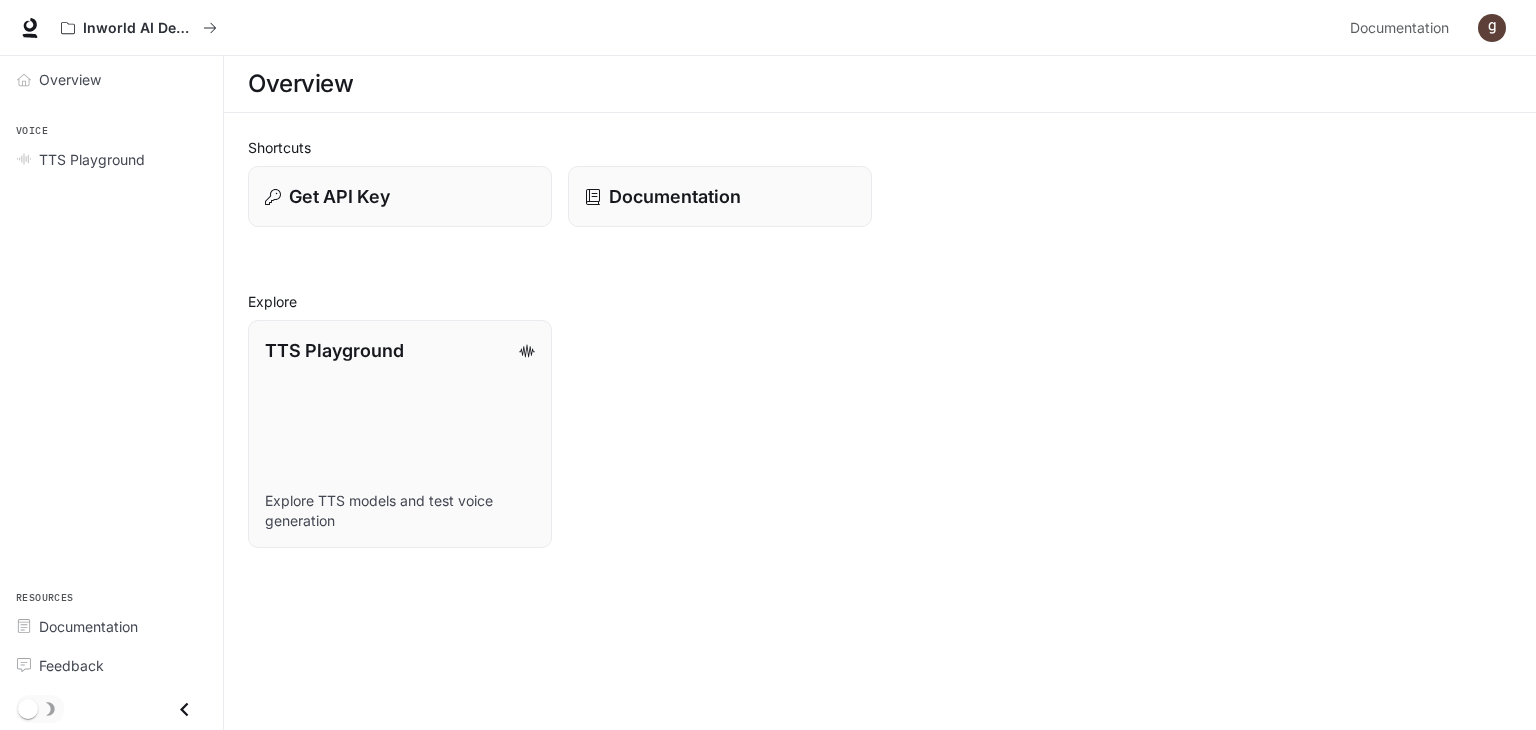 scroll, scrollTop: 0, scrollLeft: 0, axis: both 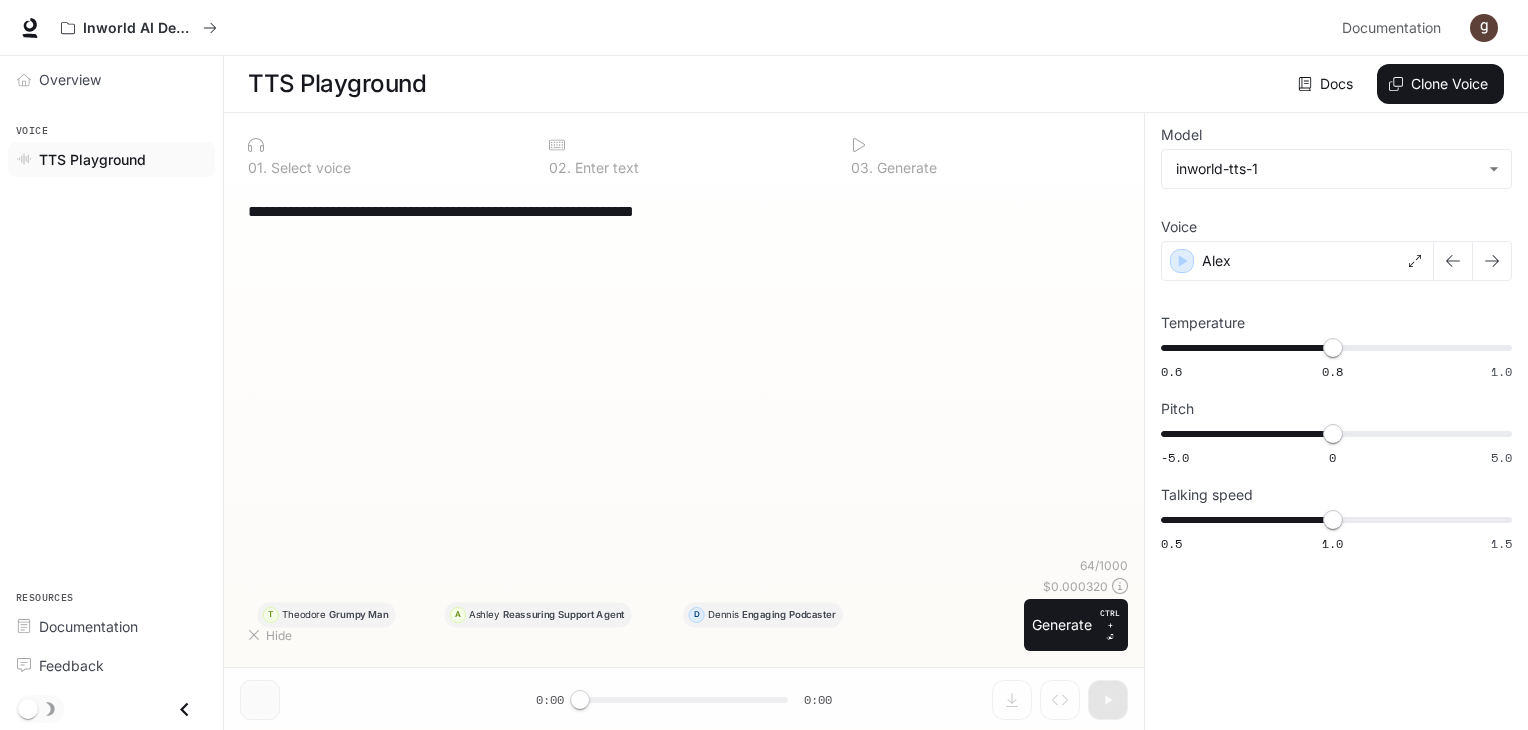 click on "**********" at bounding box center (684, 211) 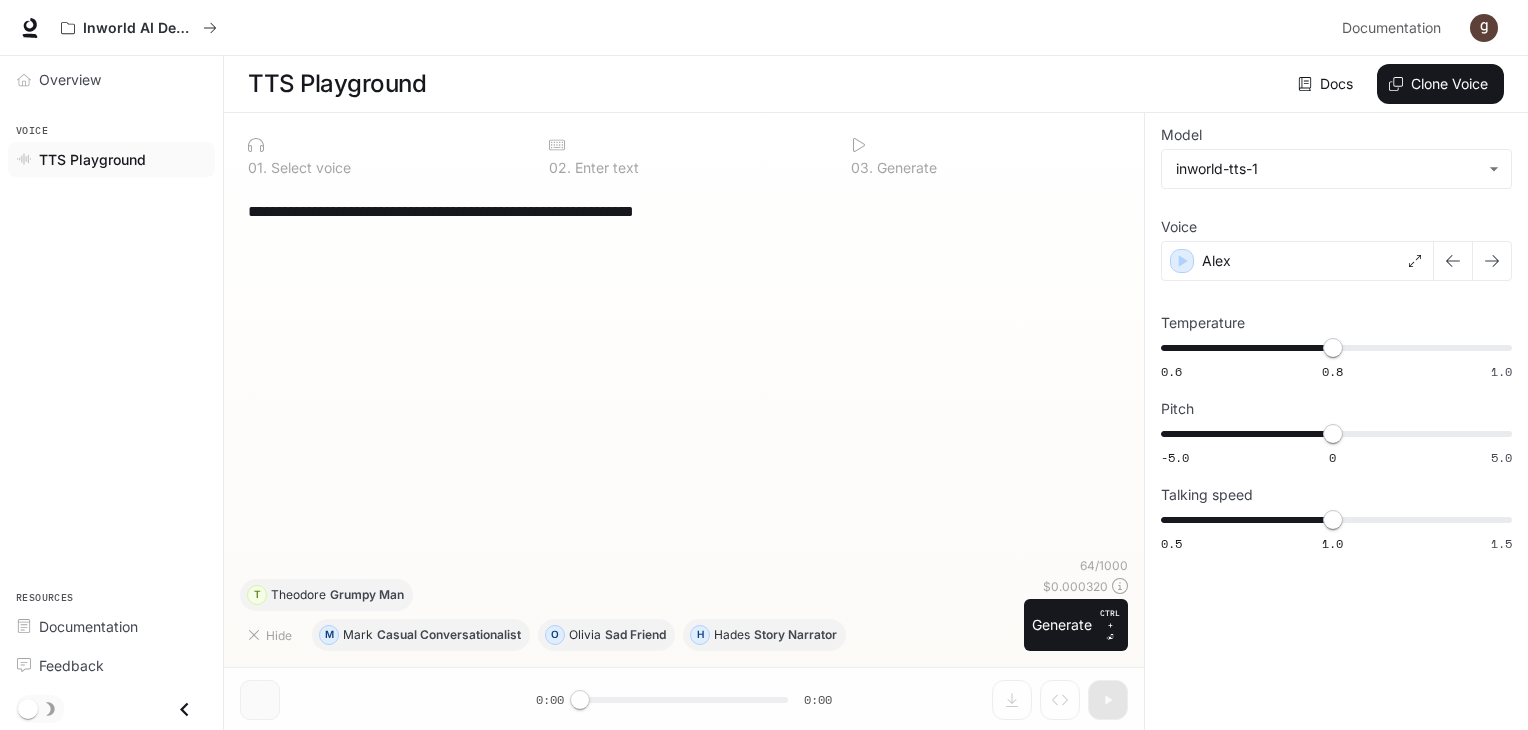 click on "**********" at bounding box center [684, 211] 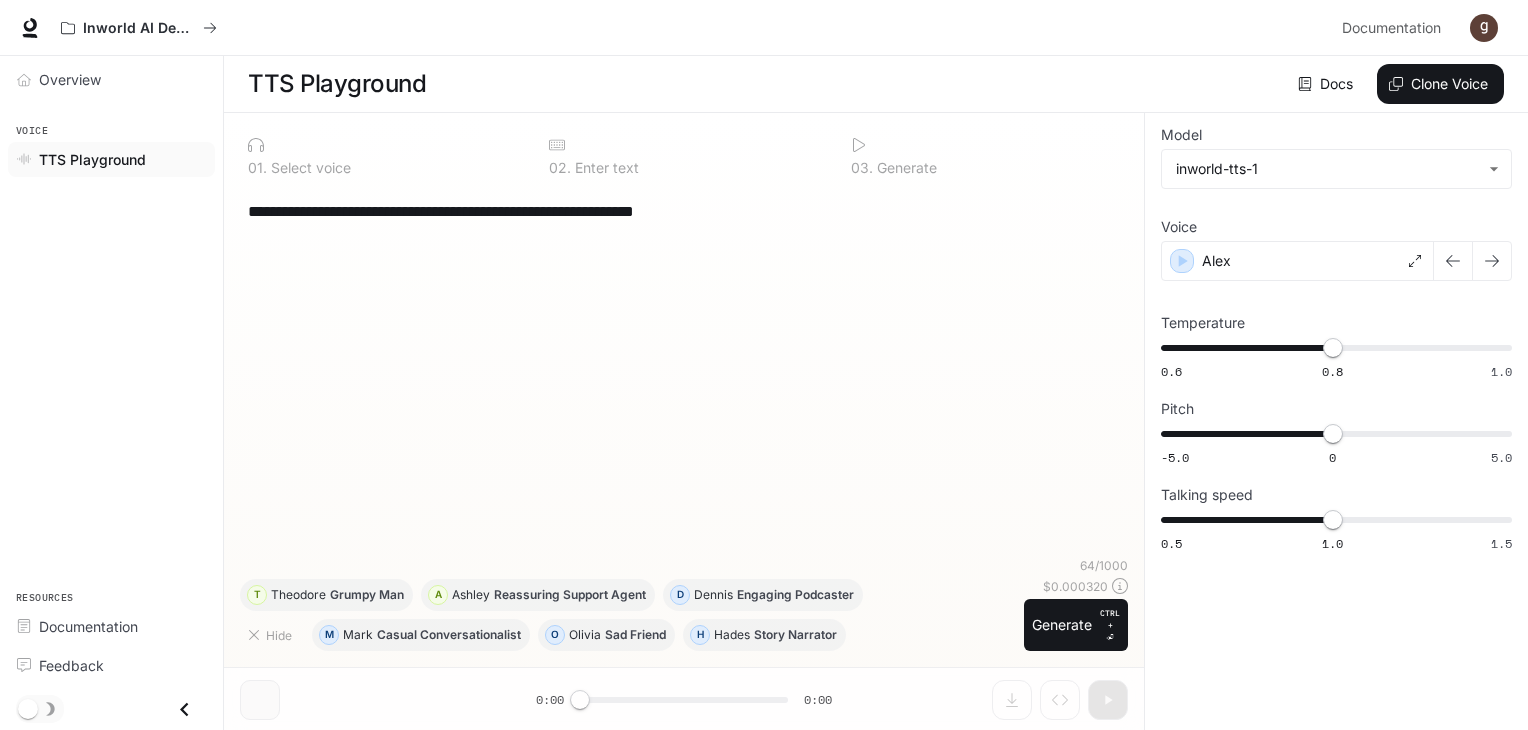 click on "**********" at bounding box center (684, 211) 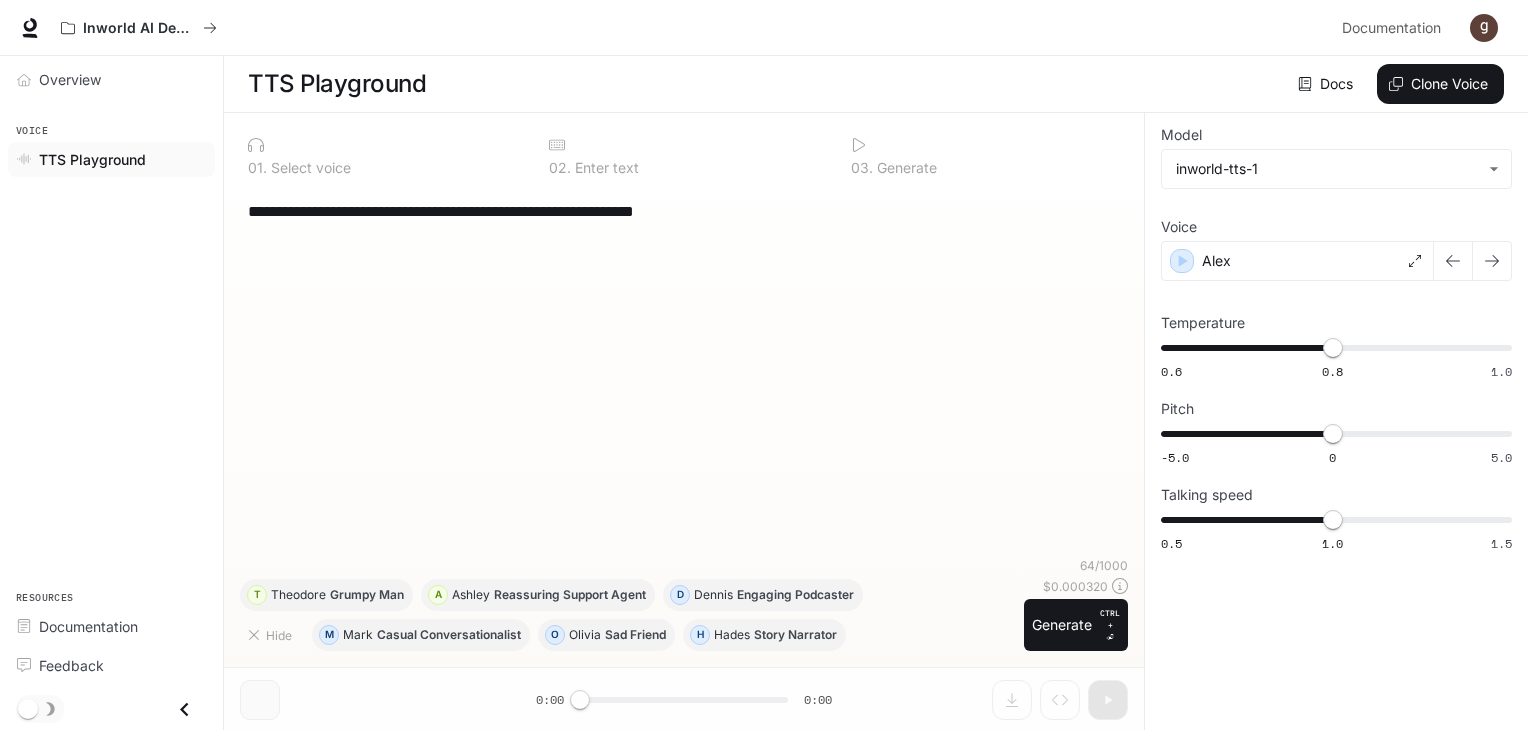 click on "**********" at bounding box center (684, 372) 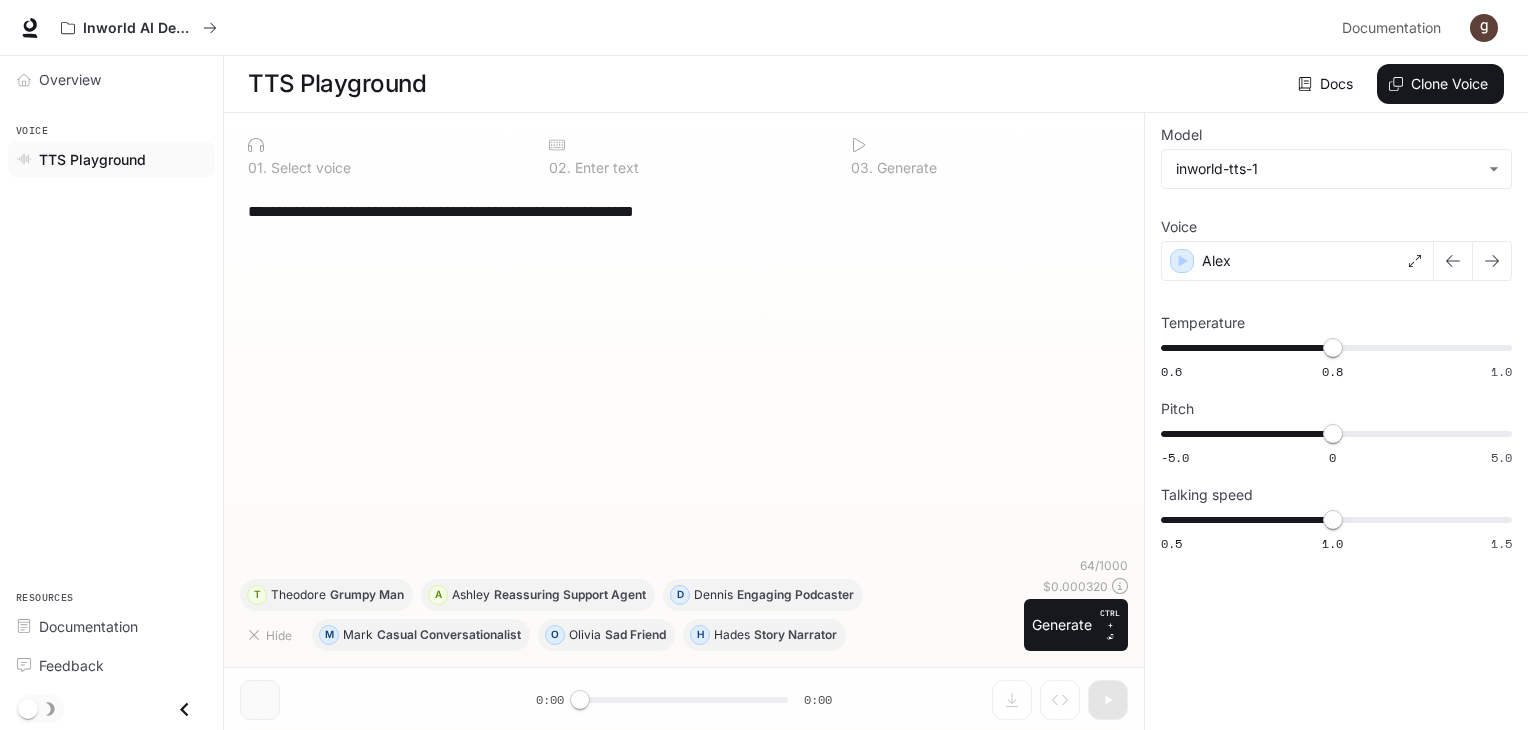 click at bounding box center (382, 145) 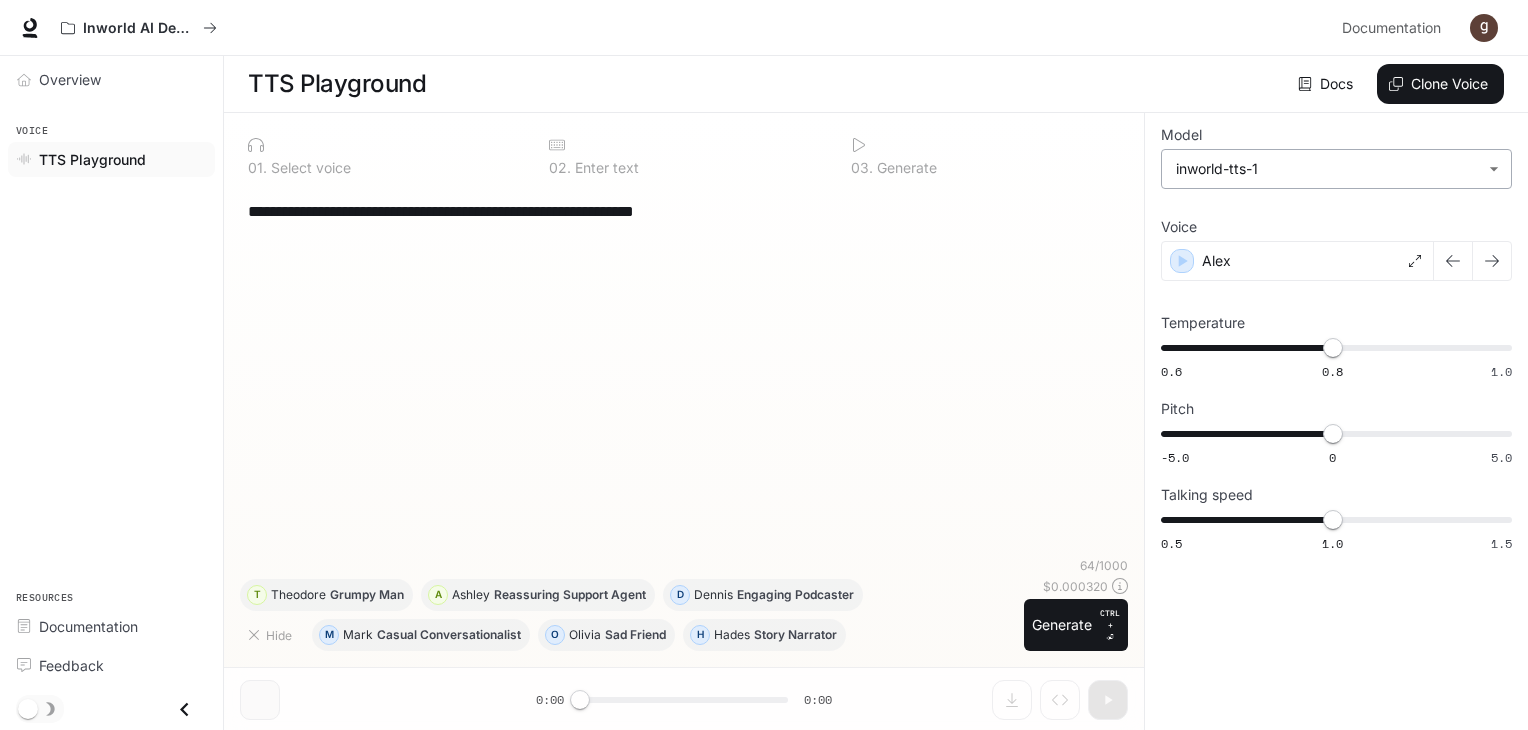 click on "**********" at bounding box center [764, 365] 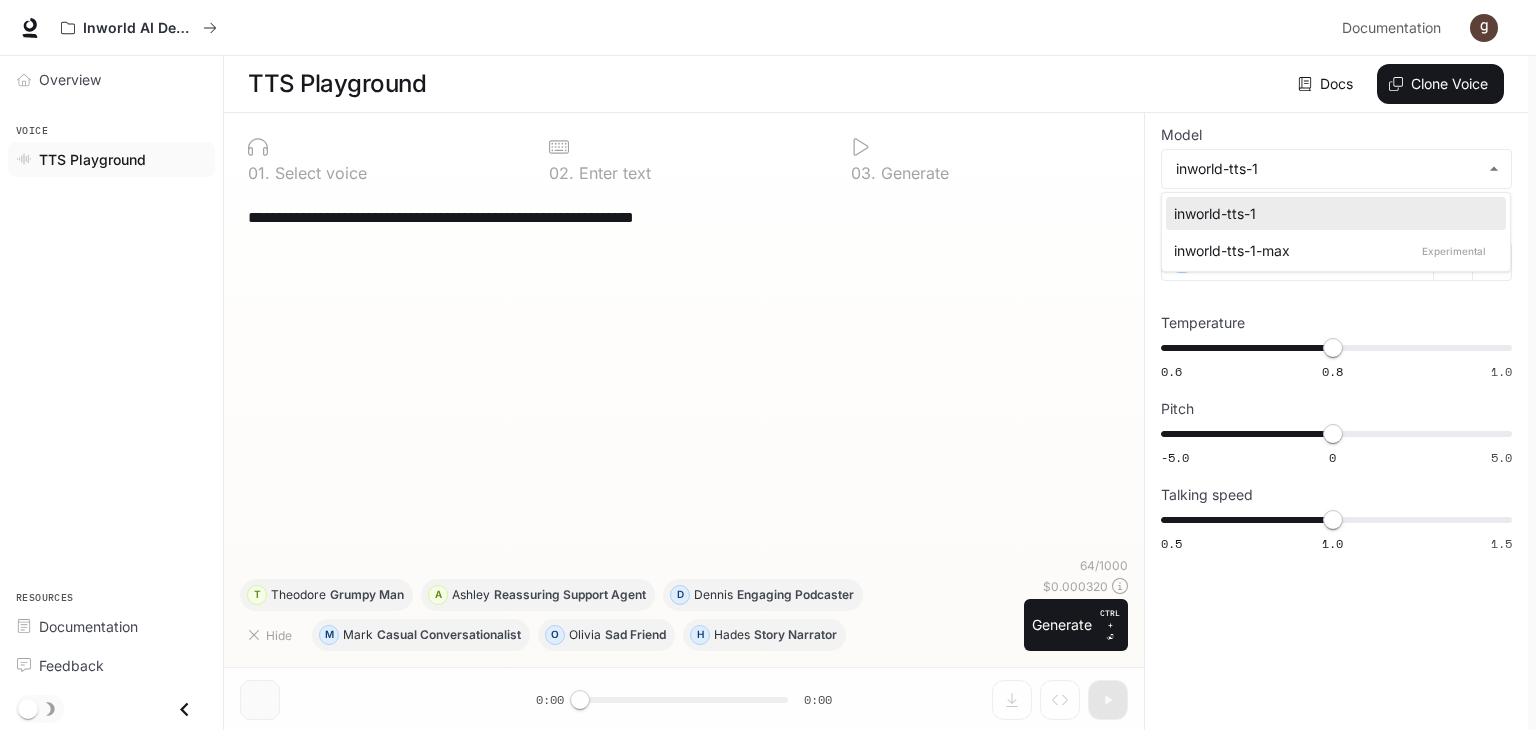 click at bounding box center (768, 365) 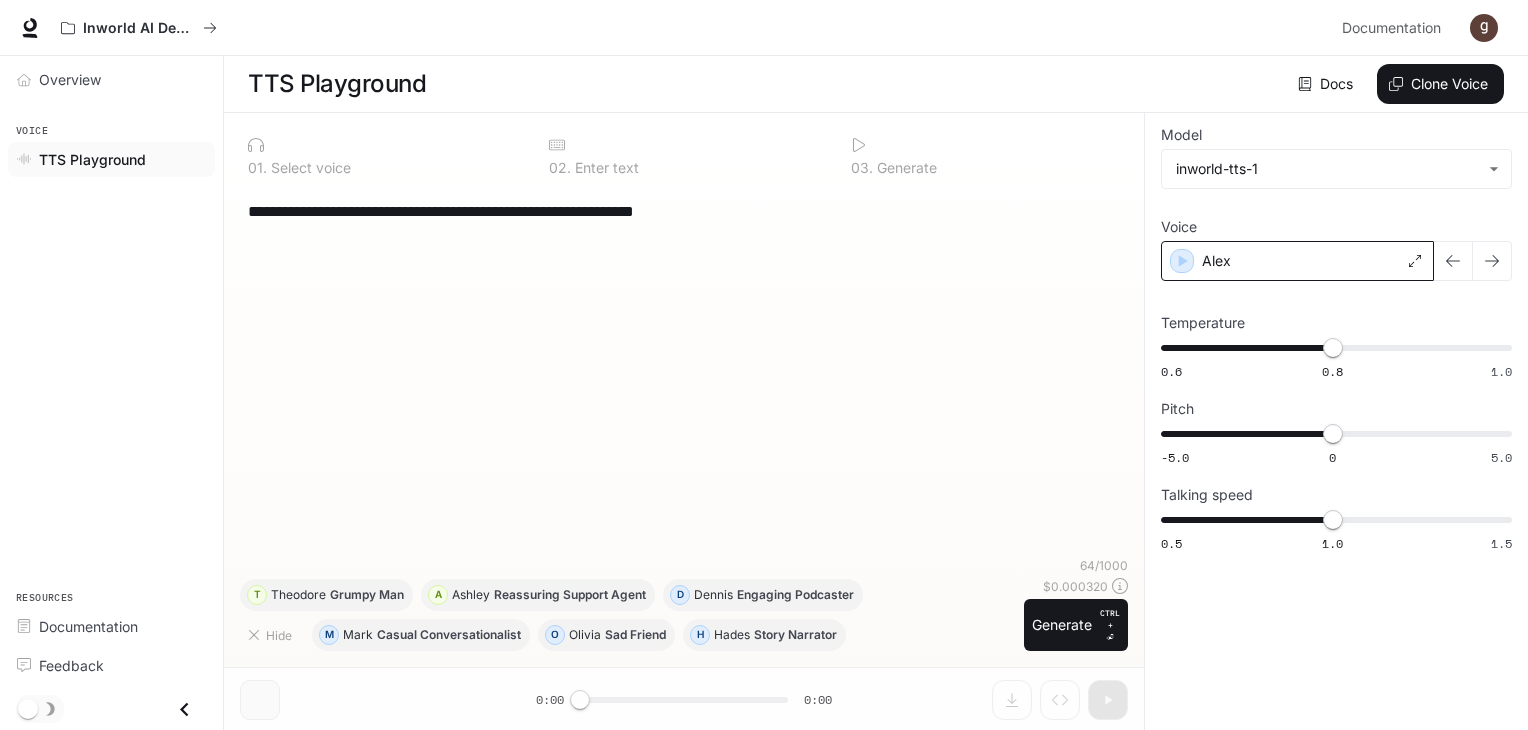 click on "Alex" at bounding box center [1297, 261] 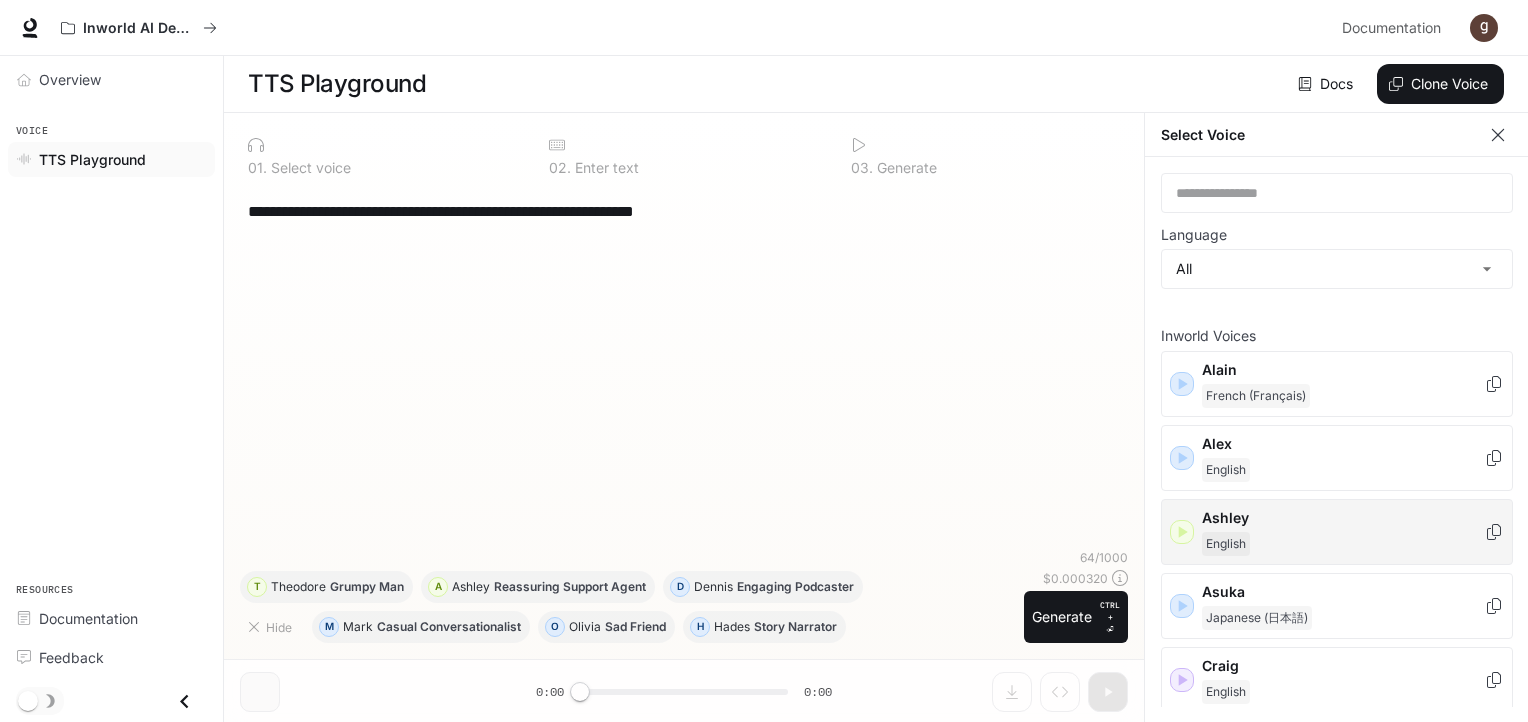 click on "Ashley" at bounding box center [1343, 370] 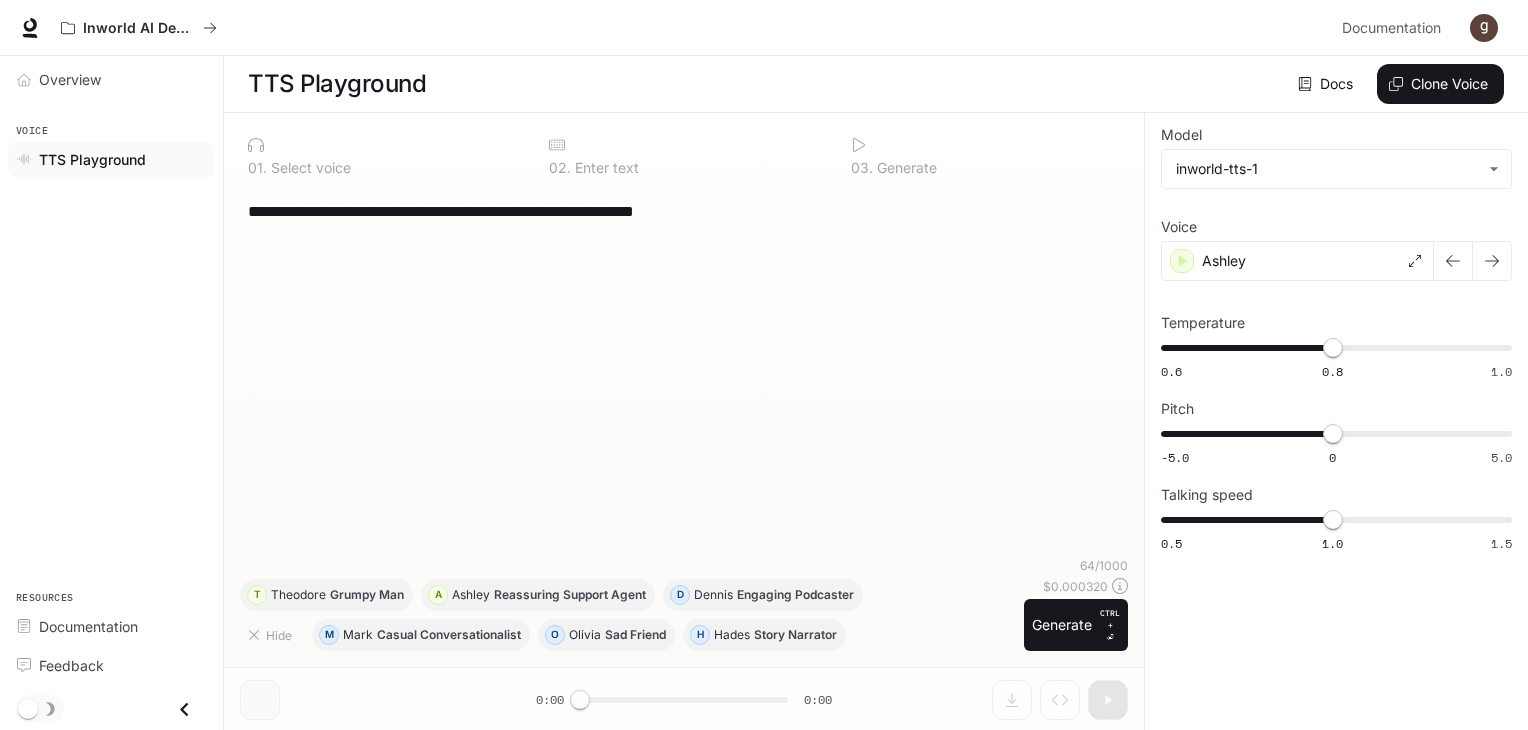 click on "**********" at bounding box center (684, 211) 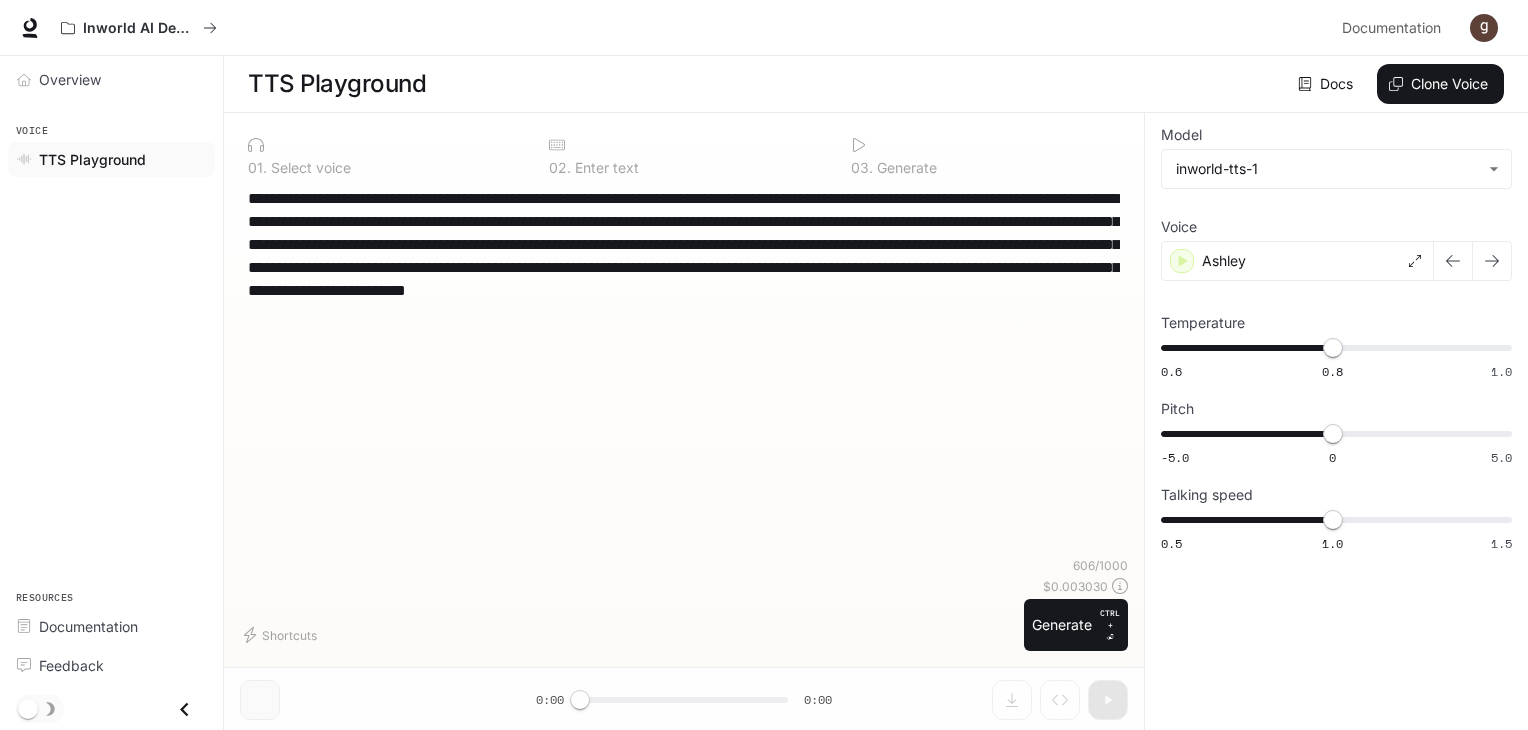 type on "**********" 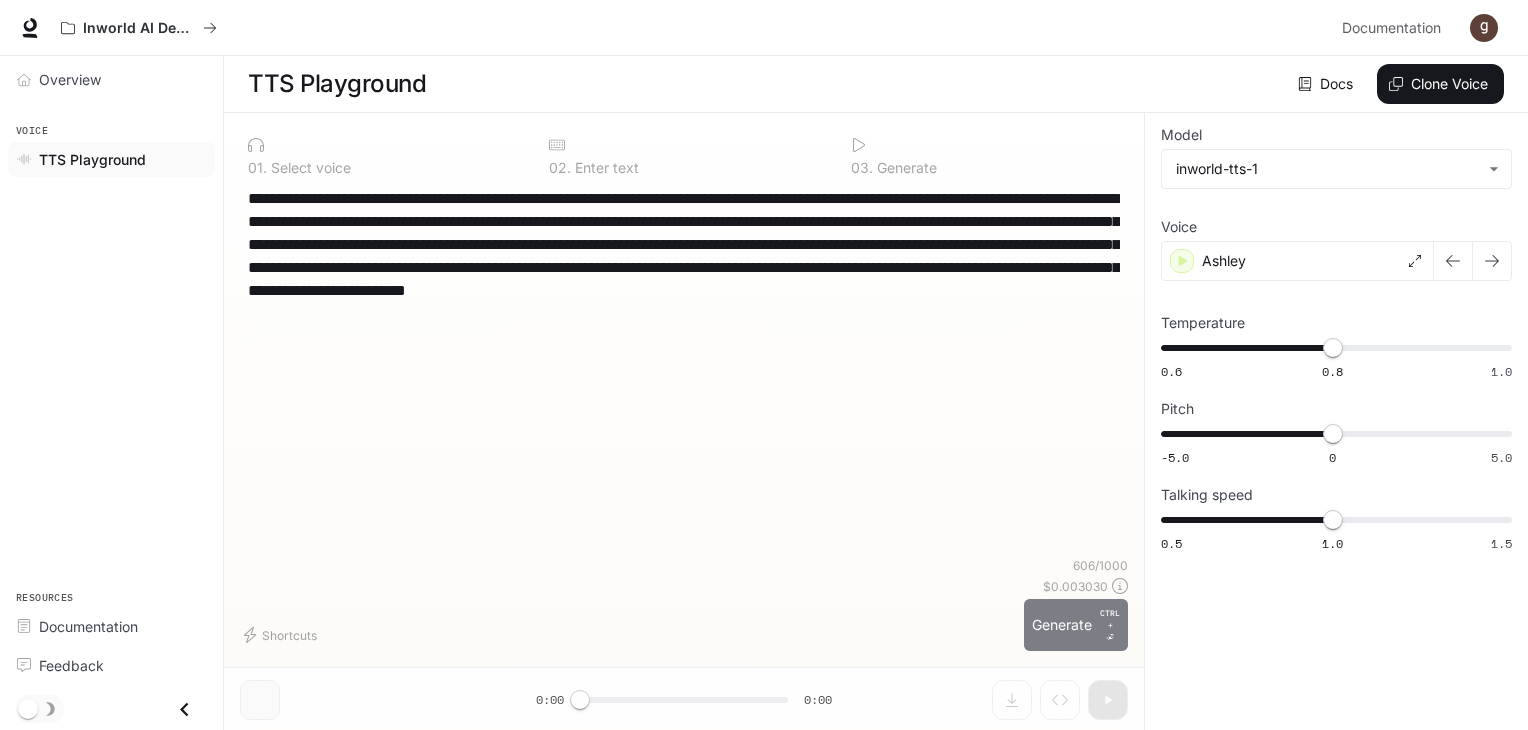 click on "Generate CTRL +  ⏎" at bounding box center [1076, 625] 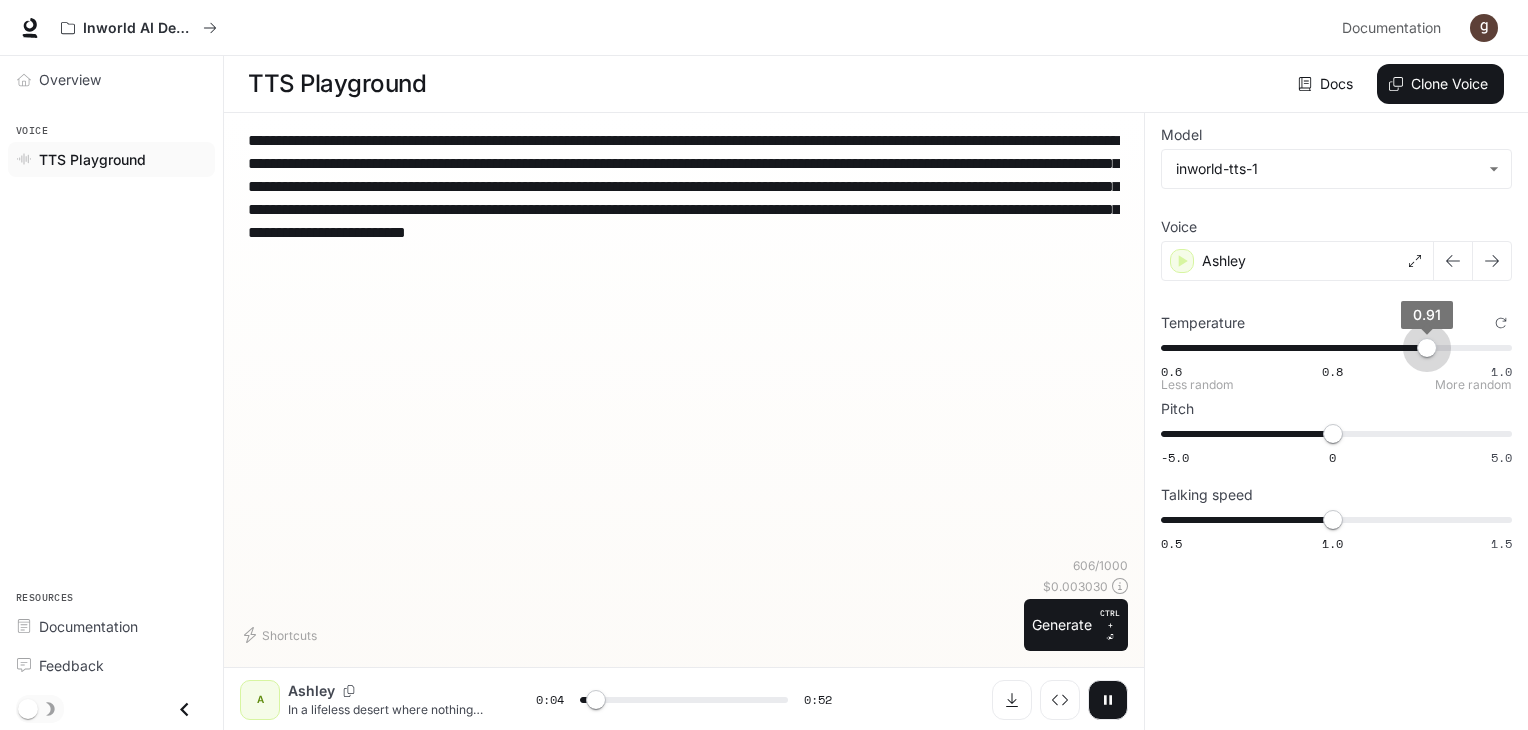 drag, startPoint x: 1320, startPoint y: 350, endPoint x: 1435, endPoint y: 361, distance: 115.52489 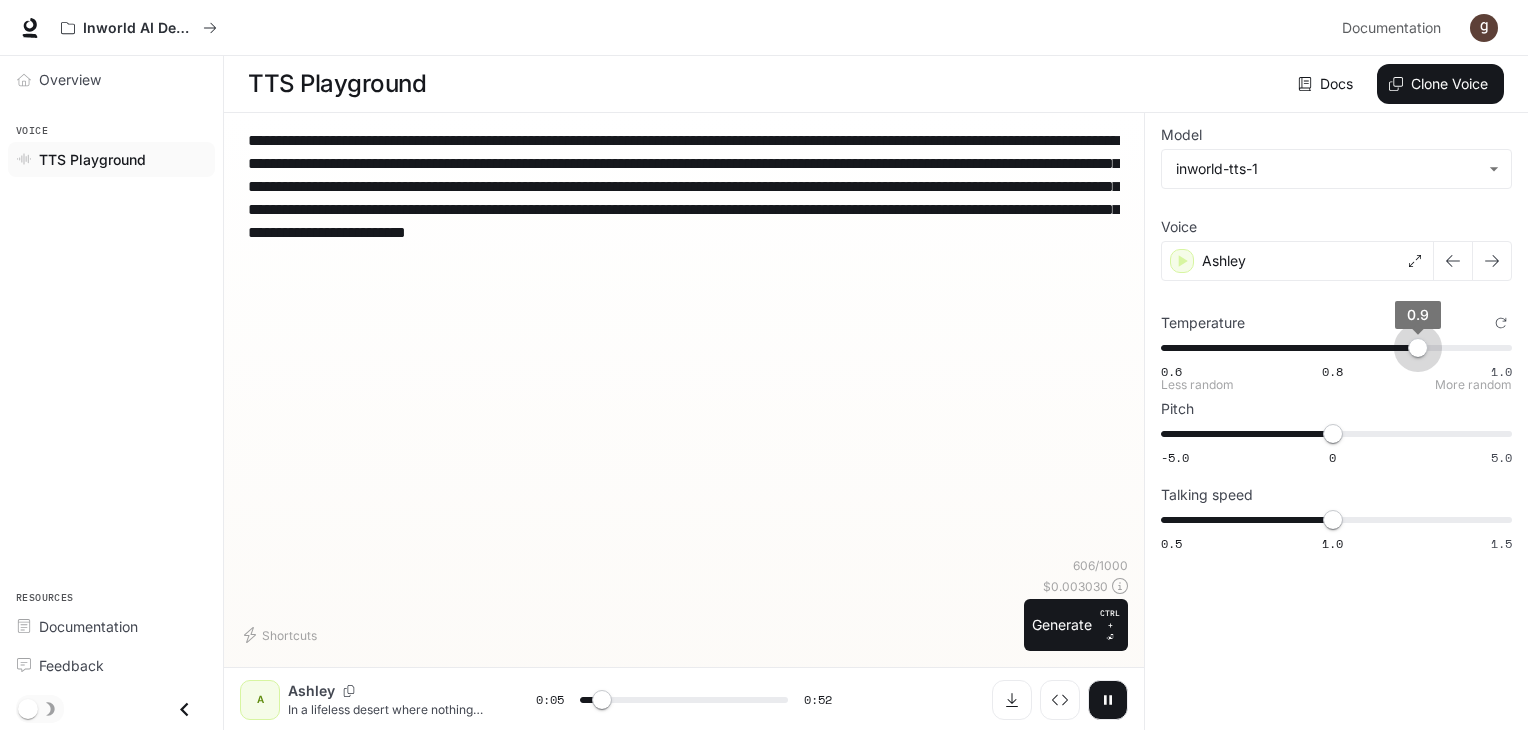 drag, startPoint x: 1432, startPoint y: 354, endPoint x: 1420, endPoint y: 354, distance: 12 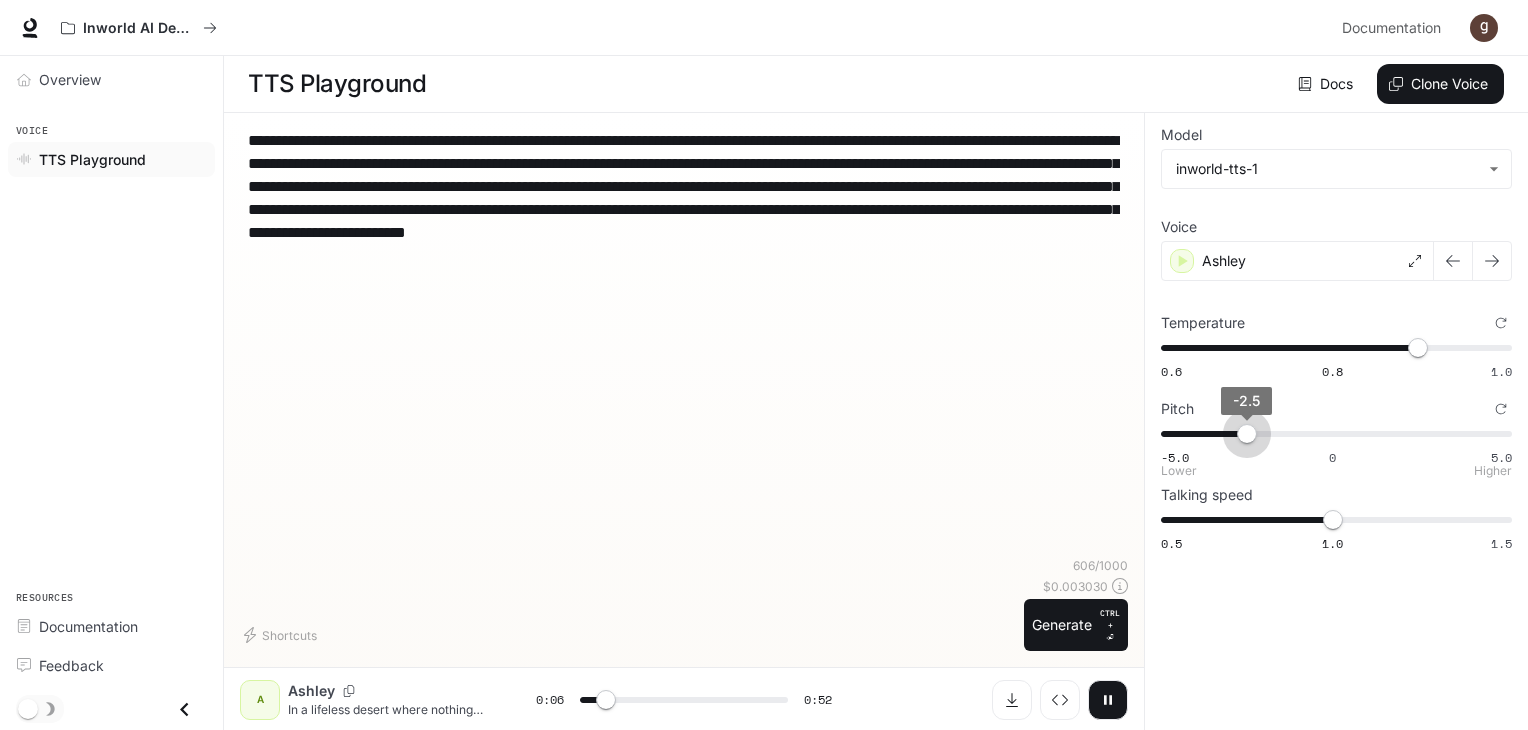 drag, startPoint x: 1329, startPoint y: 434, endPoint x: 1247, endPoint y: 417, distance: 83.74366 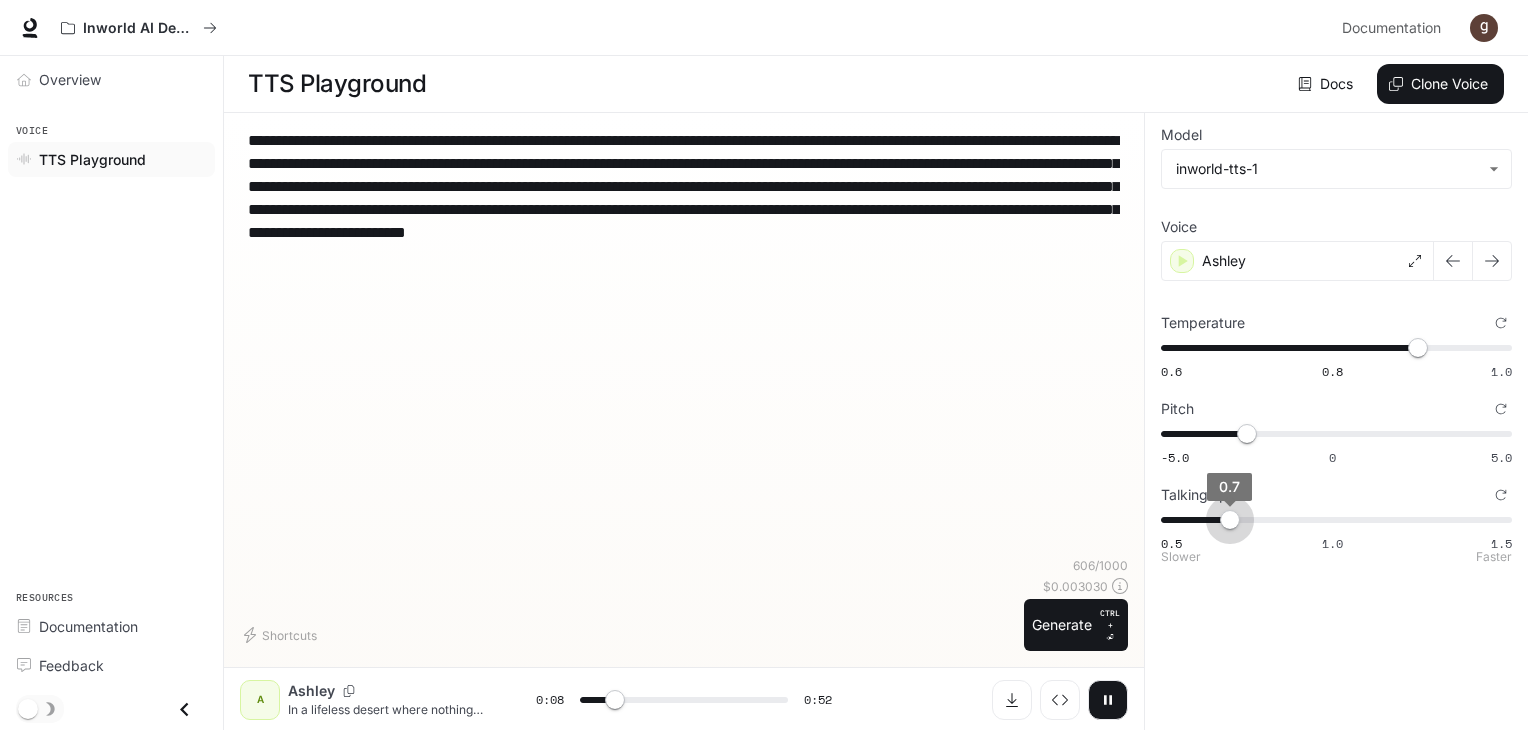 drag, startPoint x: 1328, startPoint y: 518, endPoint x: 1238, endPoint y: 521, distance: 90.04999 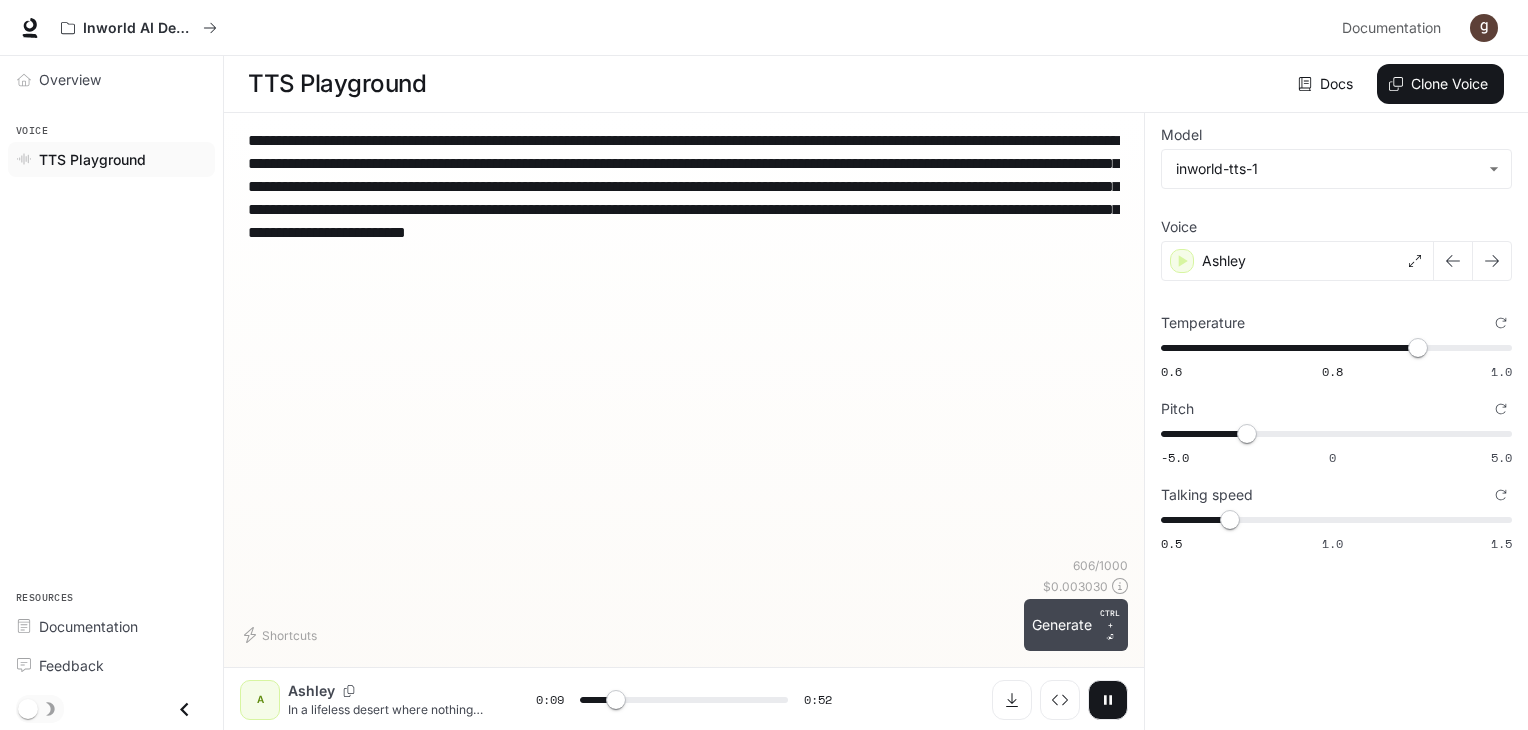 click on "Generate CTRL +  ⏎" at bounding box center (1076, 625) 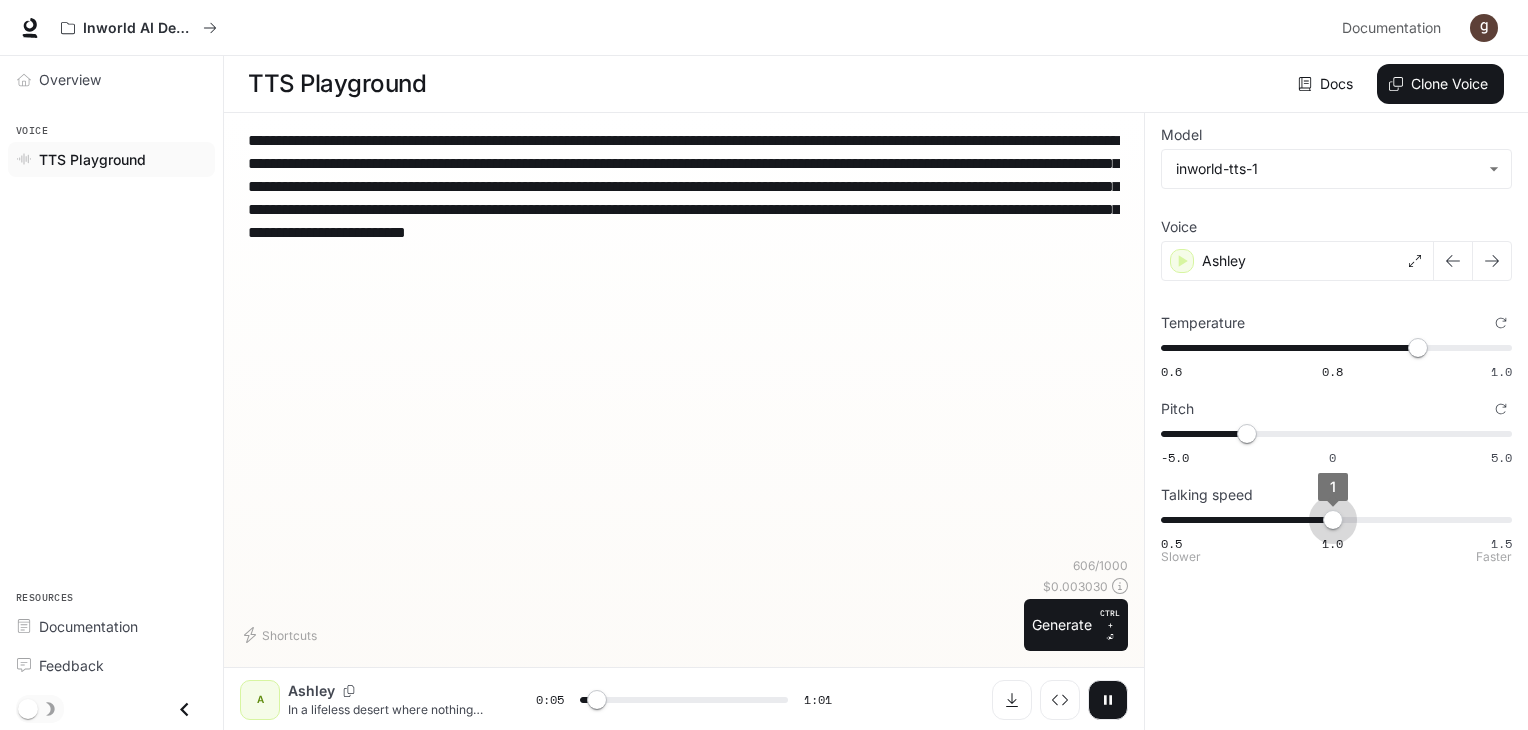 drag, startPoint x: 1236, startPoint y: 521, endPoint x: 1324, endPoint y: 531, distance: 88.56636 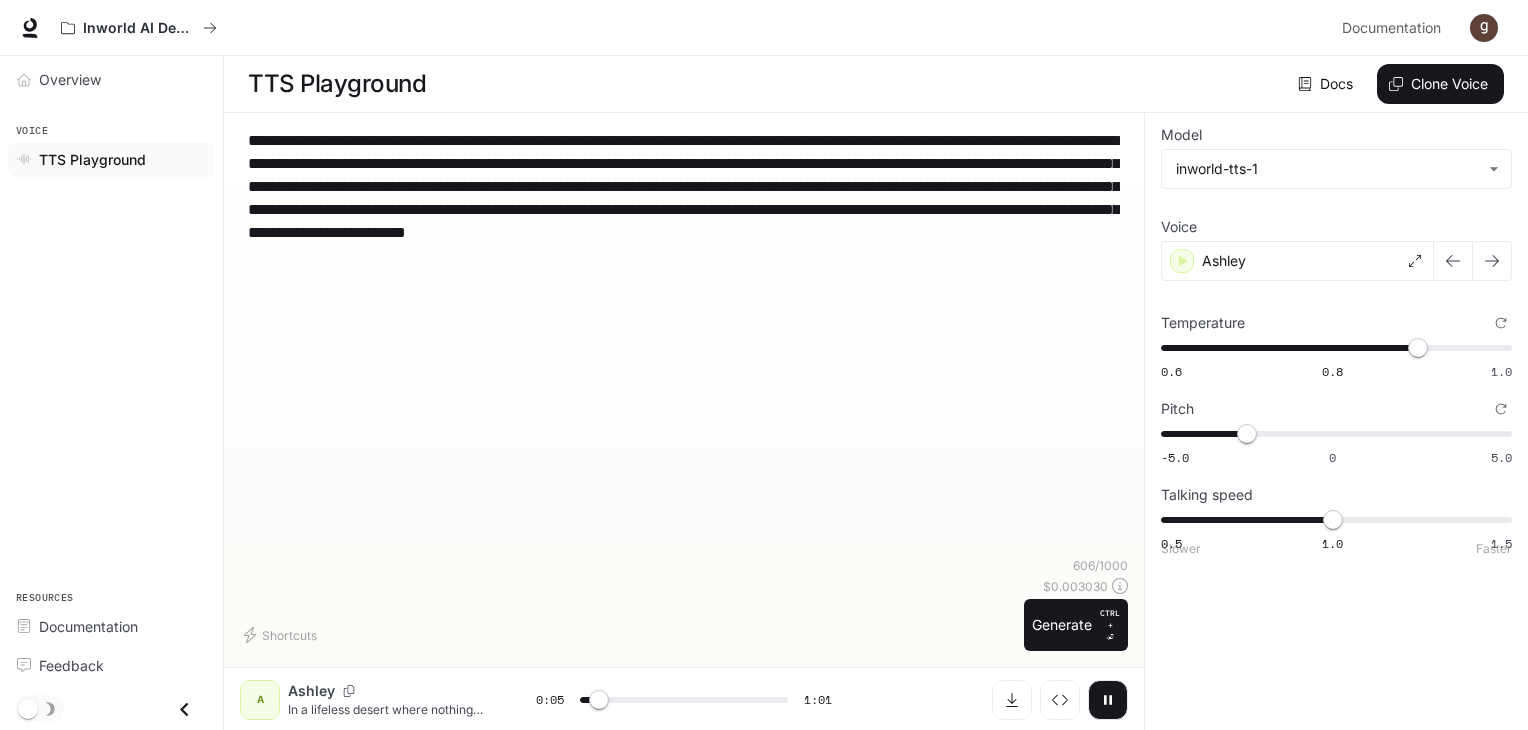 click on "**********" at bounding box center (684, 422) 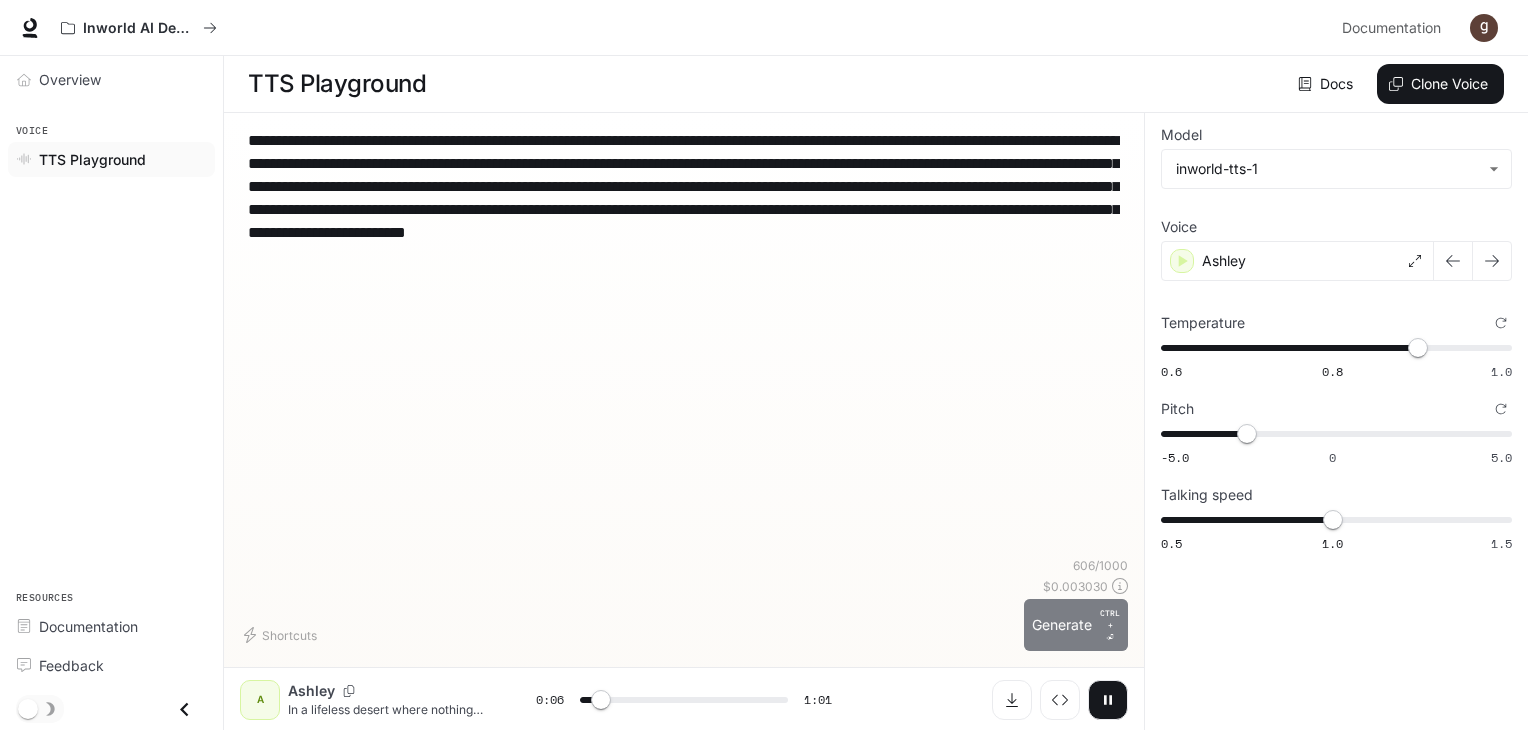 click on "CTRL +  ⏎" at bounding box center (1110, 625) 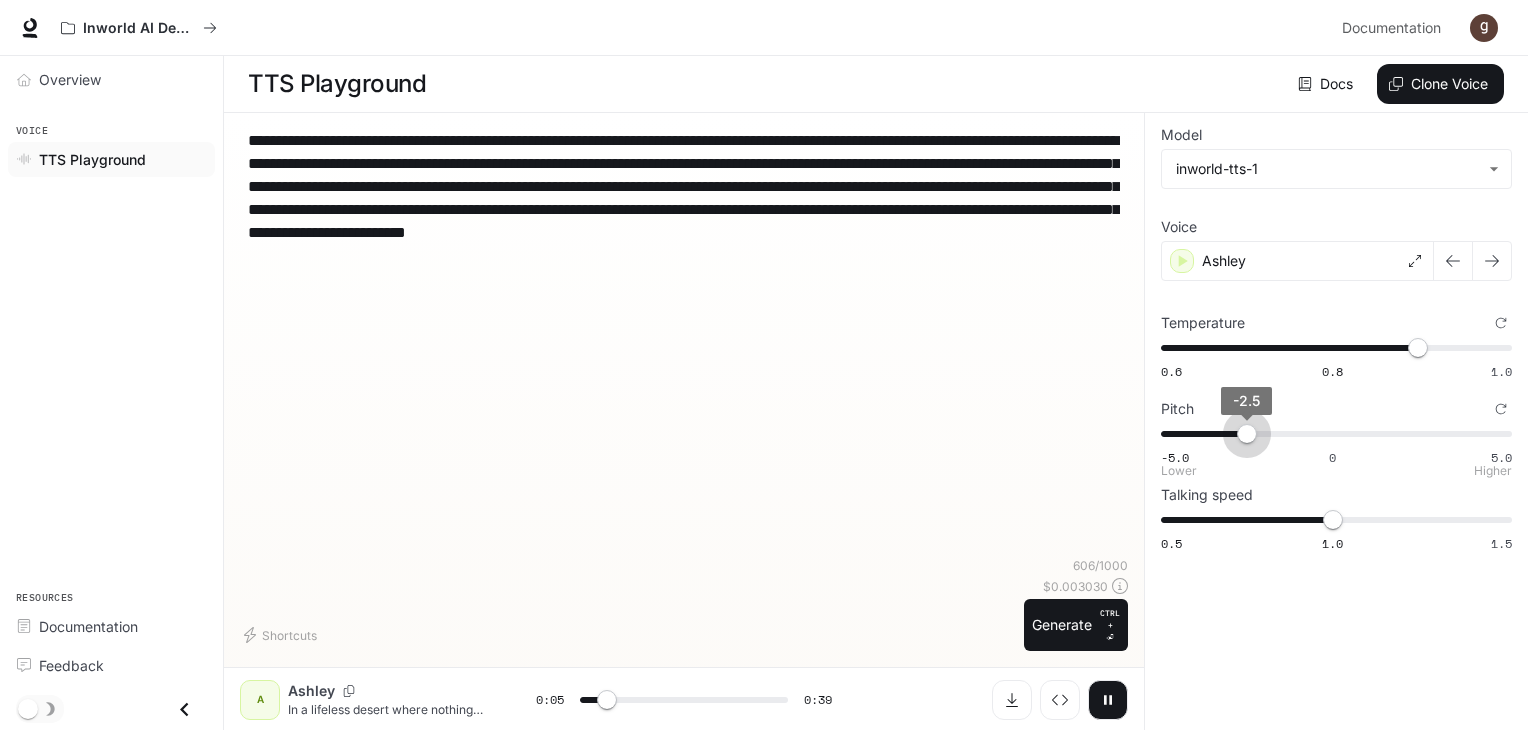 drag, startPoint x: 1236, startPoint y: 436, endPoint x: 1248, endPoint y: 437, distance: 12.0415945 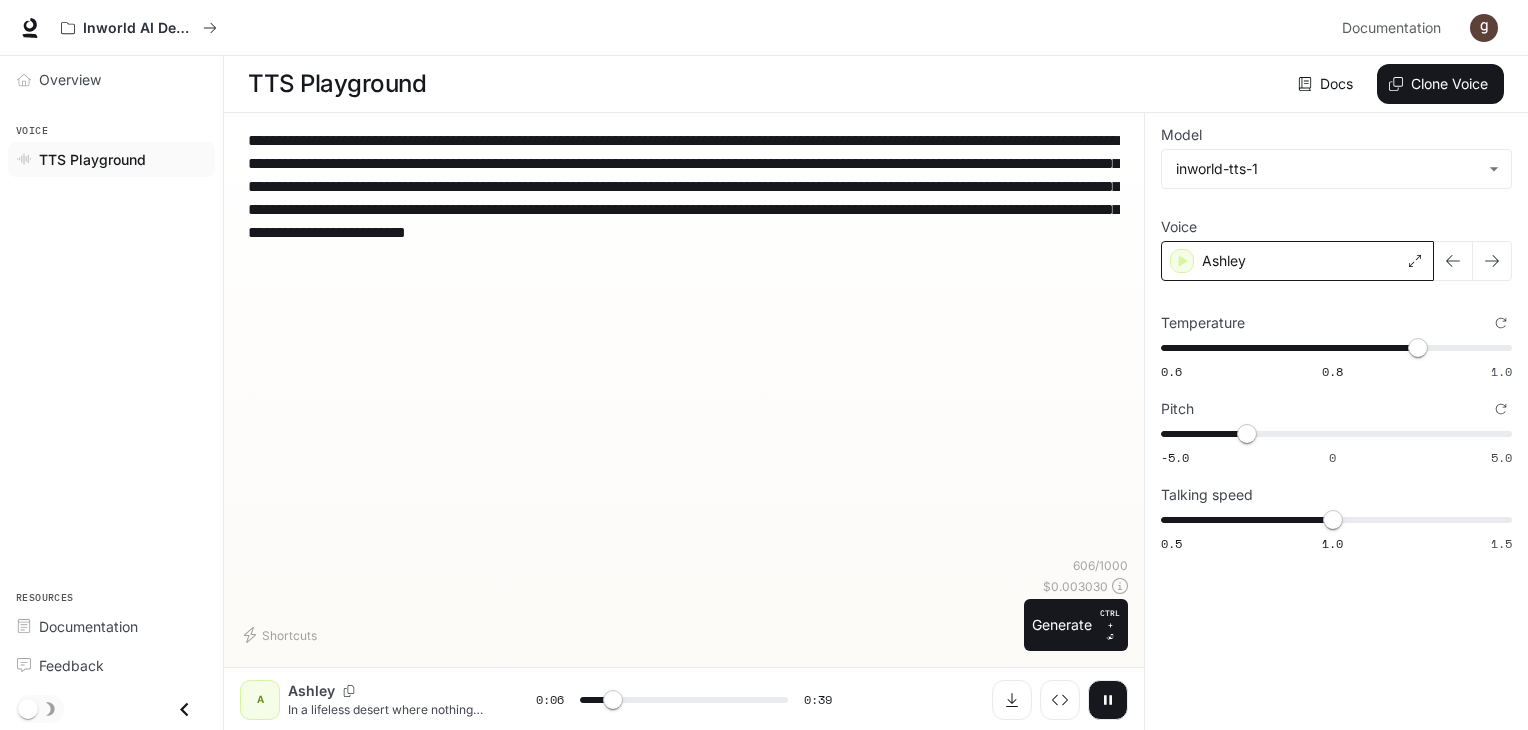 click on "Ashley" at bounding box center [1297, 261] 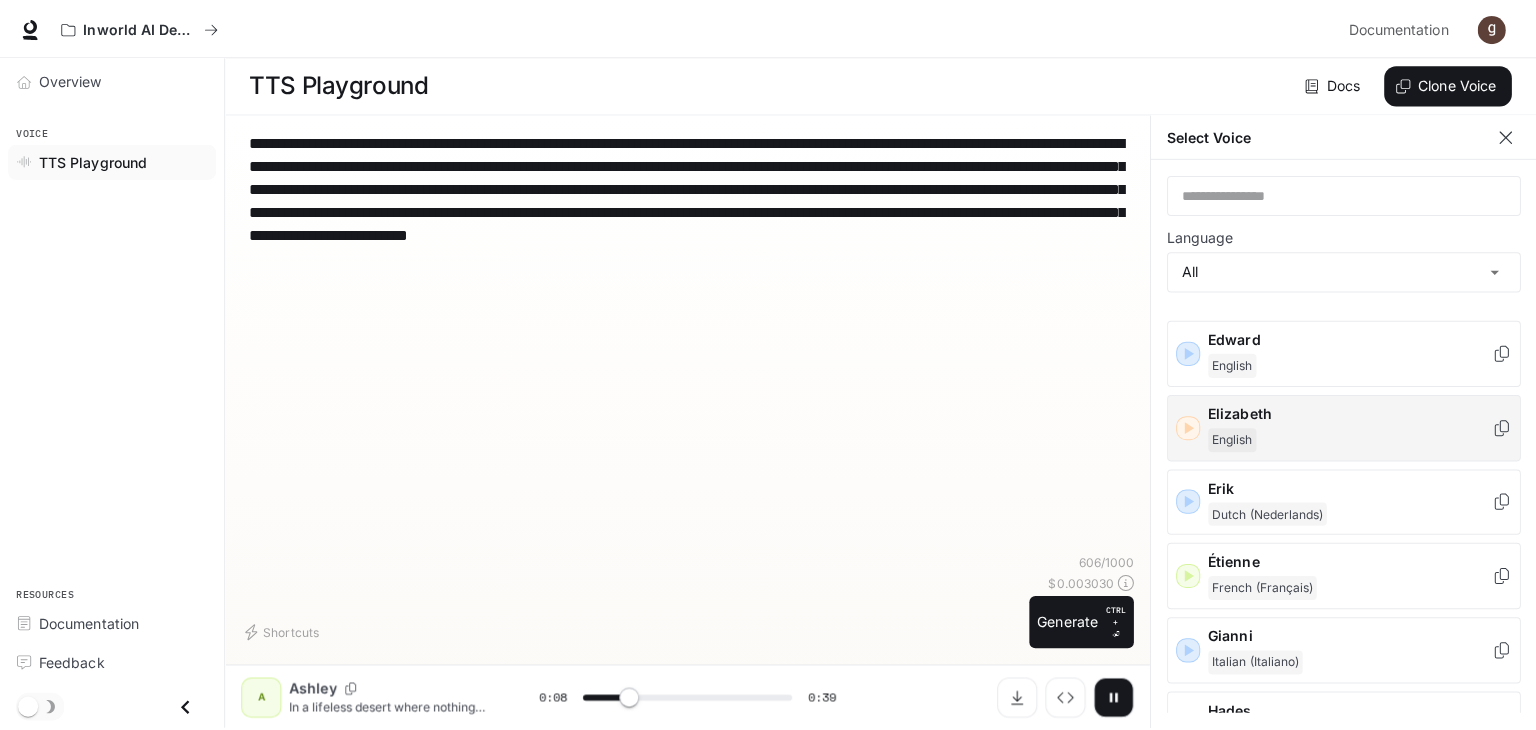 scroll, scrollTop: 1000, scrollLeft: 0, axis: vertical 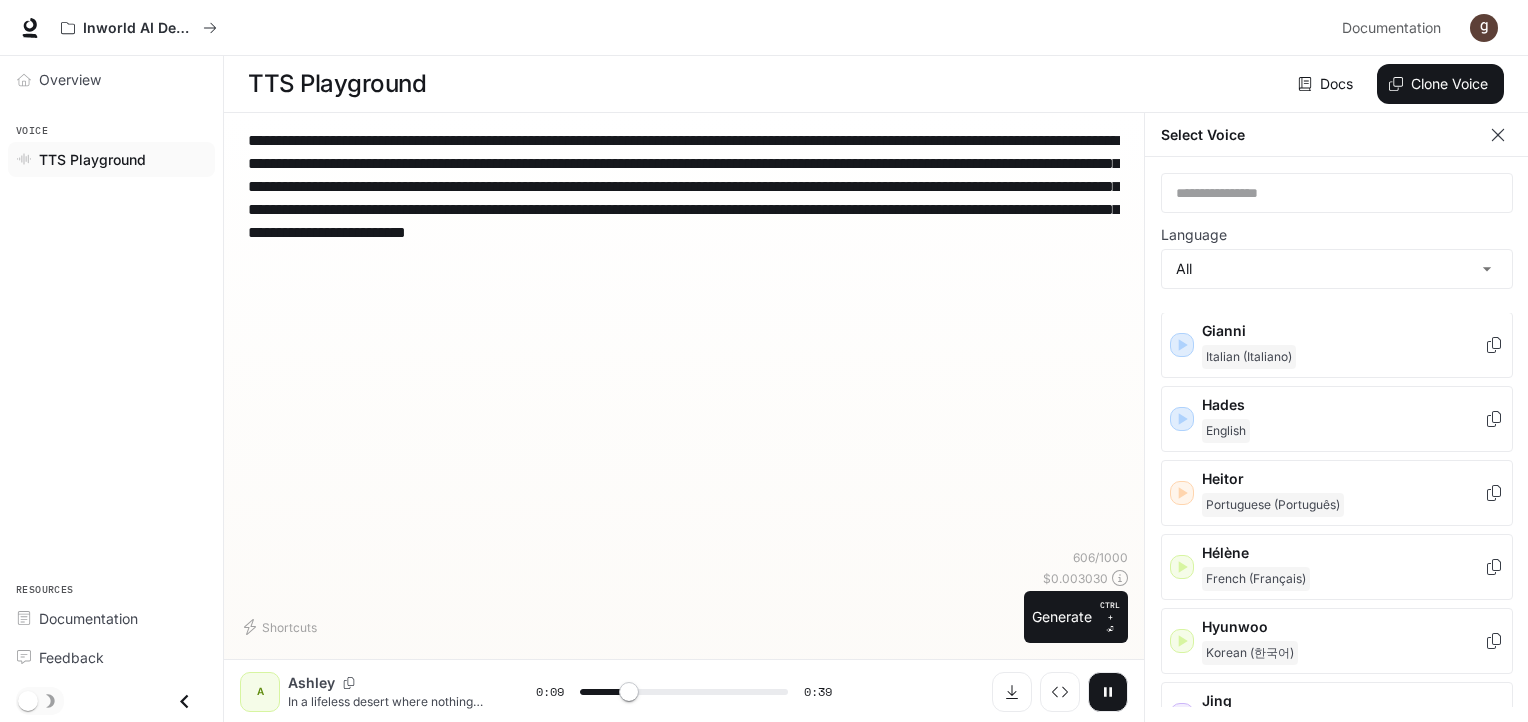 click on "**********" at bounding box center (684, 339) 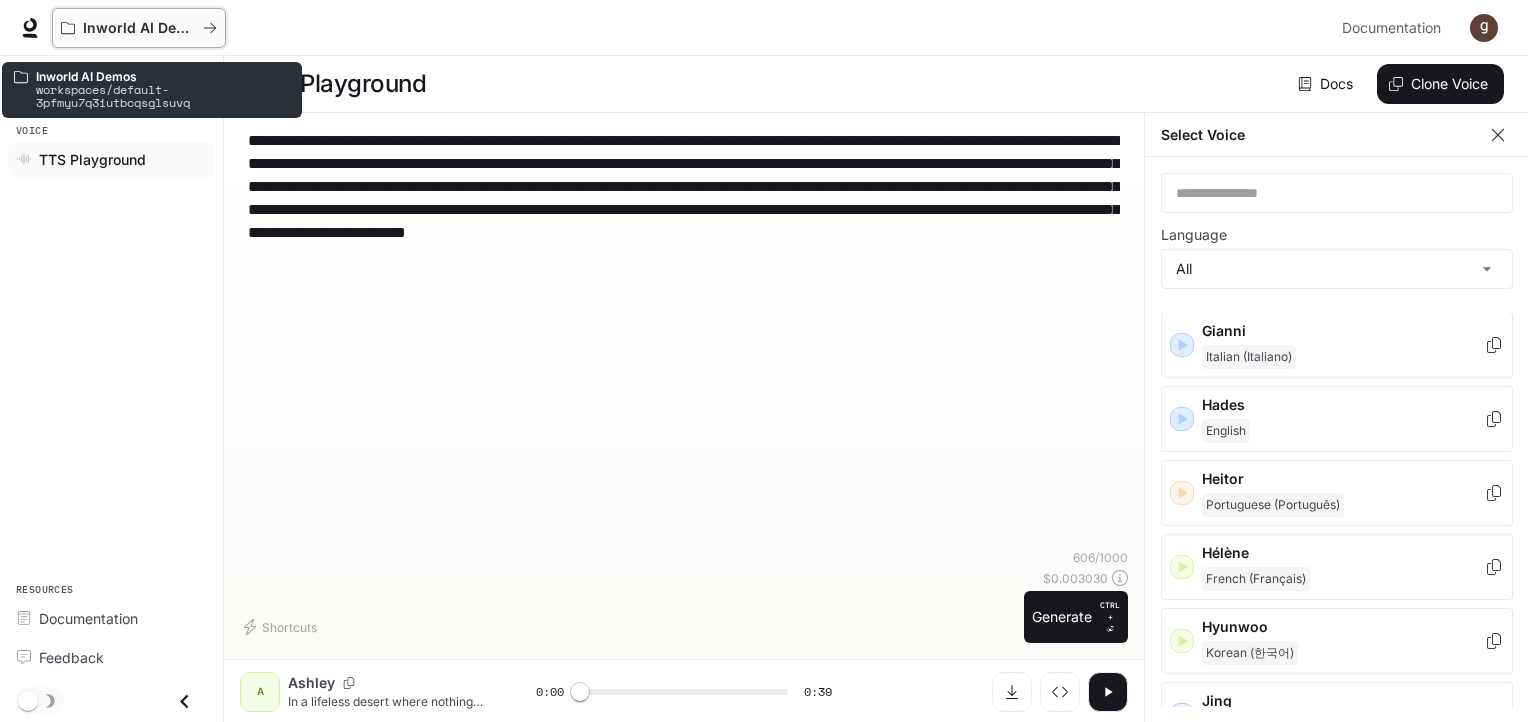 click on "Inworld AI Demos" at bounding box center (139, 28) 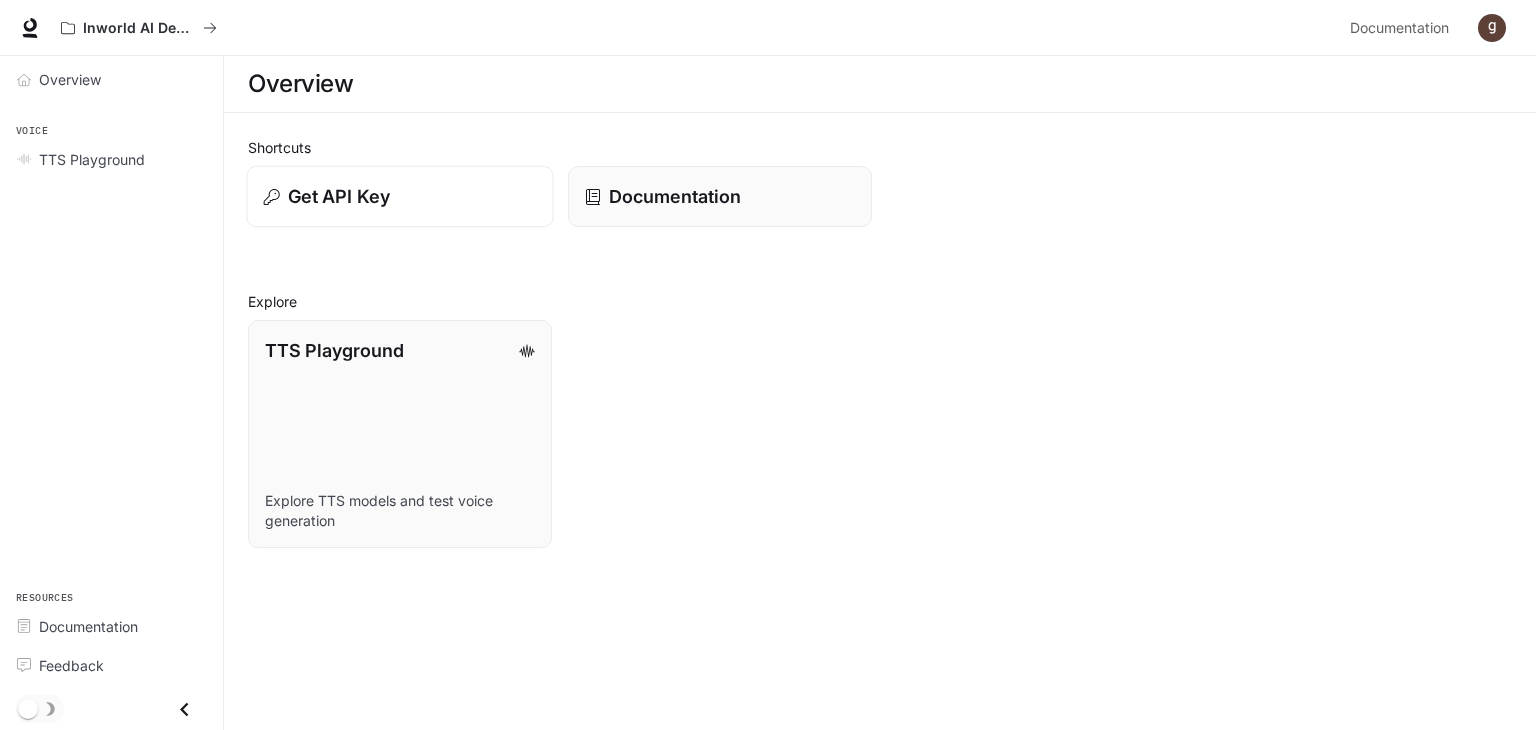 click on "Get API Key" at bounding box center (399, 197) 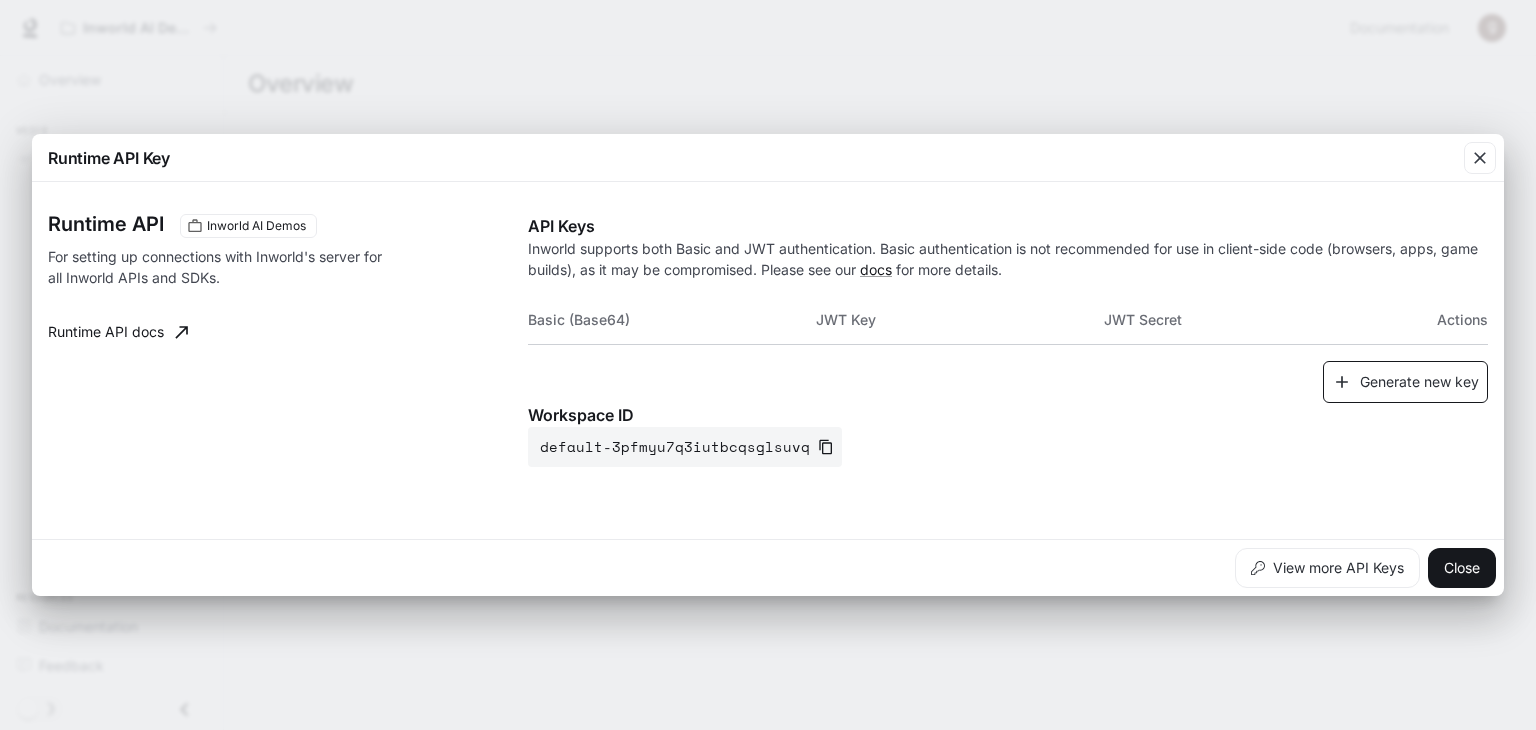 click on "Generate new key" at bounding box center (1405, 382) 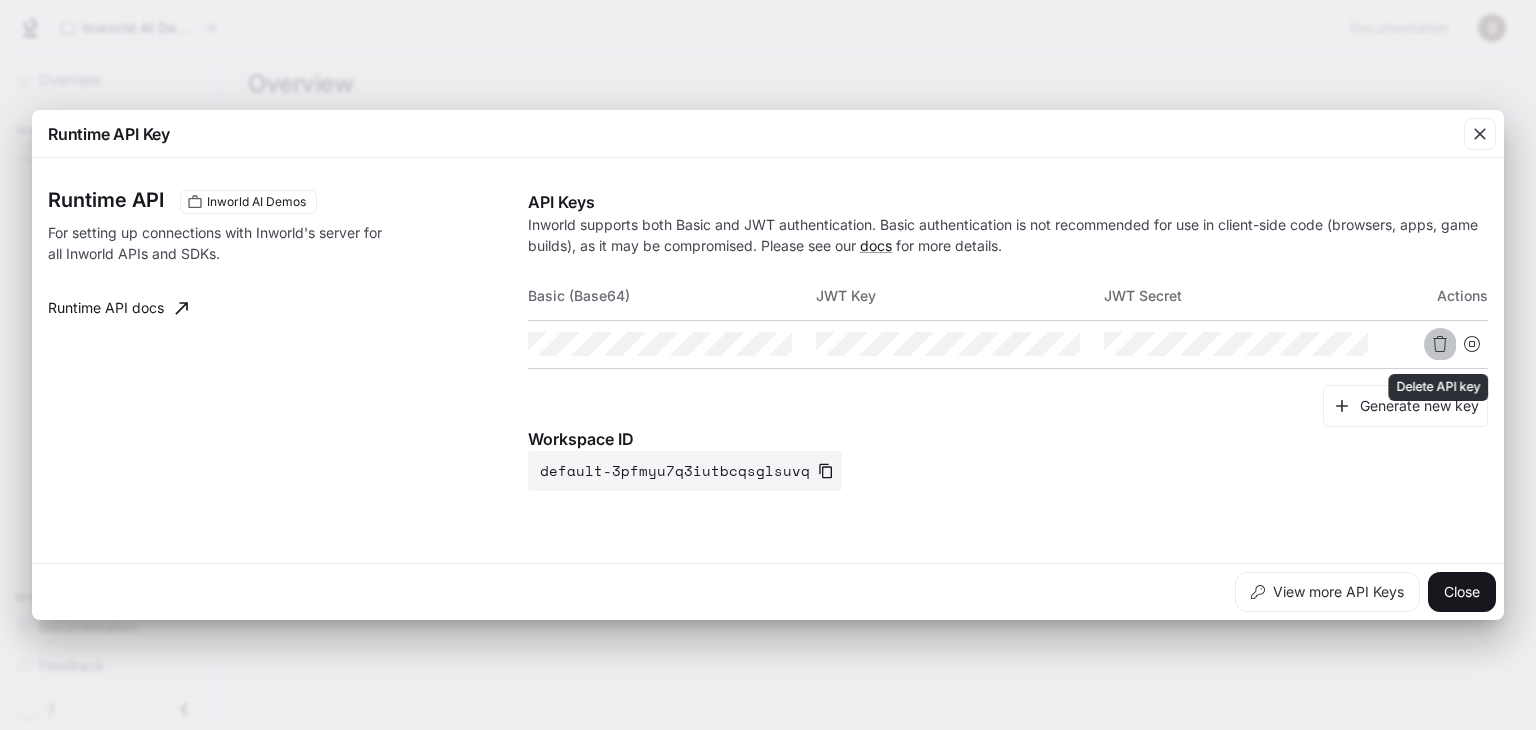 click at bounding box center [1440, 344] 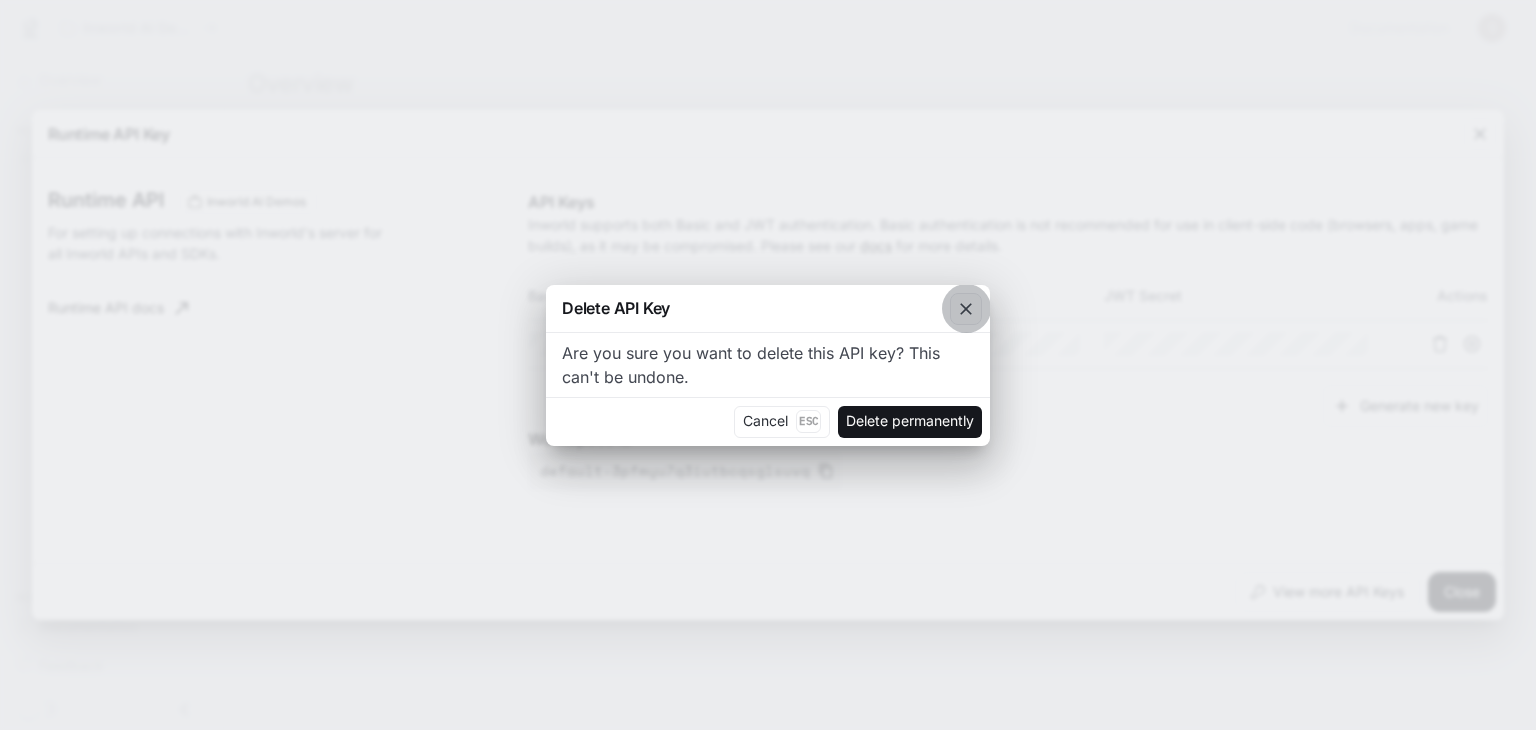 click at bounding box center [966, 309] 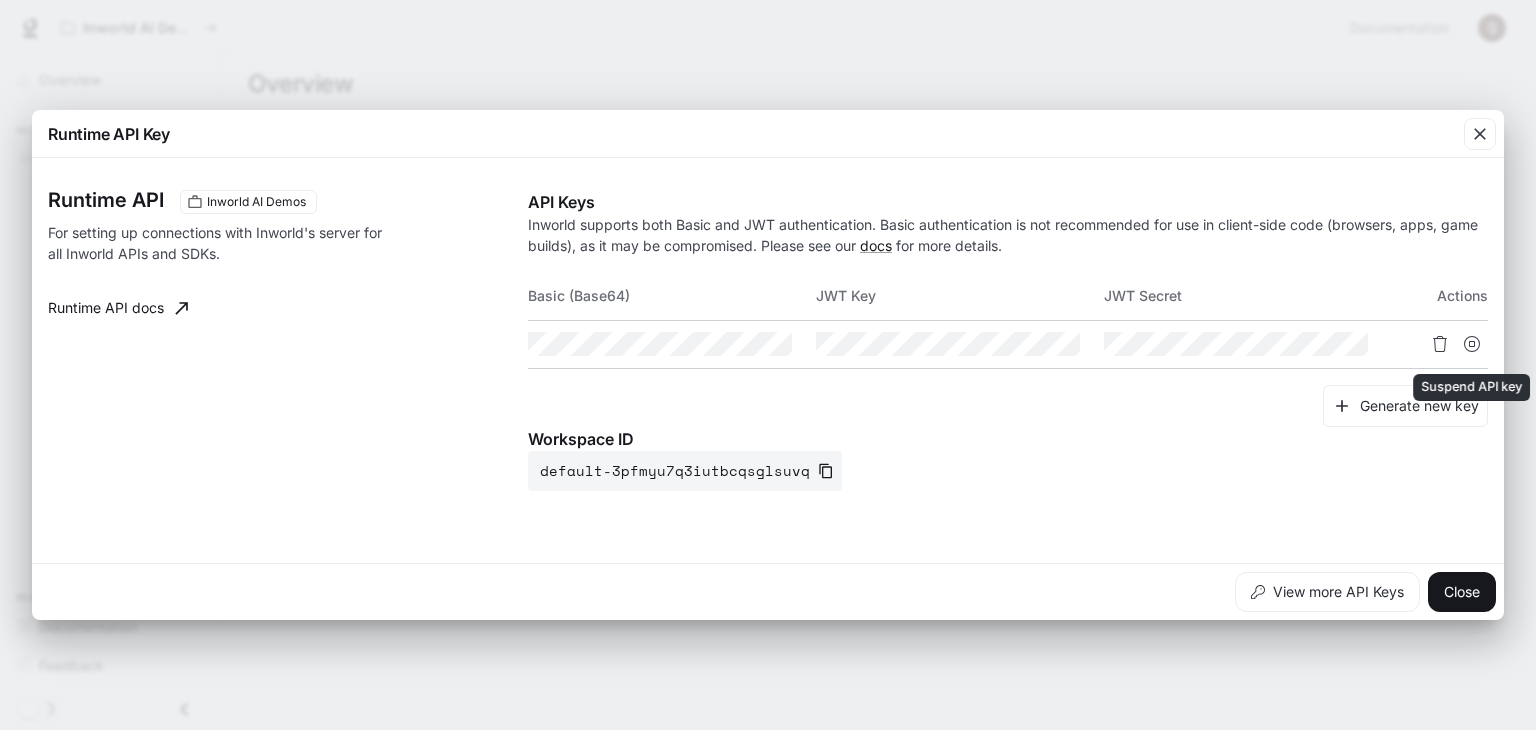 click at bounding box center [1472, 344] 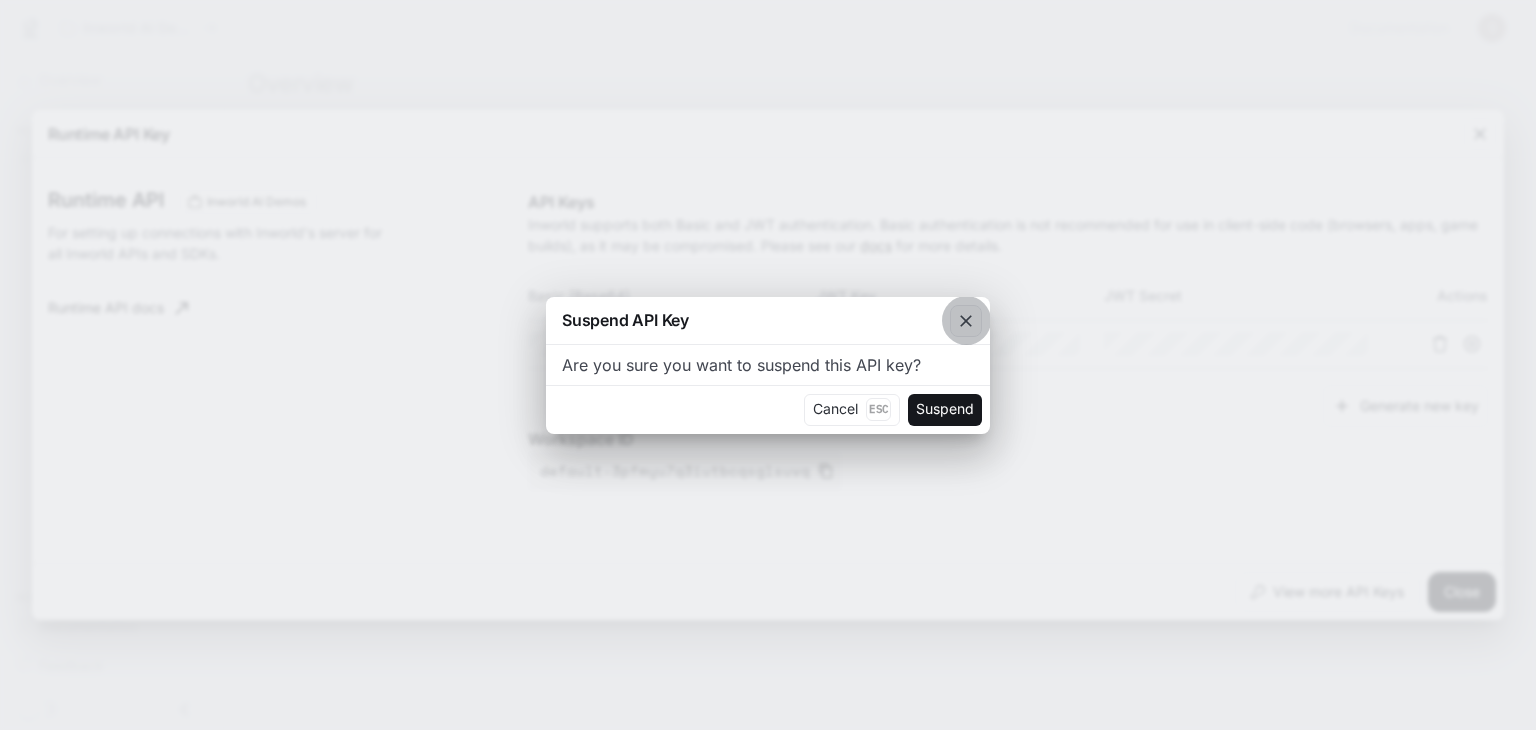 click at bounding box center (966, 321) 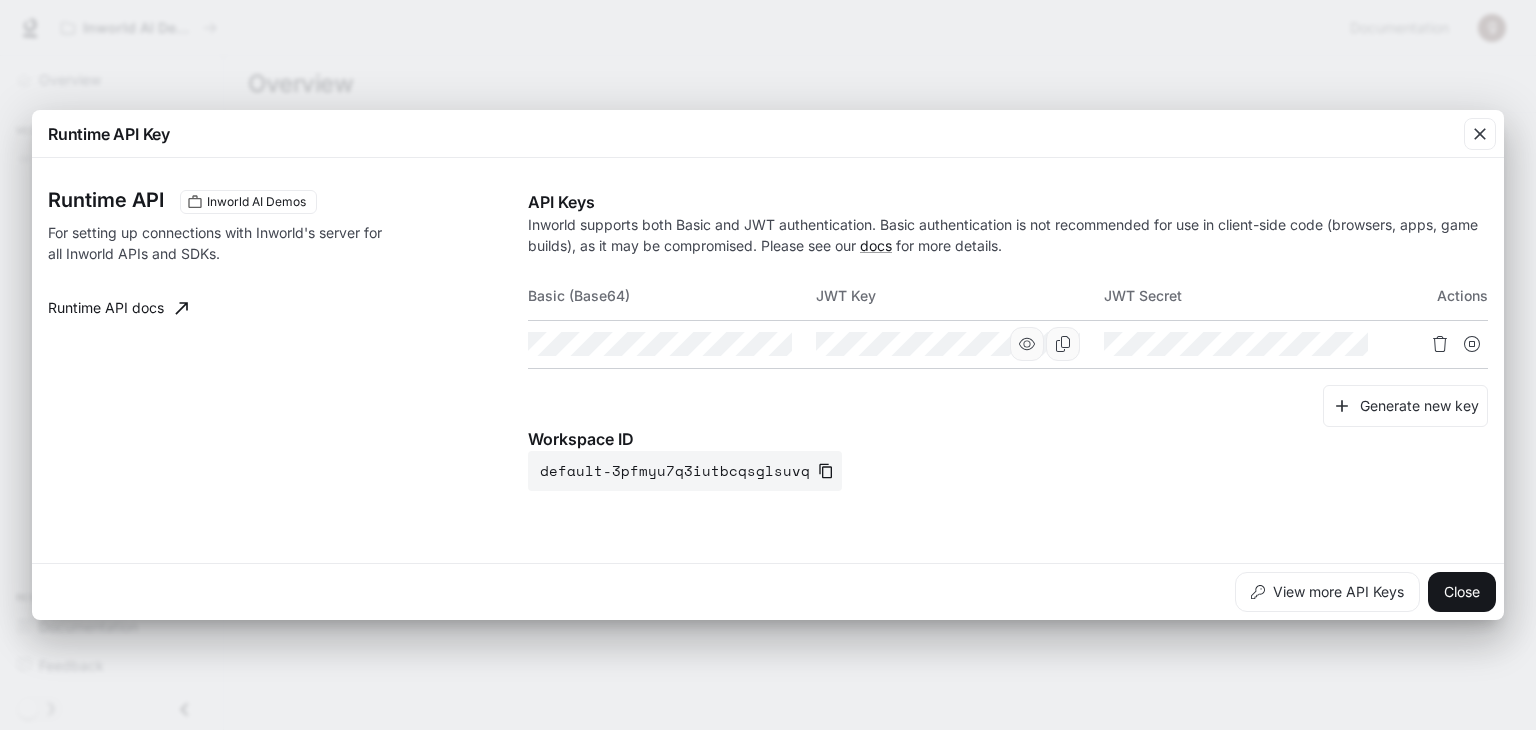 click at bounding box center (1063, 344) 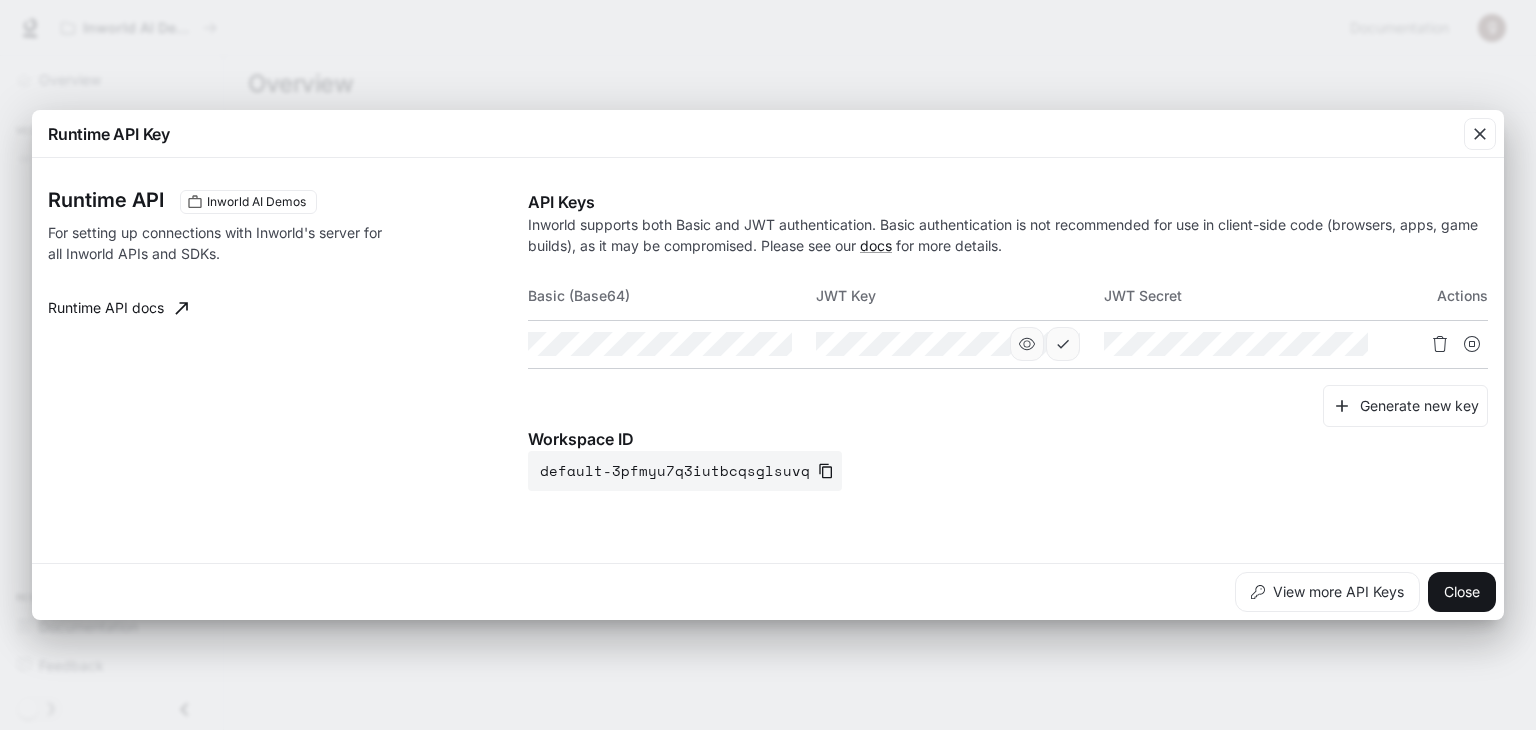 click at bounding box center [0, 0] 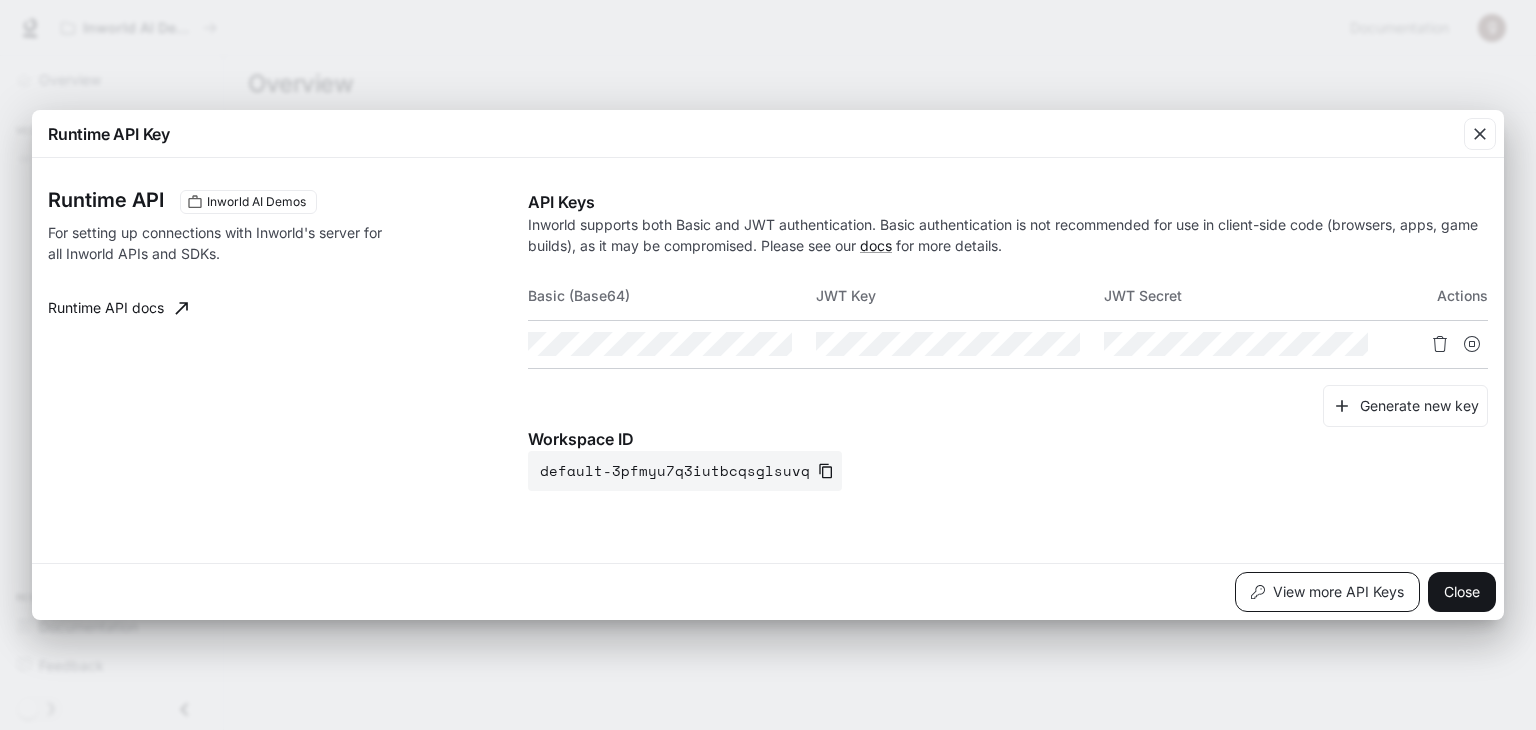 click on "View more API Keys" at bounding box center (1327, 592) 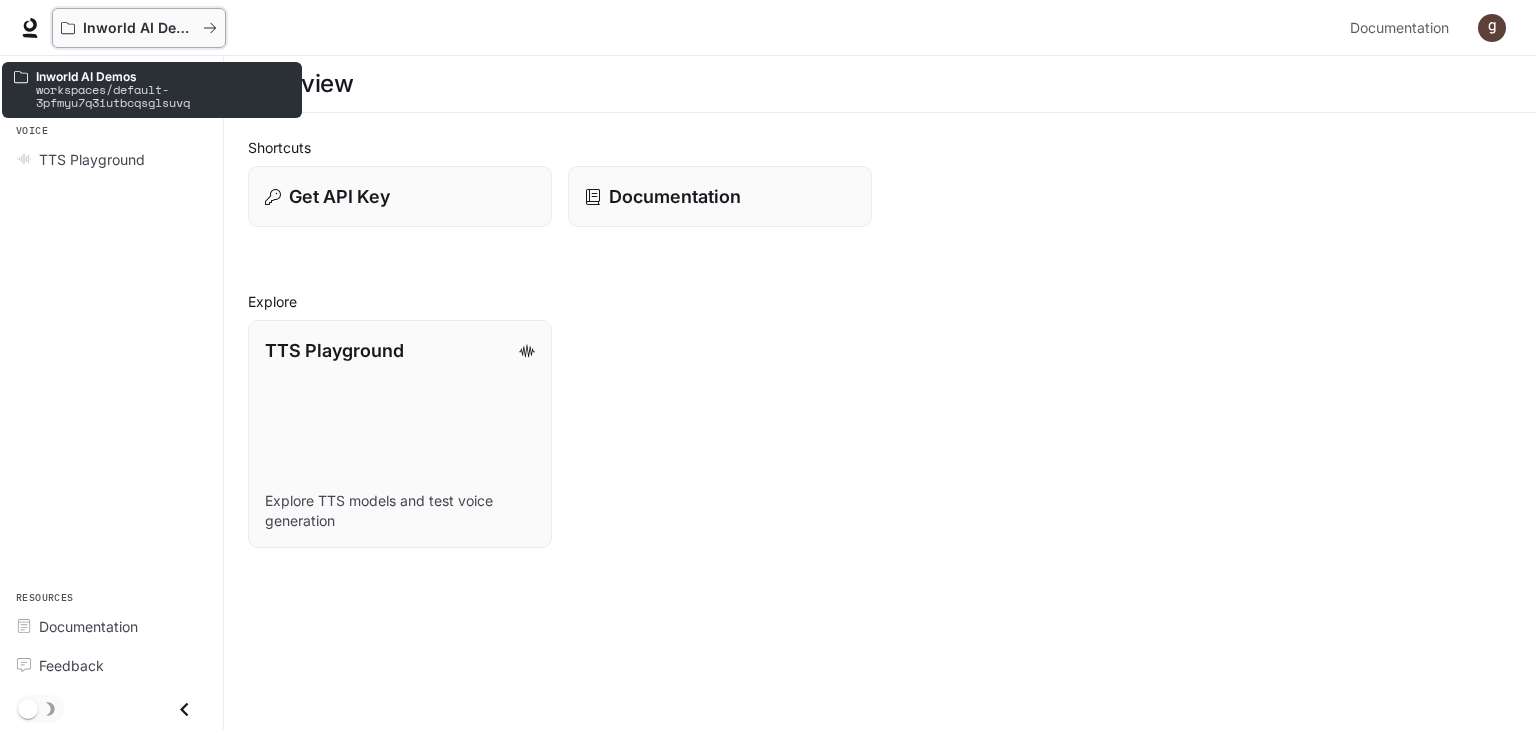 click on "Inworld AI Demos" at bounding box center (132, 28) 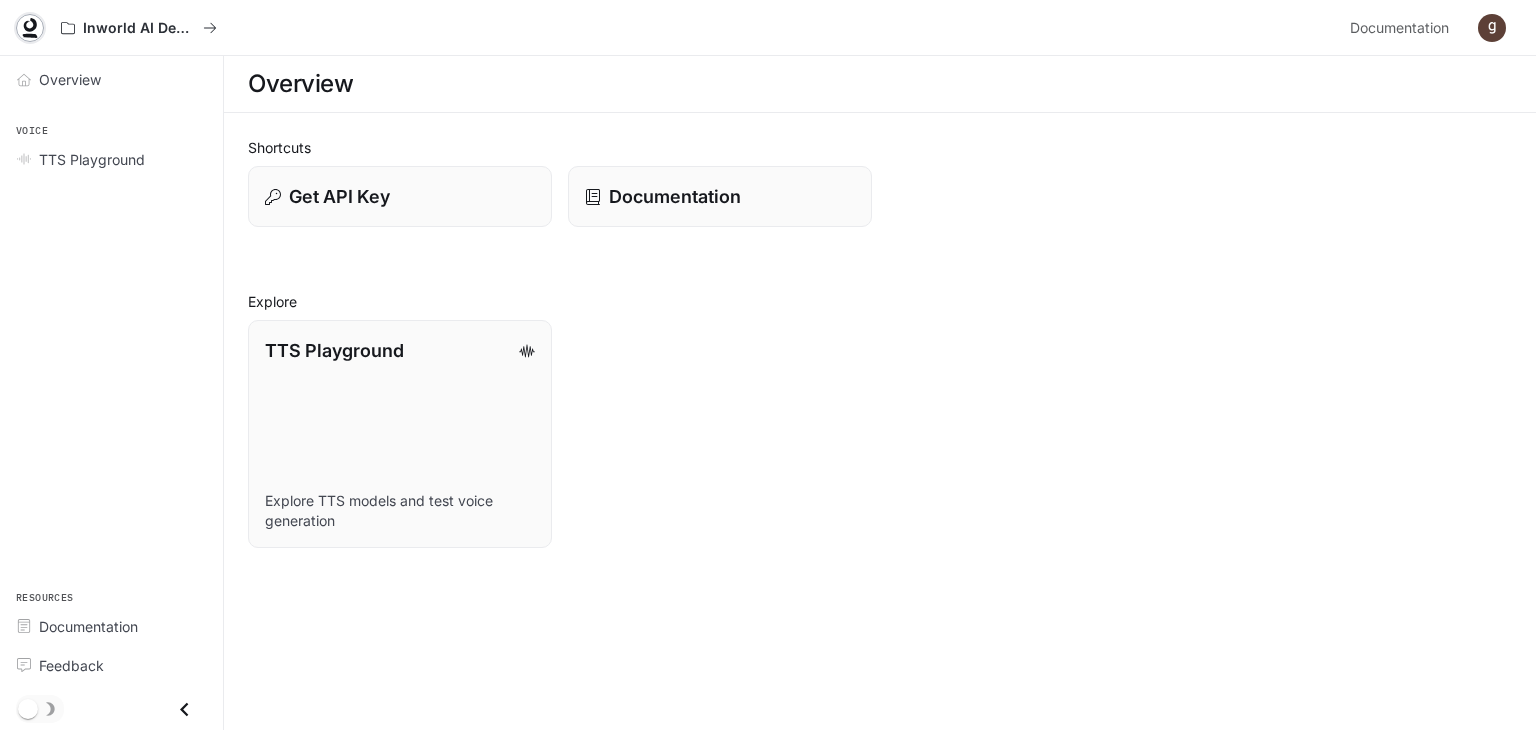 click at bounding box center [30, 25] 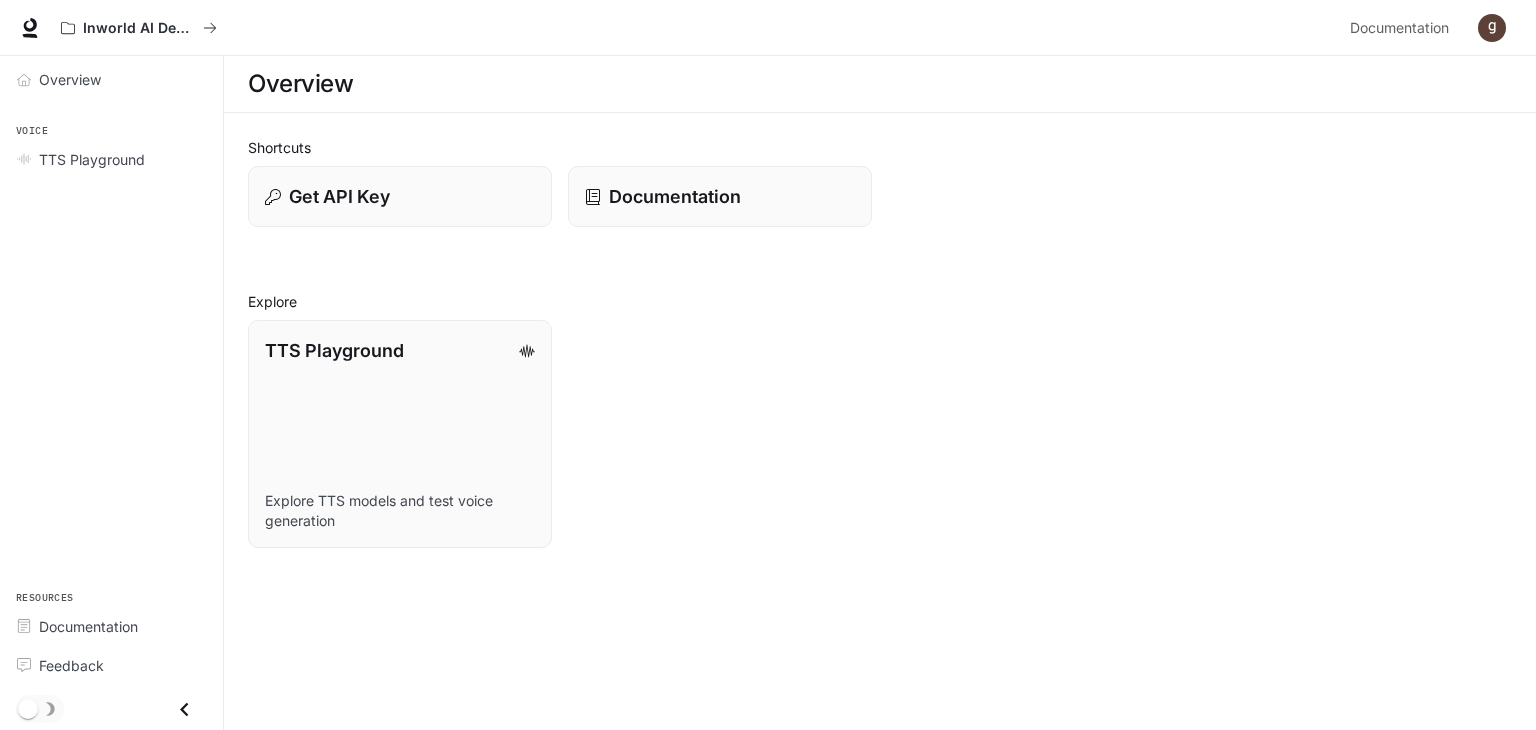 scroll, scrollTop: 0, scrollLeft: 0, axis: both 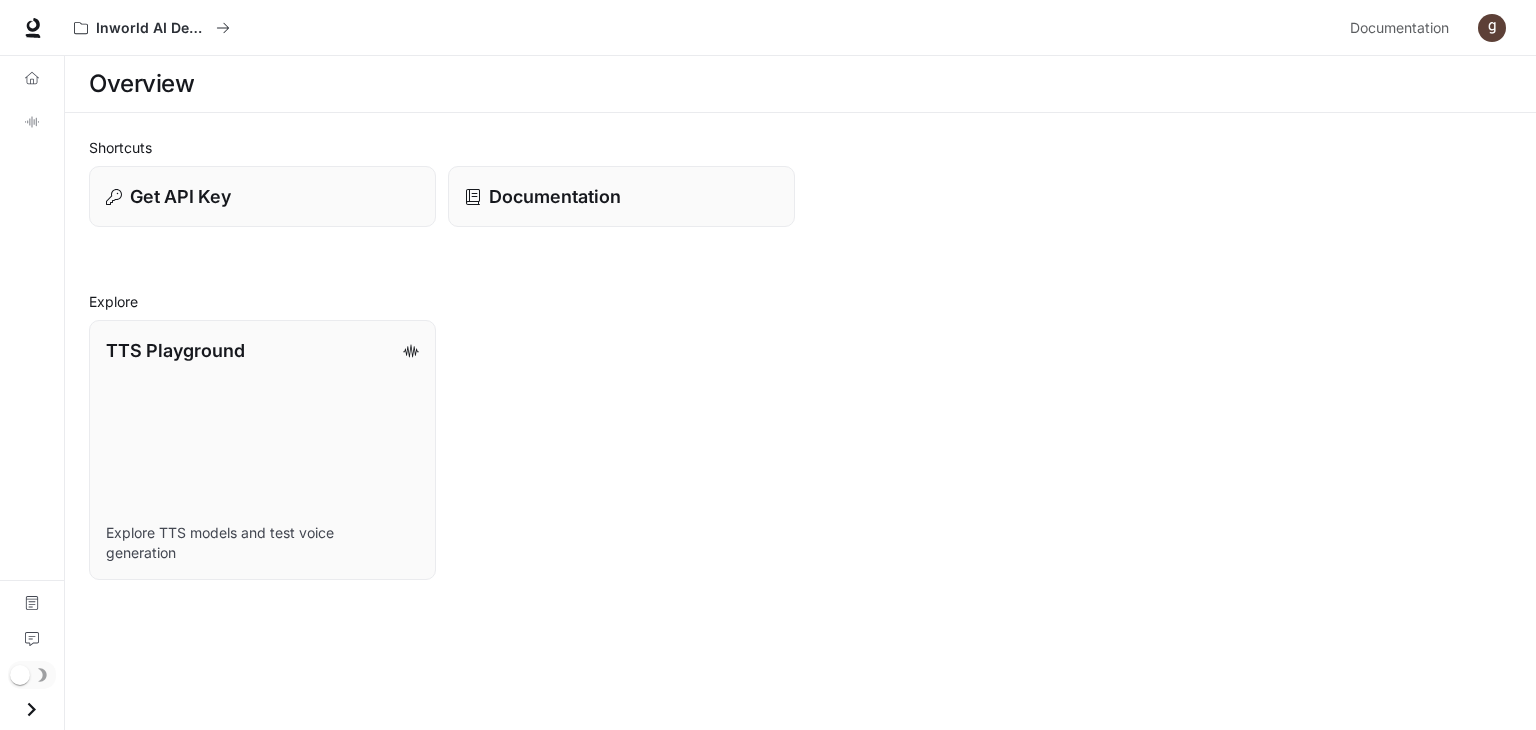 click at bounding box center [31, 709] 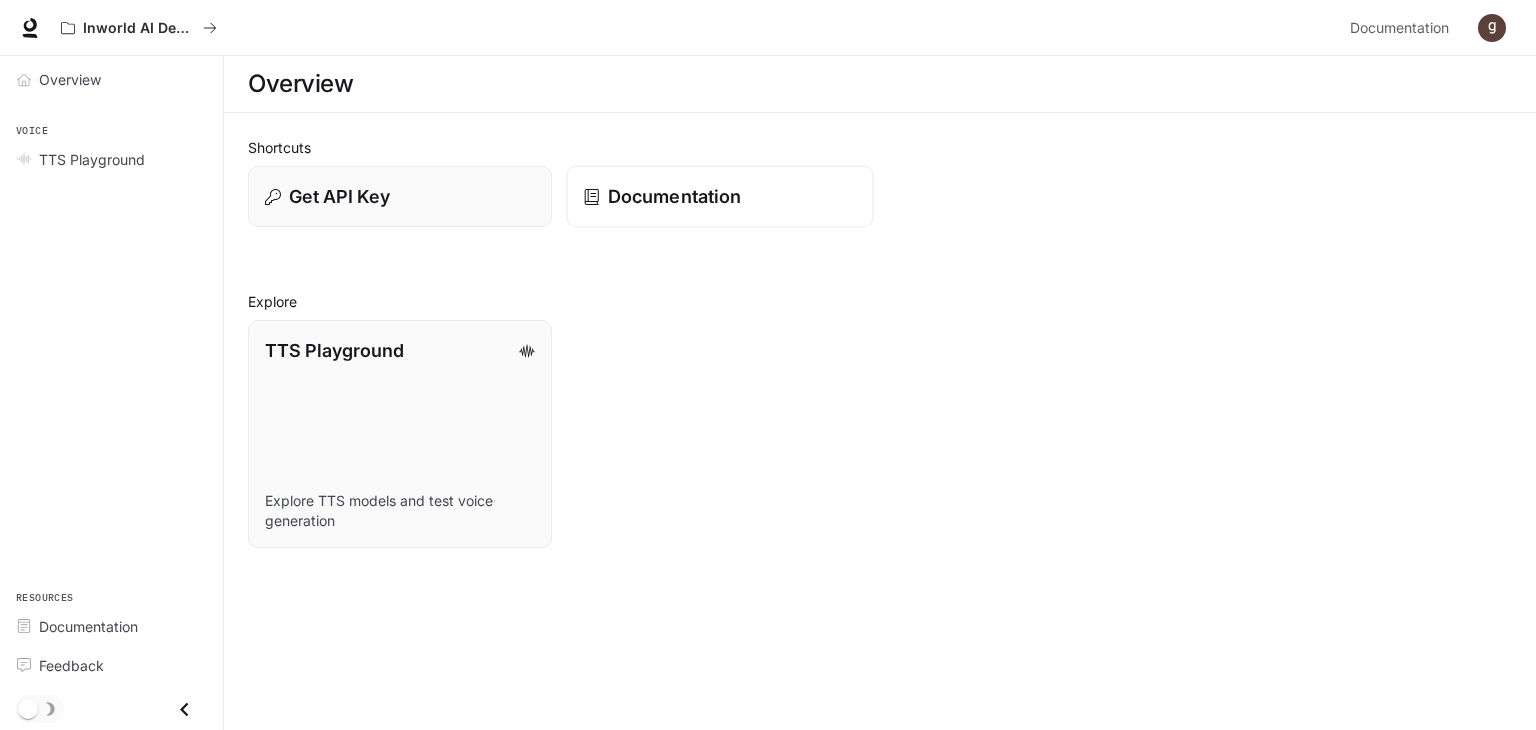 click on "Documentation" at bounding box center (674, 196) 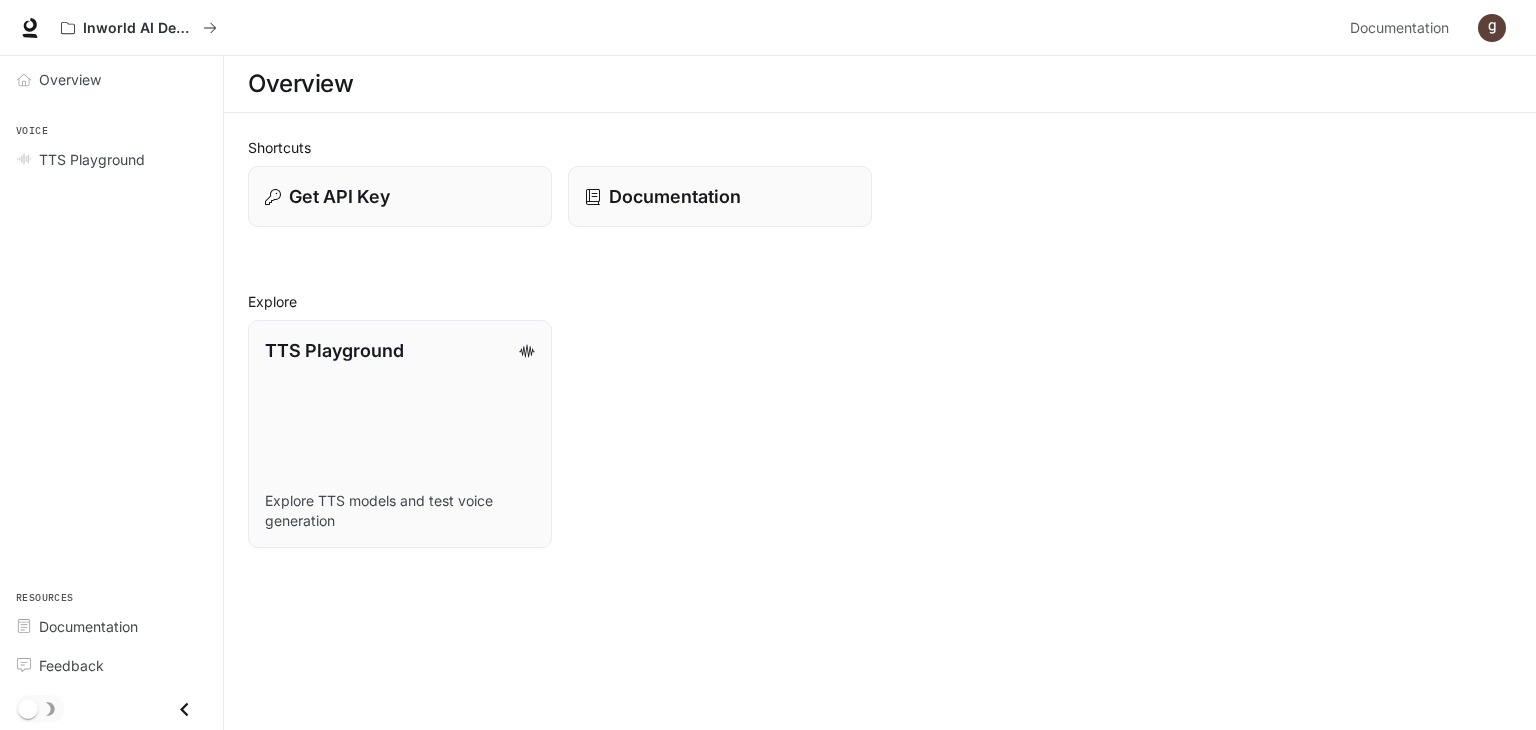 scroll, scrollTop: 0, scrollLeft: 0, axis: both 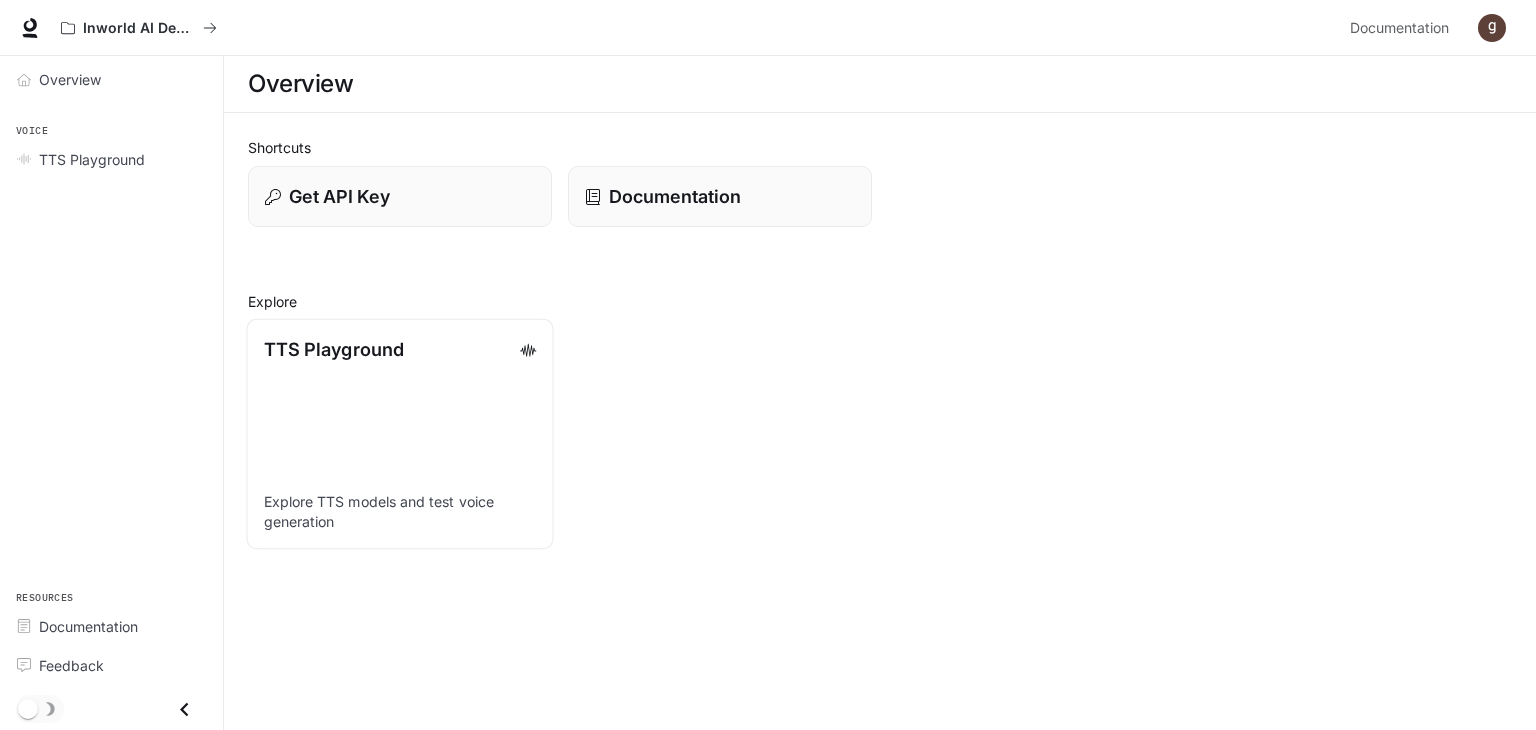 click on "TTS Playground Explore TTS models and test voice generation" at bounding box center (399, 434) 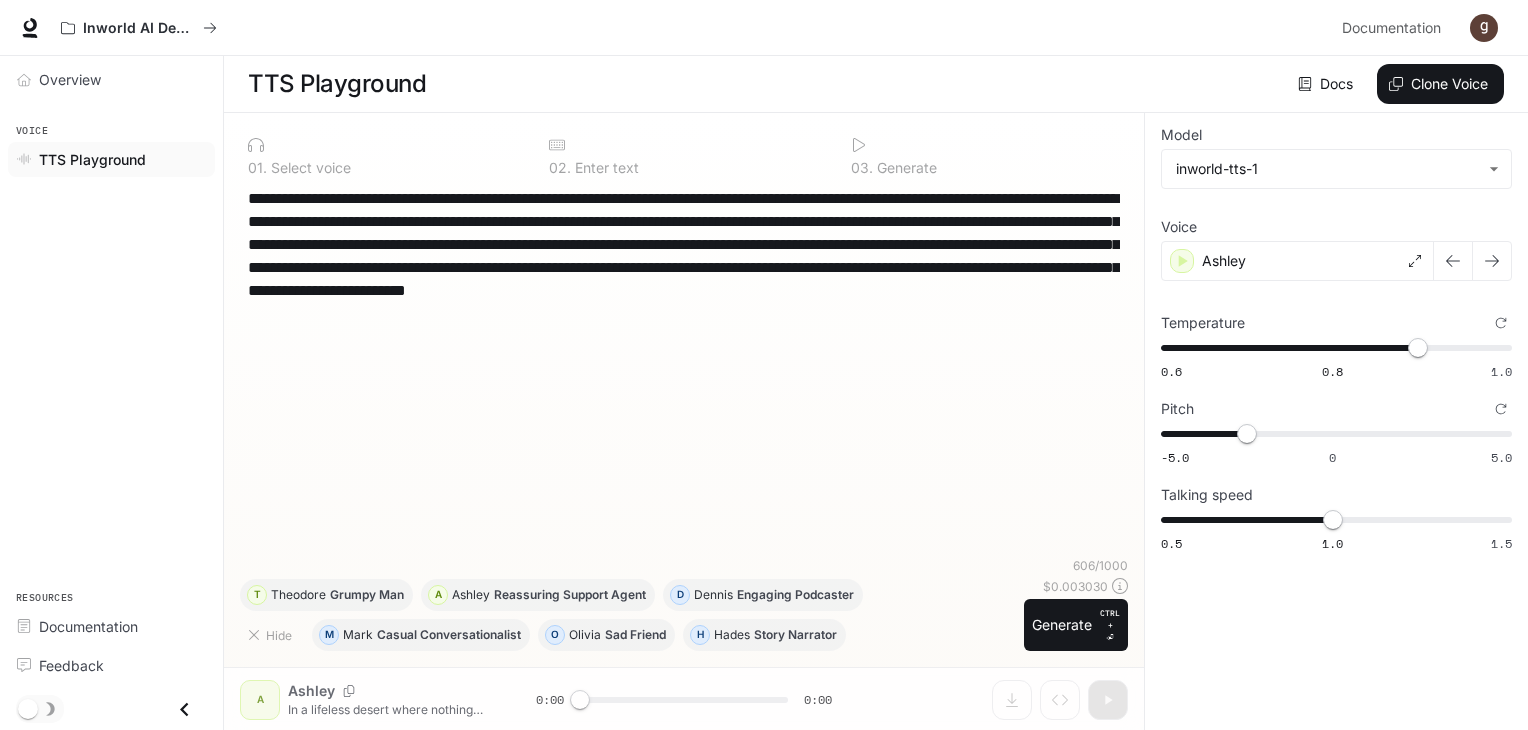 click on "**********" at bounding box center [684, 267] 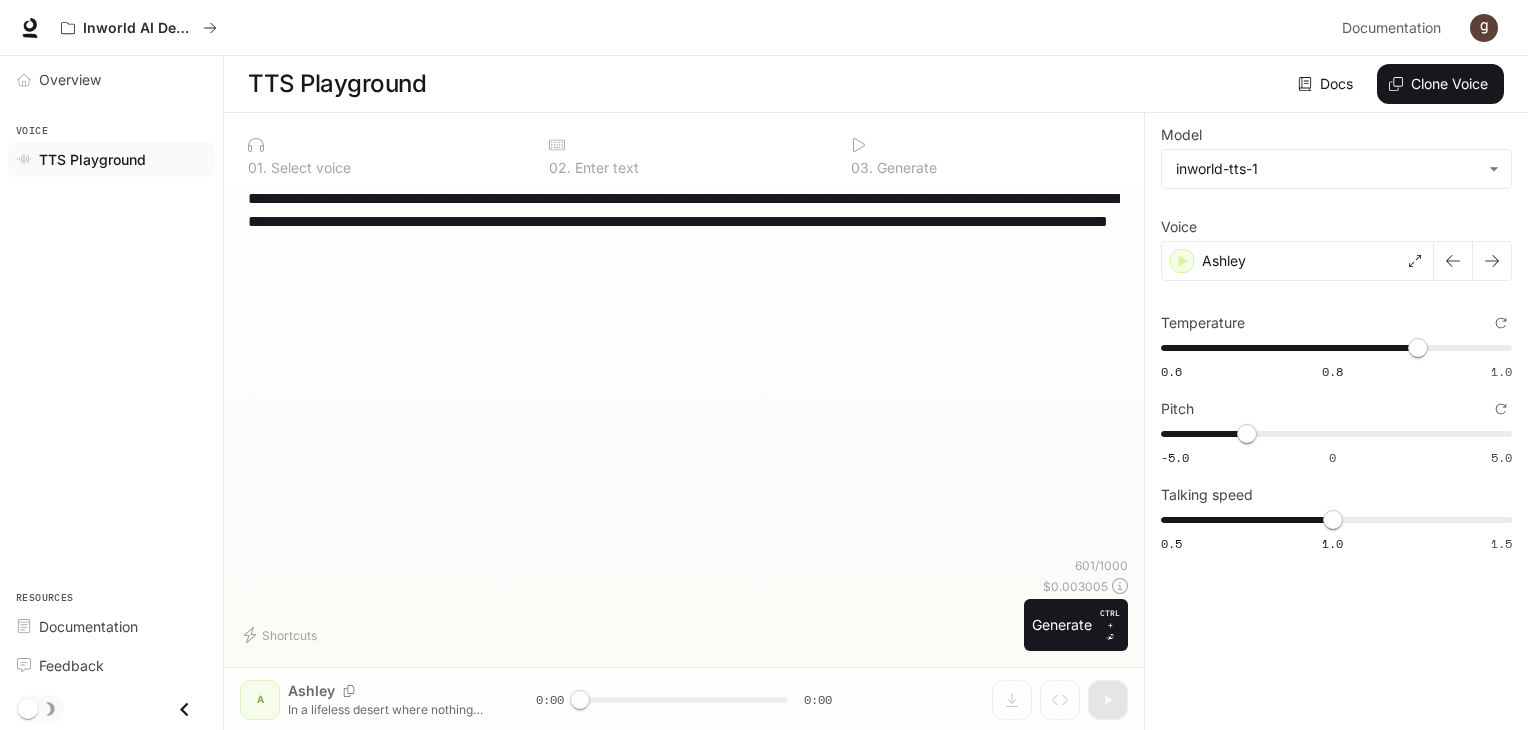 type on "**********" 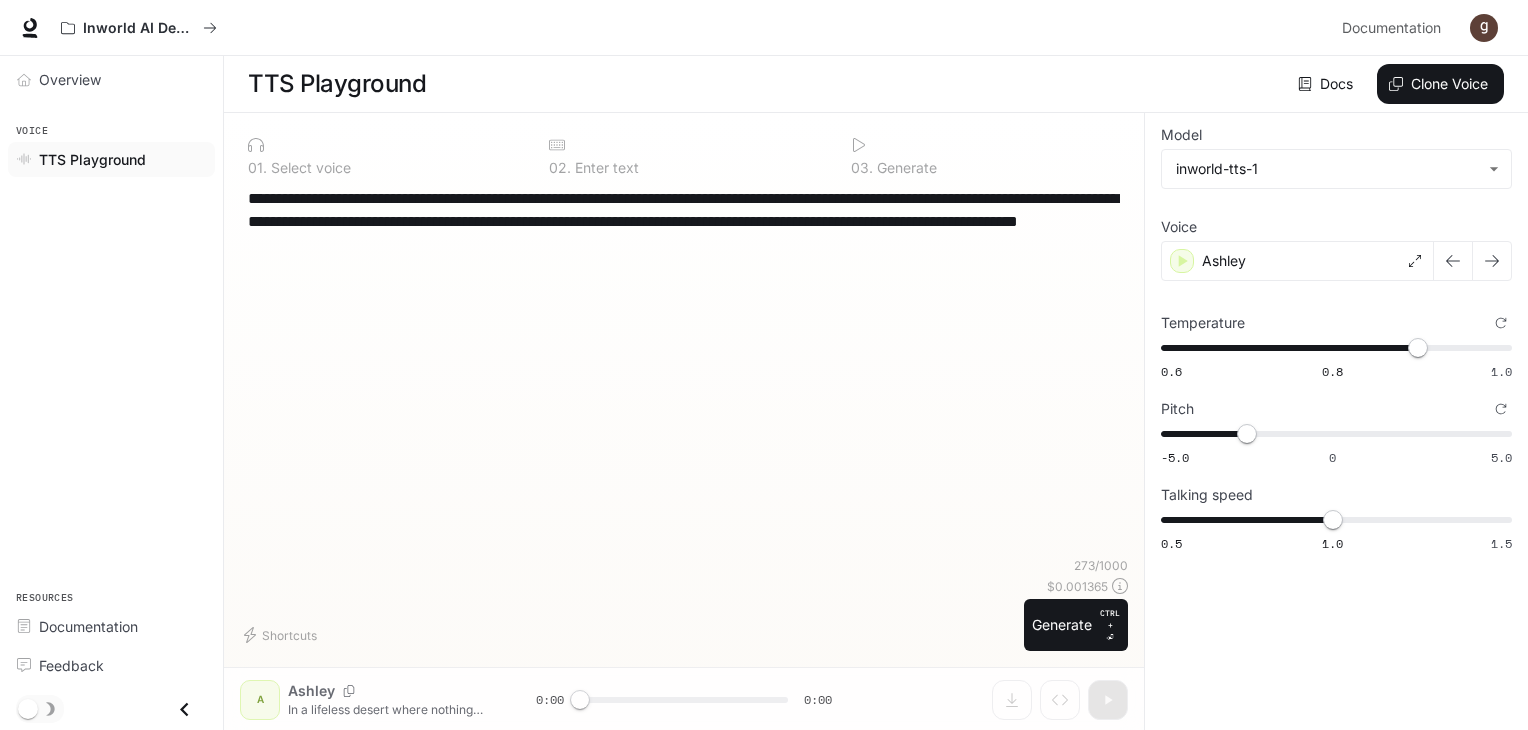 click on "**********" at bounding box center (684, 233) 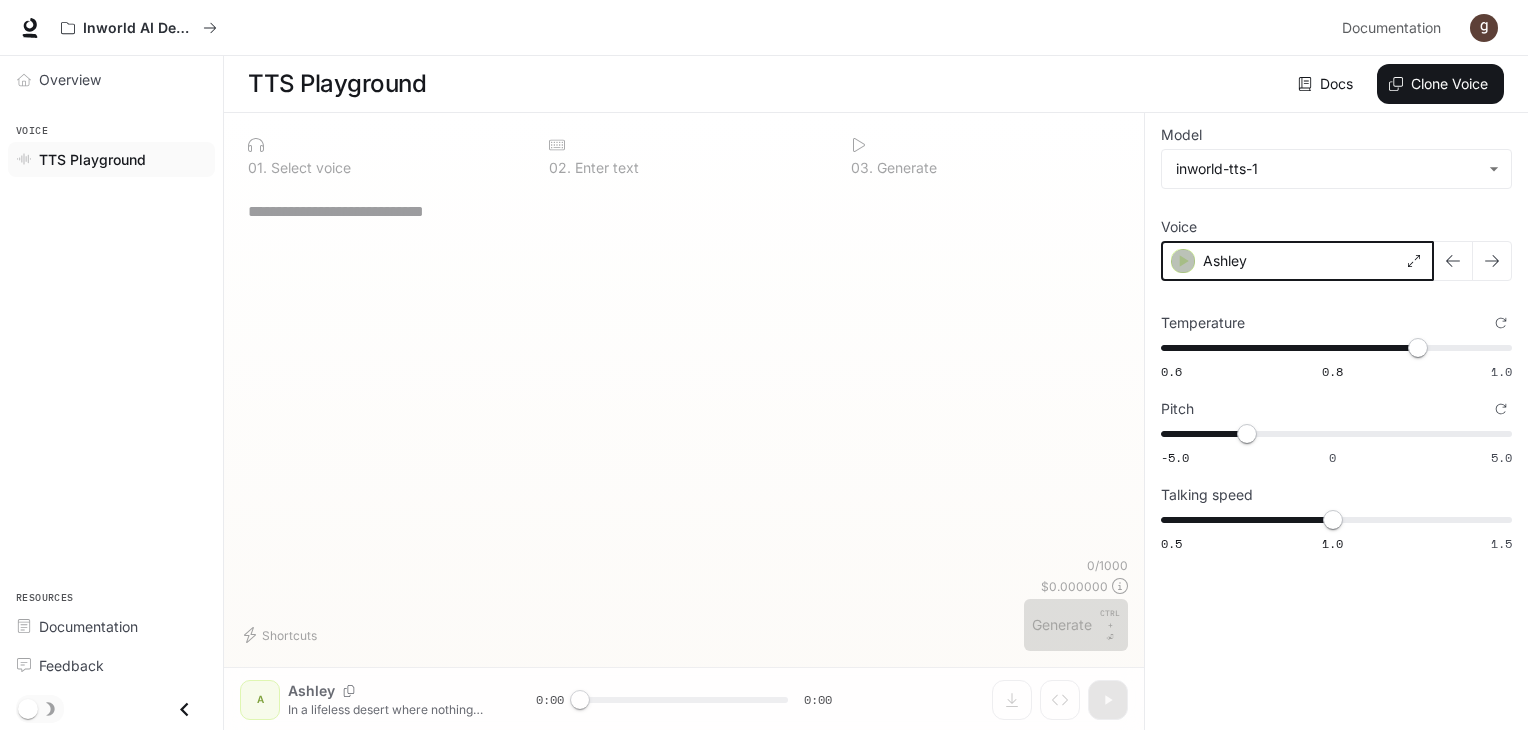 click at bounding box center (1183, 261) 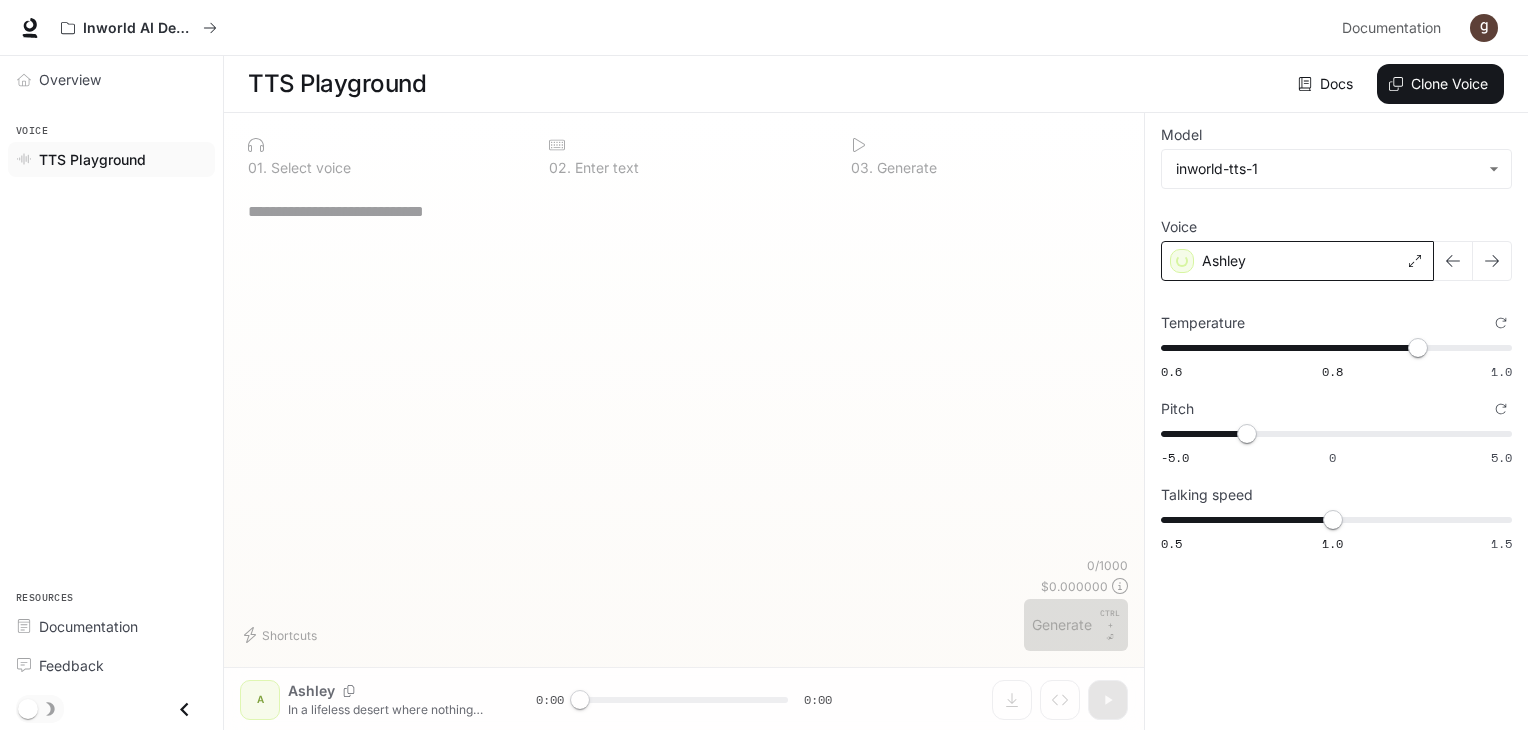 click on "* ​" at bounding box center [684, 372] 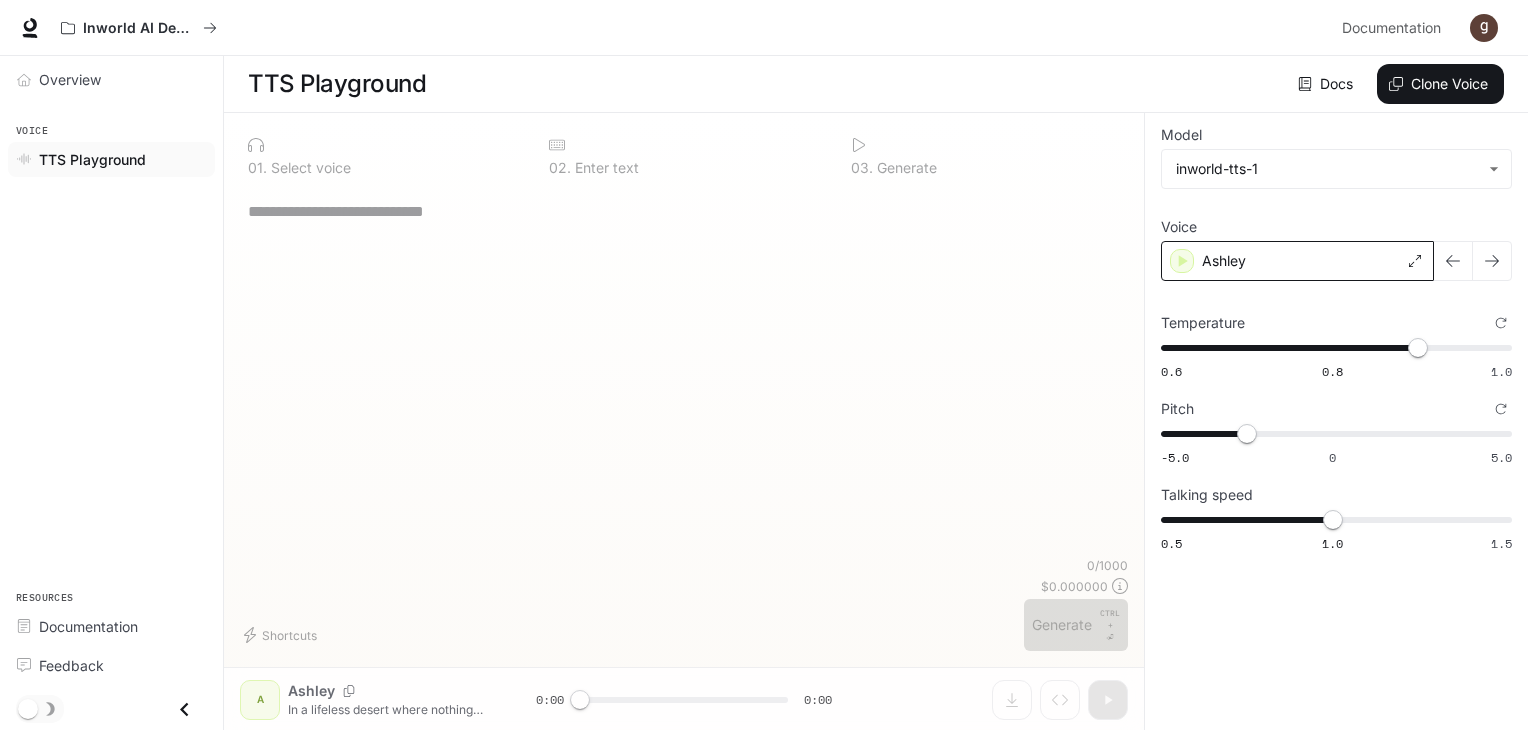 click on "* ​" at bounding box center [684, 211] 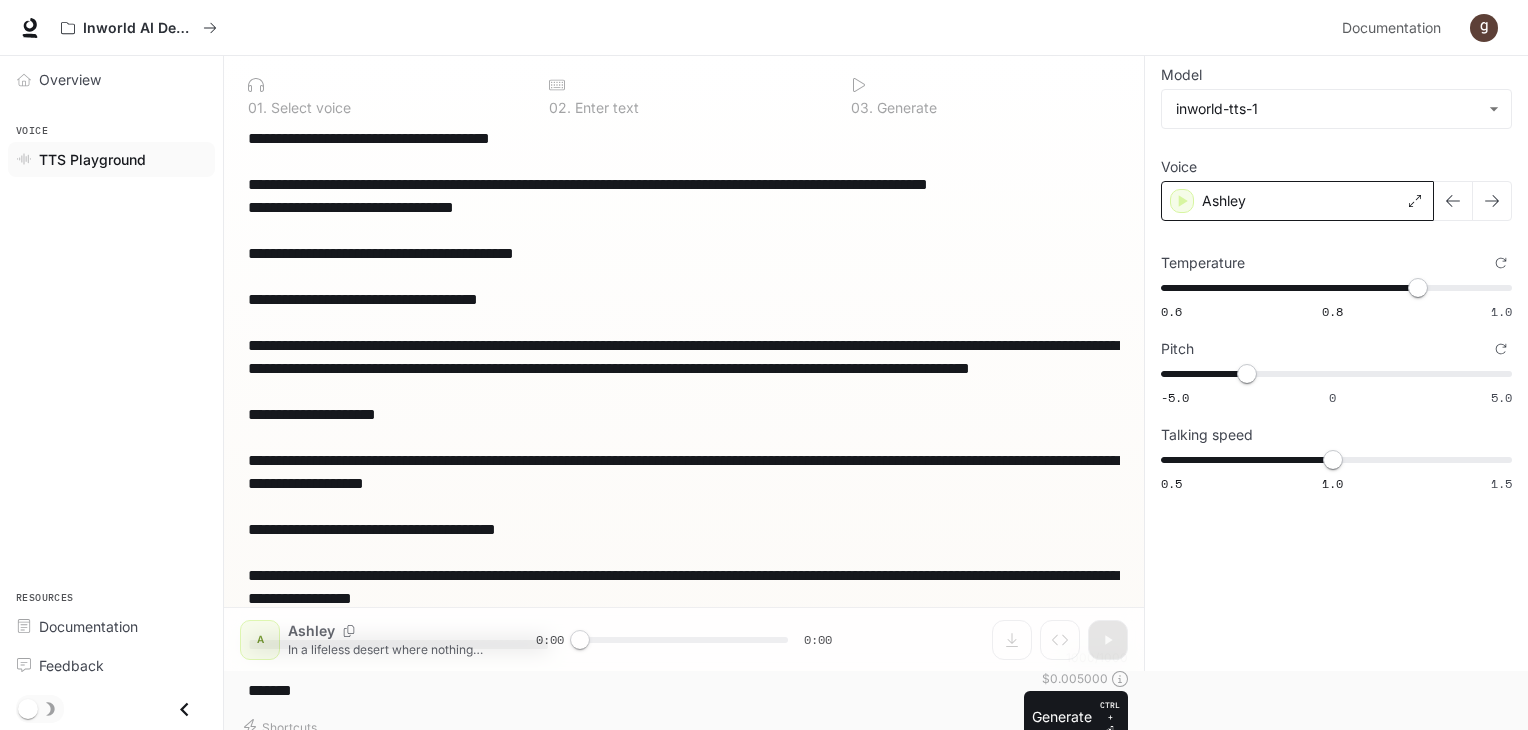 scroll, scrollTop: 79, scrollLeft: 0, axis: vertical 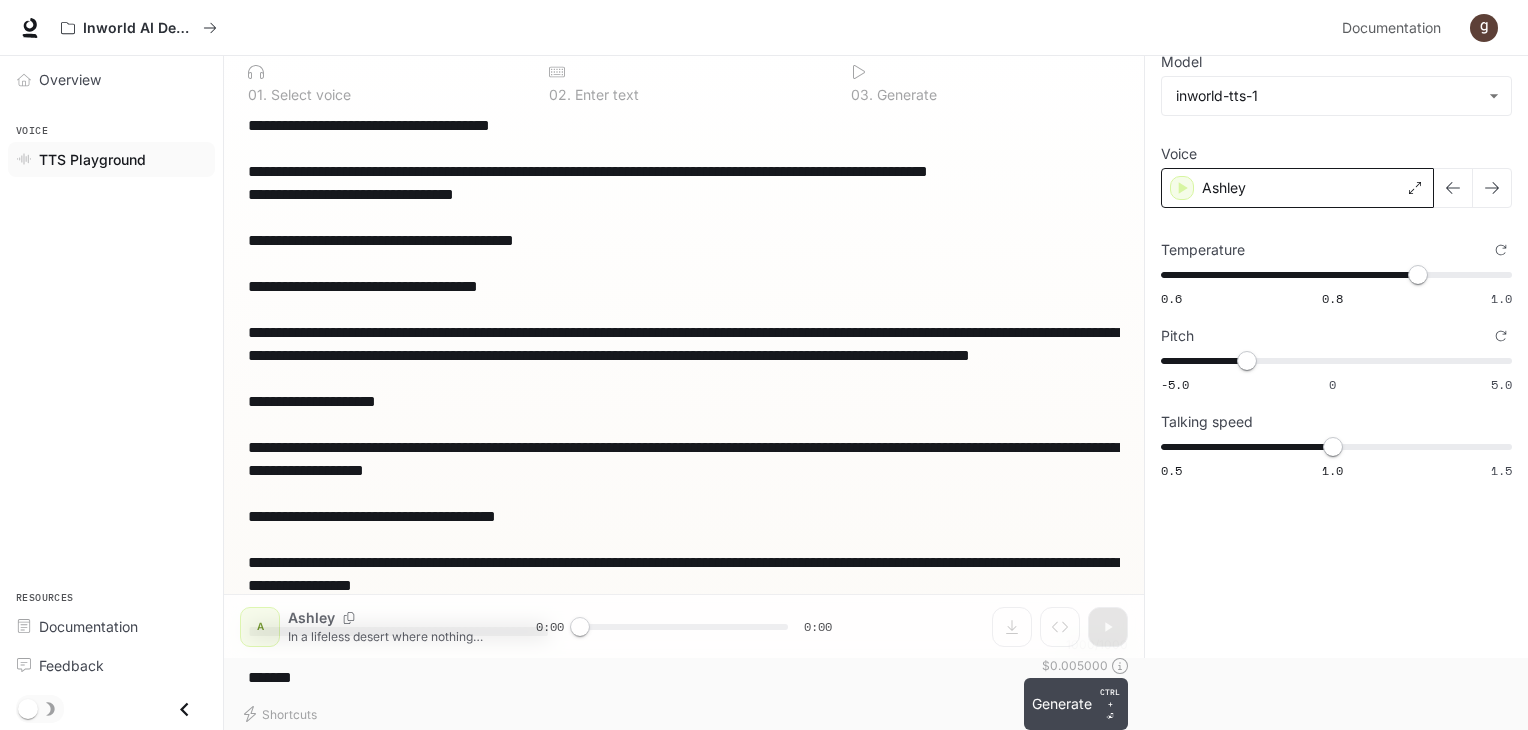 type on "**********" 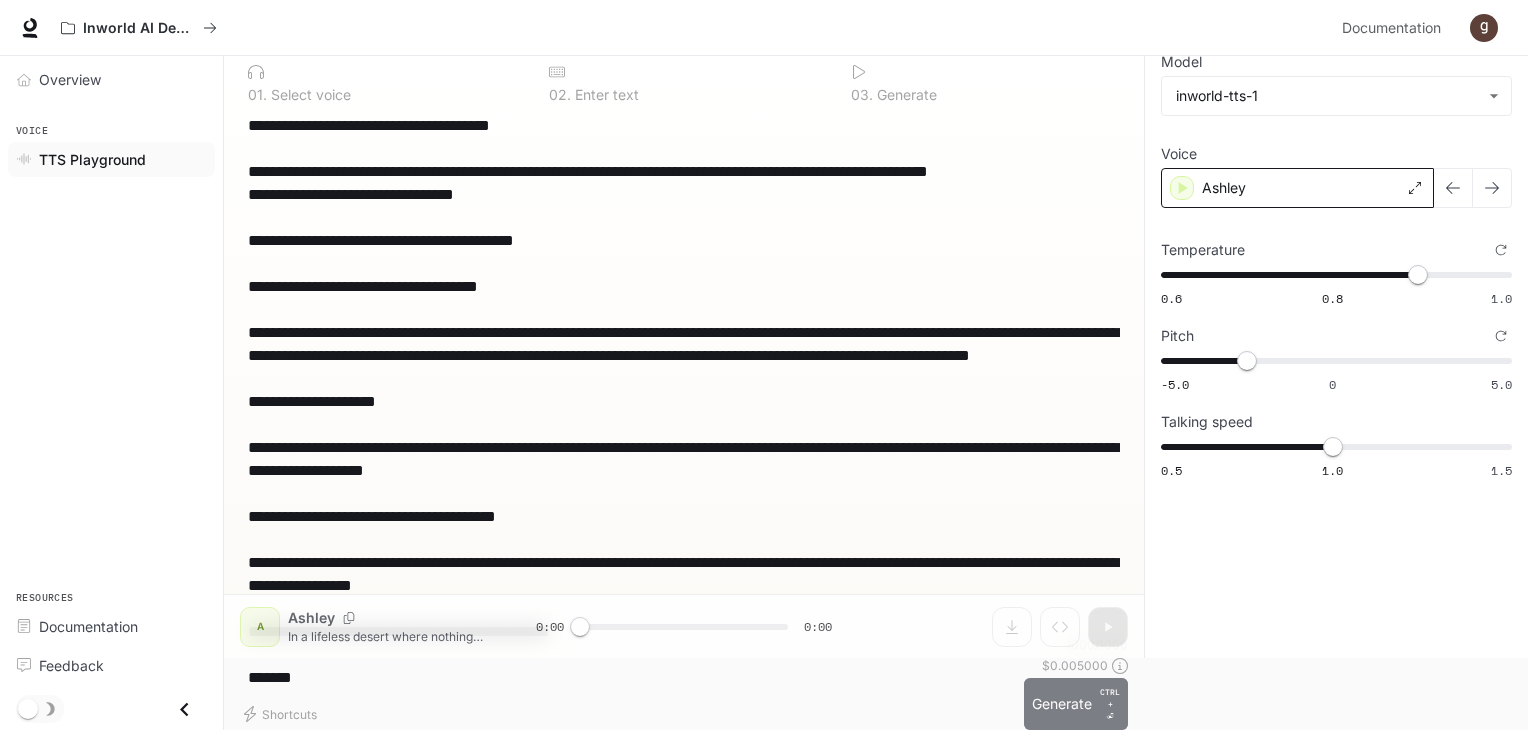 click on "Generate CTRL +  ⏎" at bounding box center [1076, 704] 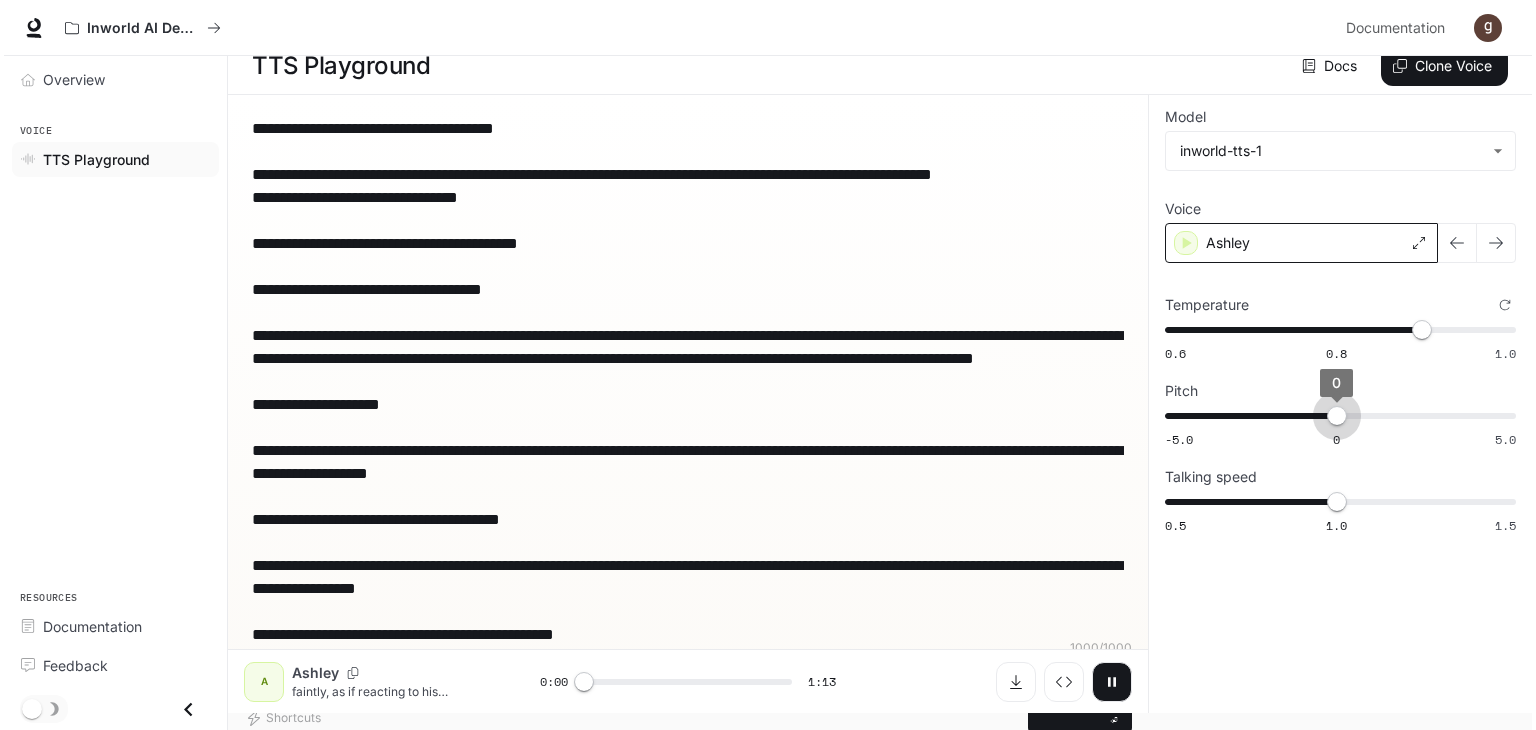 scroll, scrollTop: 15, scrollLeft: 0, axis: vertical 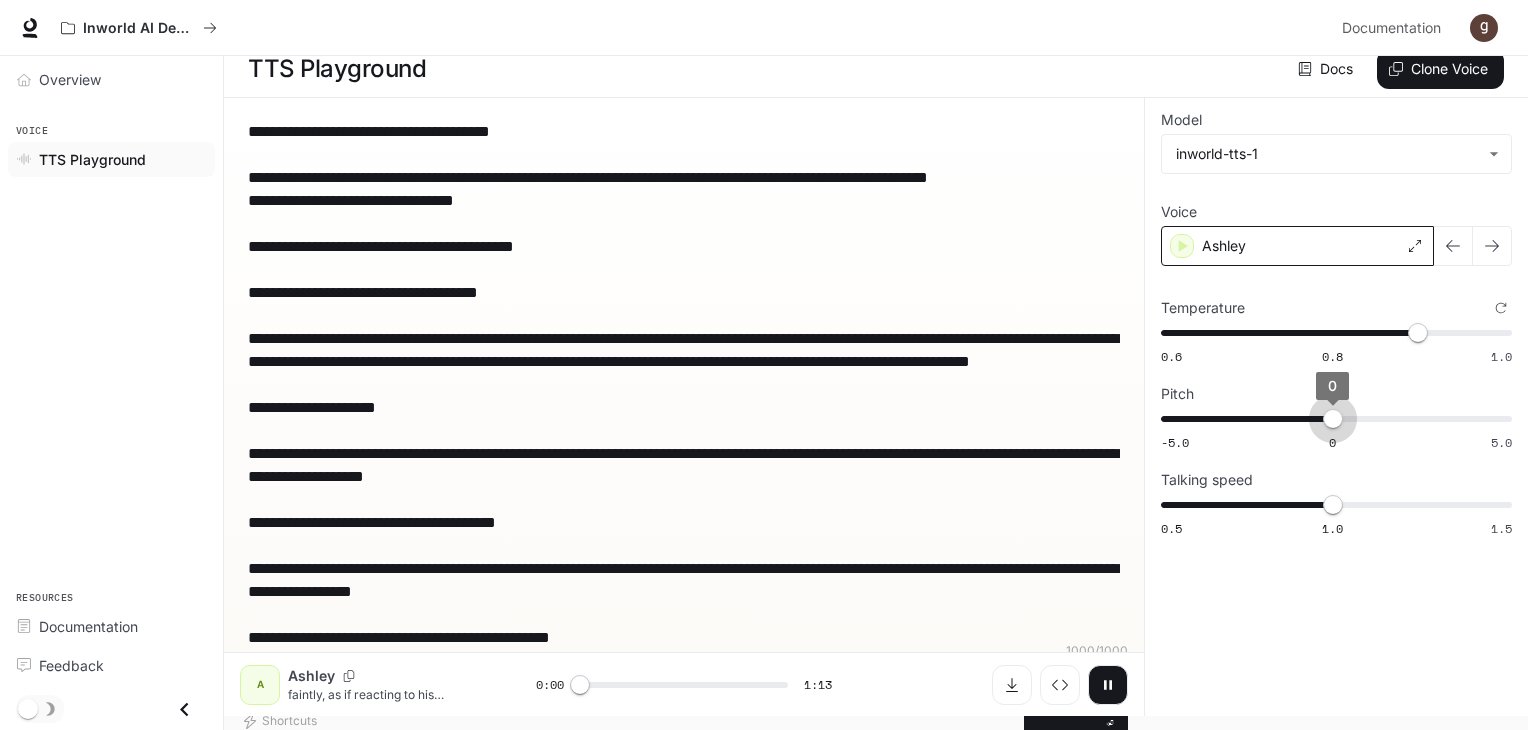 click on "Temperature 0.6 0.8 1.0 0.9 Pitch -5.0 0 5.0 0 Lower Higher Talking speed 0.5 1.0 1.5 1" at bounding box center (1336, 419) 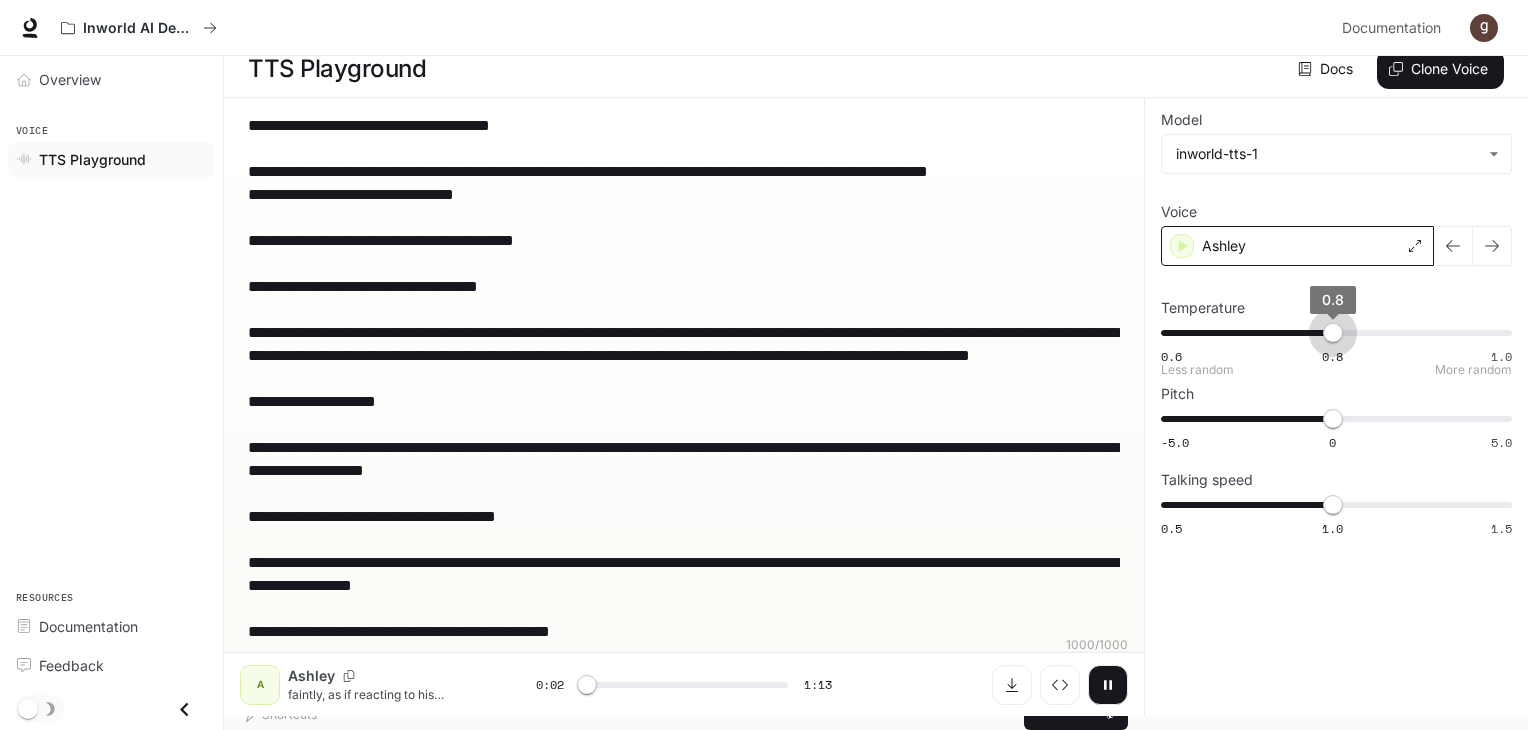 drag, startPoint x: 1405, startPoint y: 337, endPoint x: 1333, endPoint y: 349, distance: 72.99315 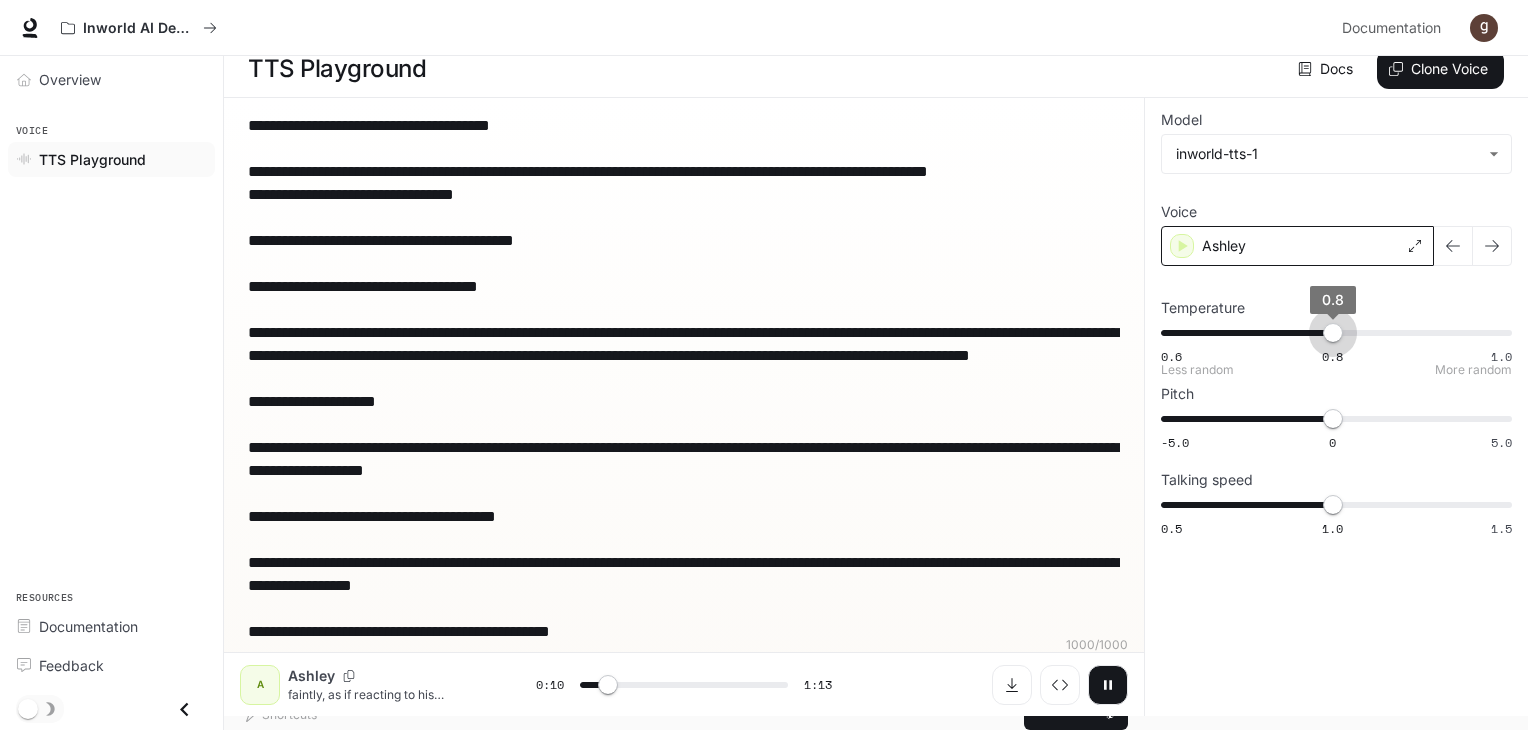 click on "0.8" at bounding box center (1333, 333) 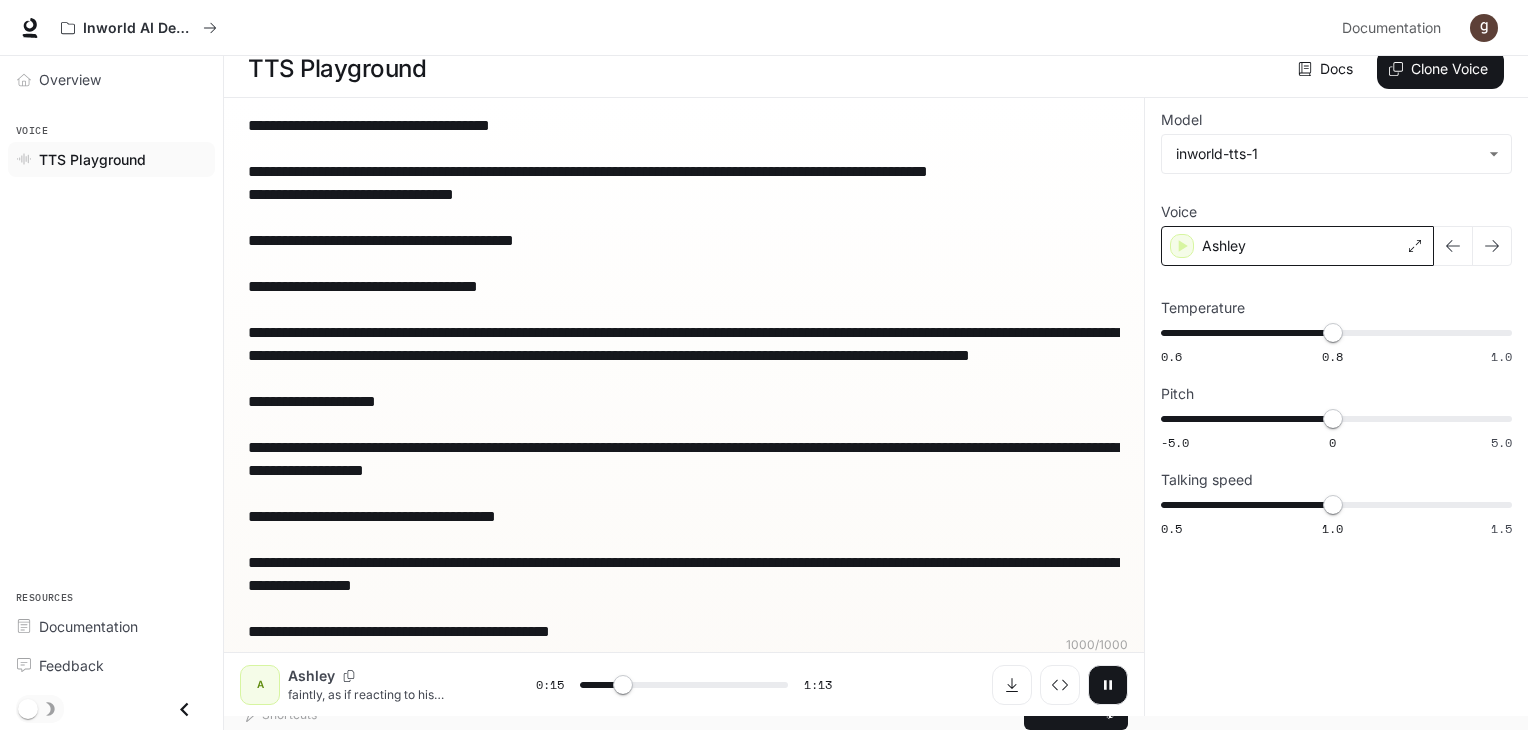 click on "Ashley" at bounding box center [1297, 246] 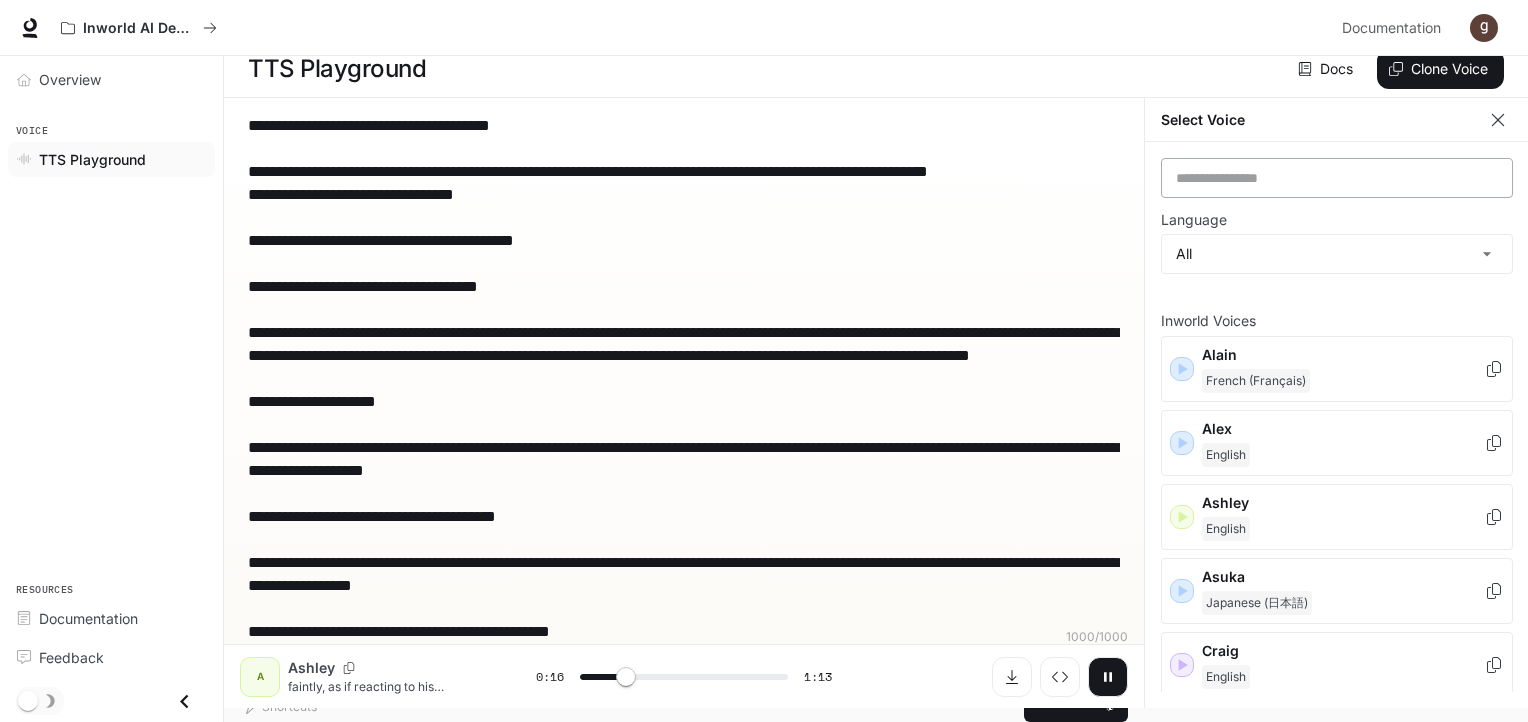 click on "​" at bounding box center [1337, 178] 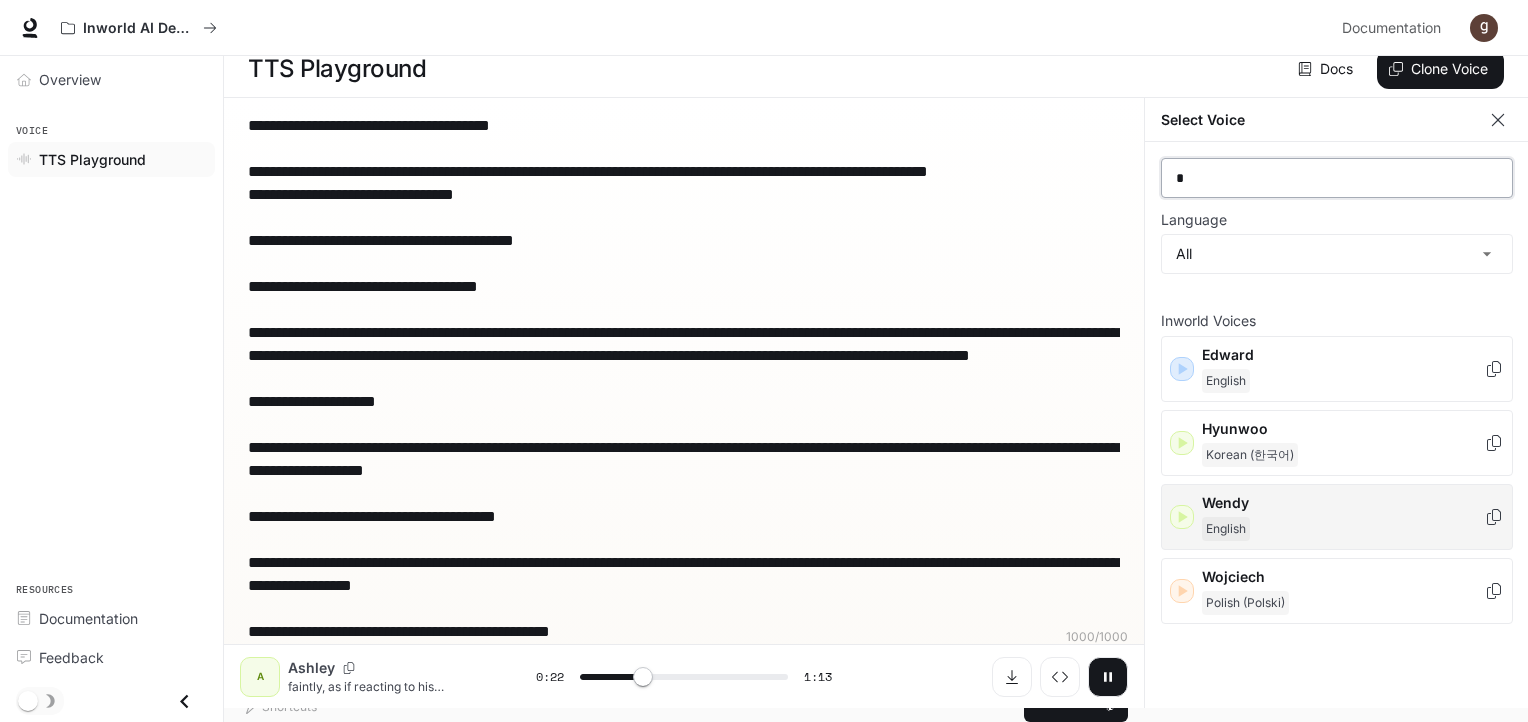 type on "*" 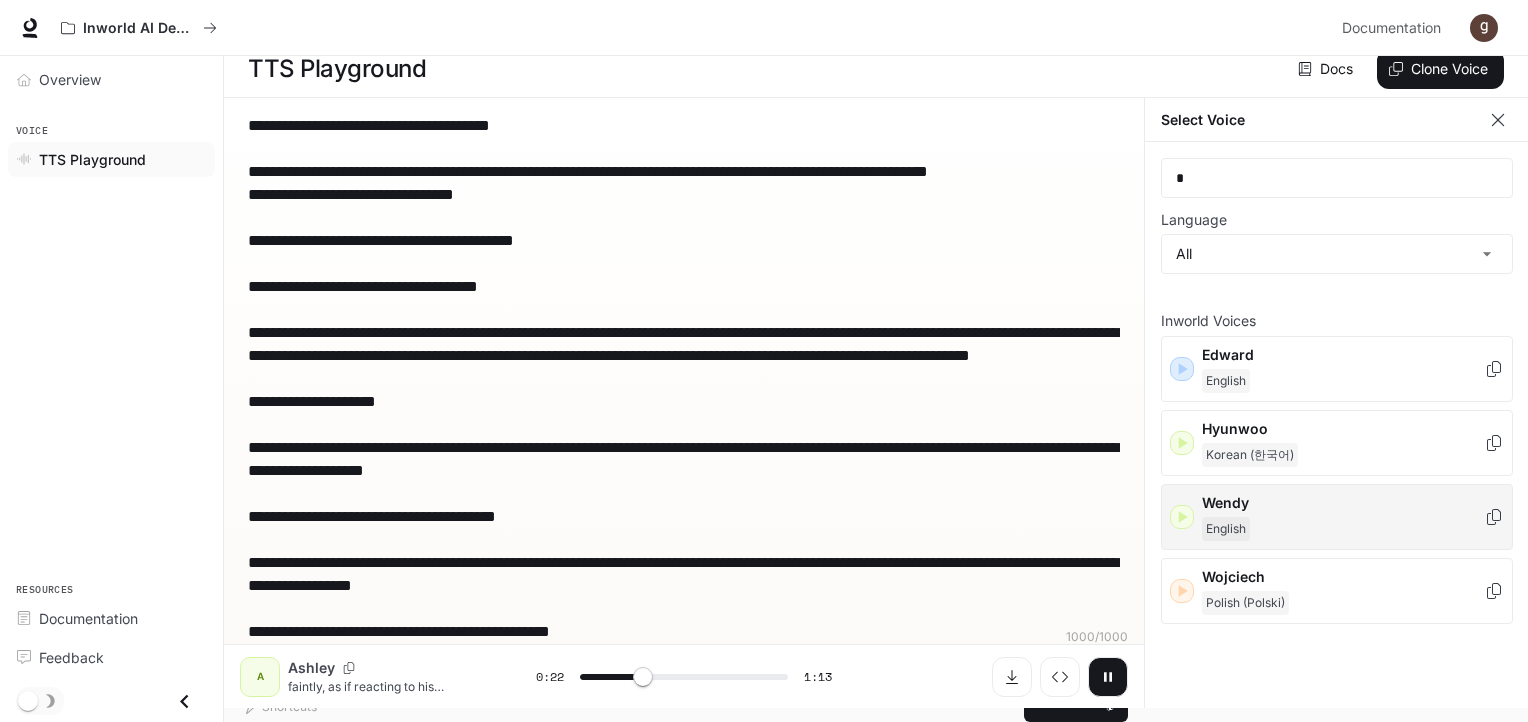click on "Wendy" at bounding box center (1343, 355) 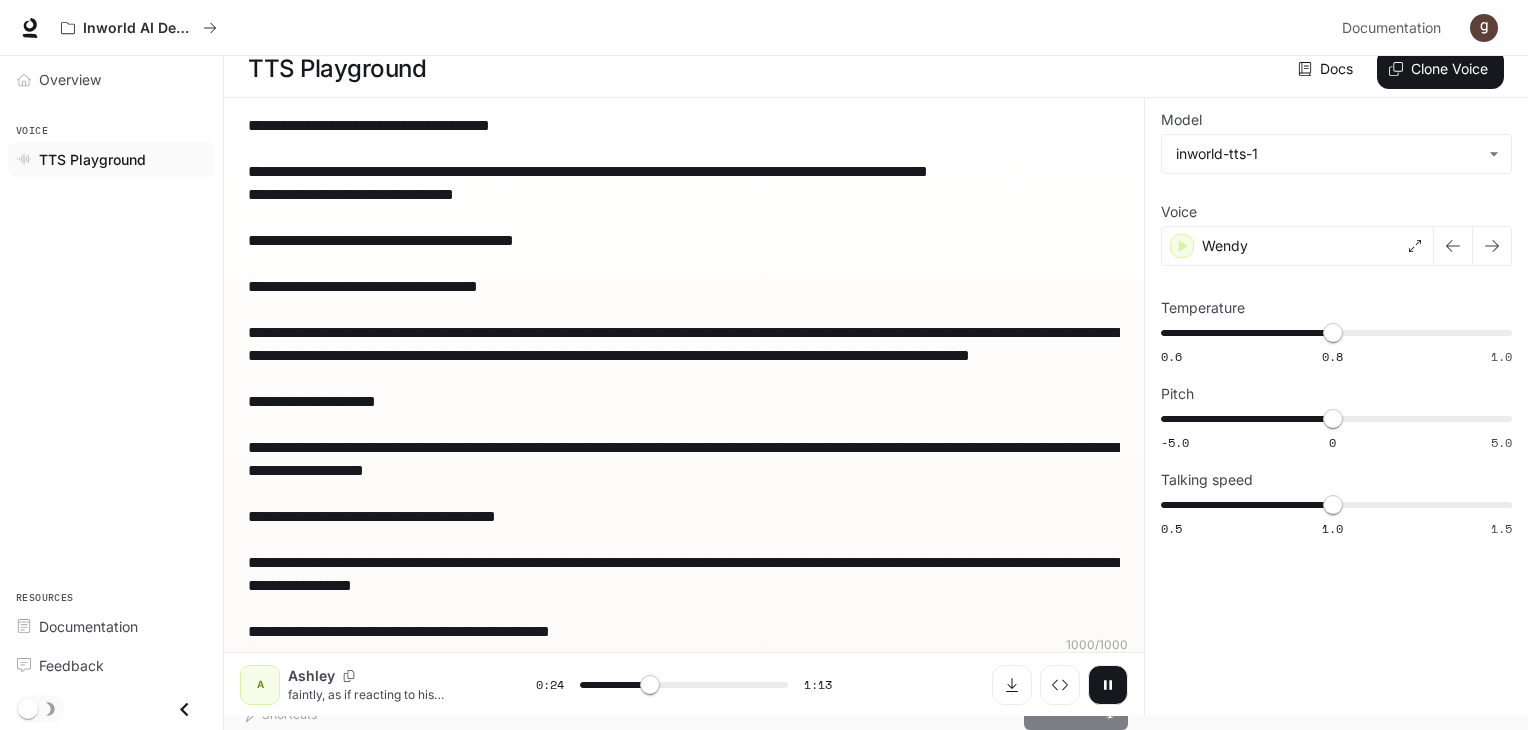 click on "Generate CTRL +  ⏎" at bounding box center (1076, 704) 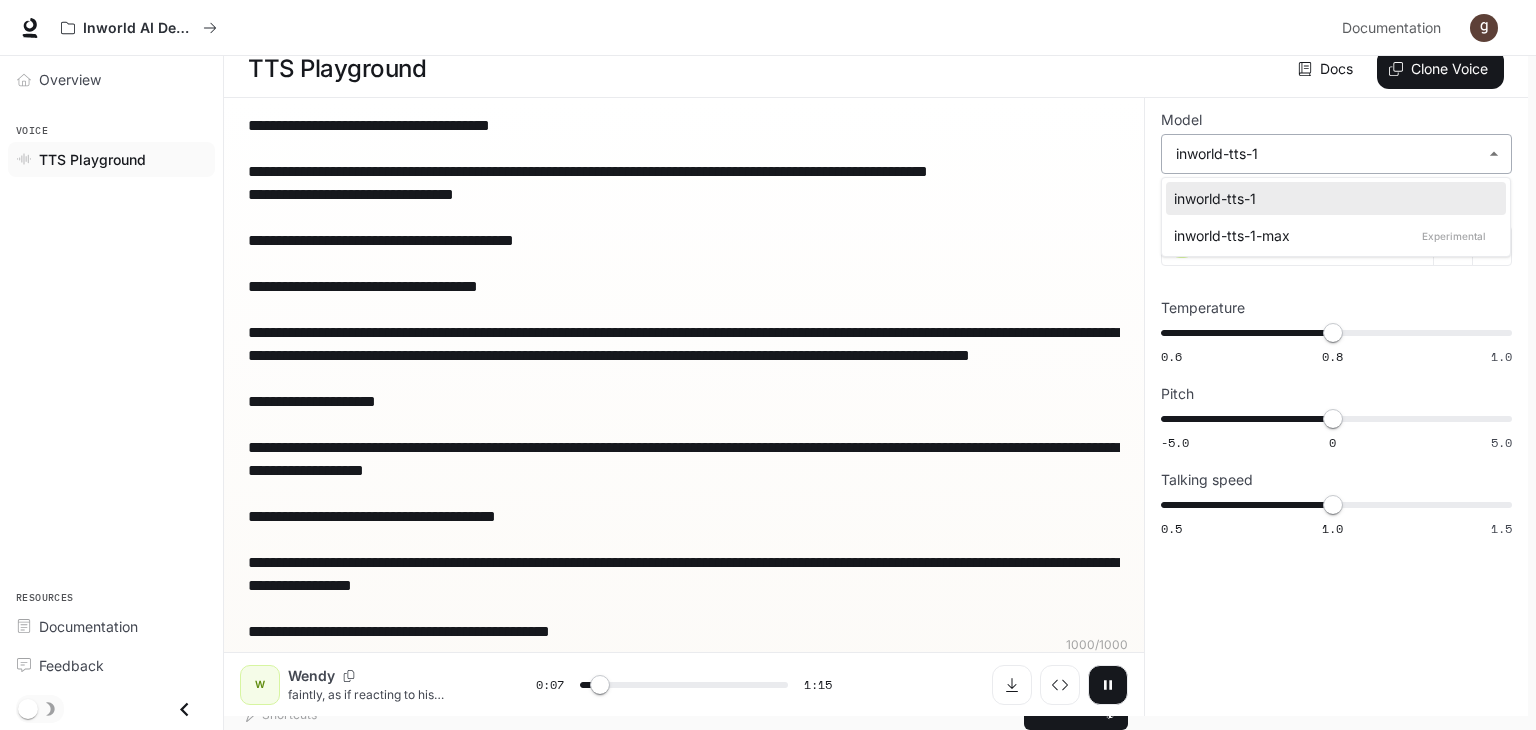click on "**********" at bounding box center (768, 350) 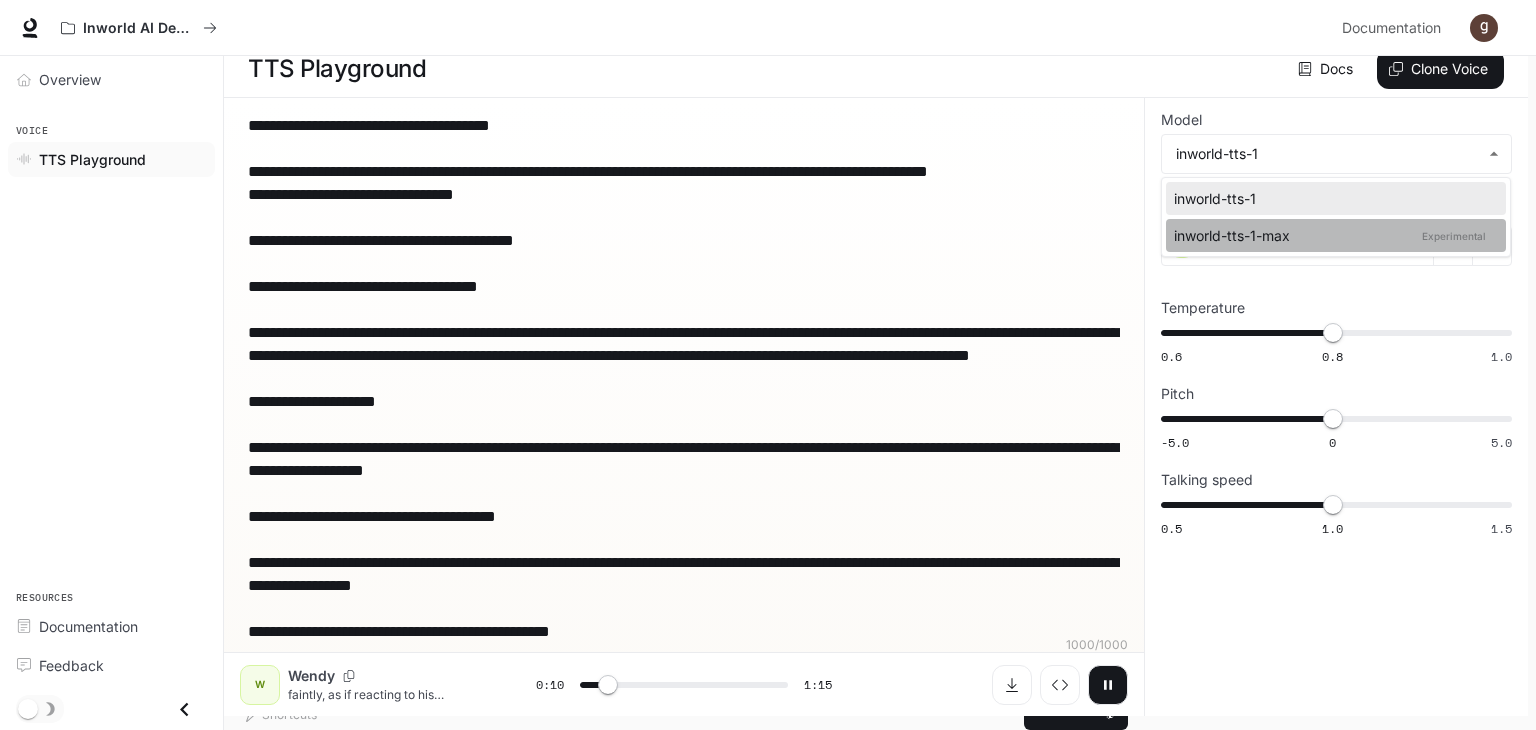 click on "inworld-tts-1-max Experimental" at bounding box center [1336, 235] 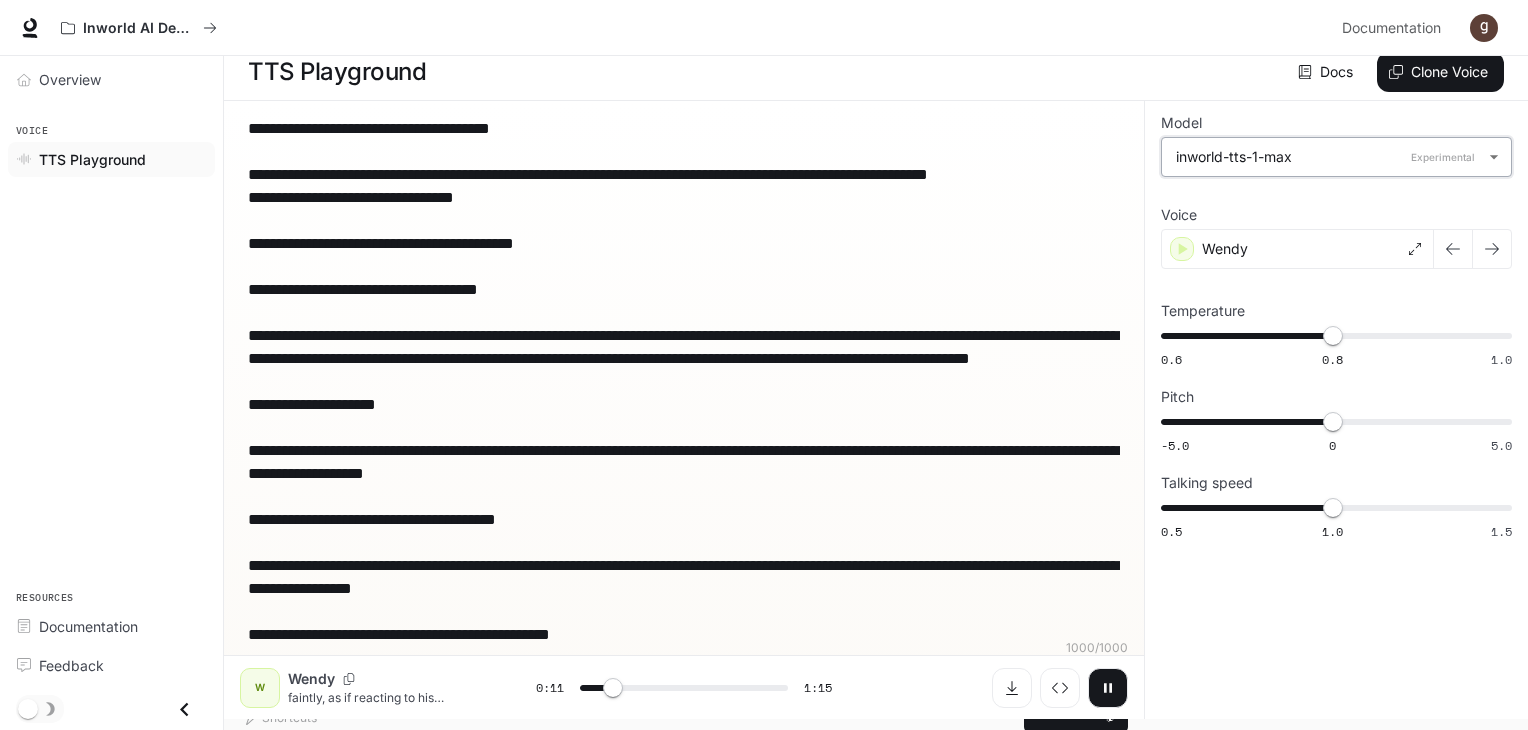 scroll, scrollTop: 15, scrollLeft: 0, axis: vertical 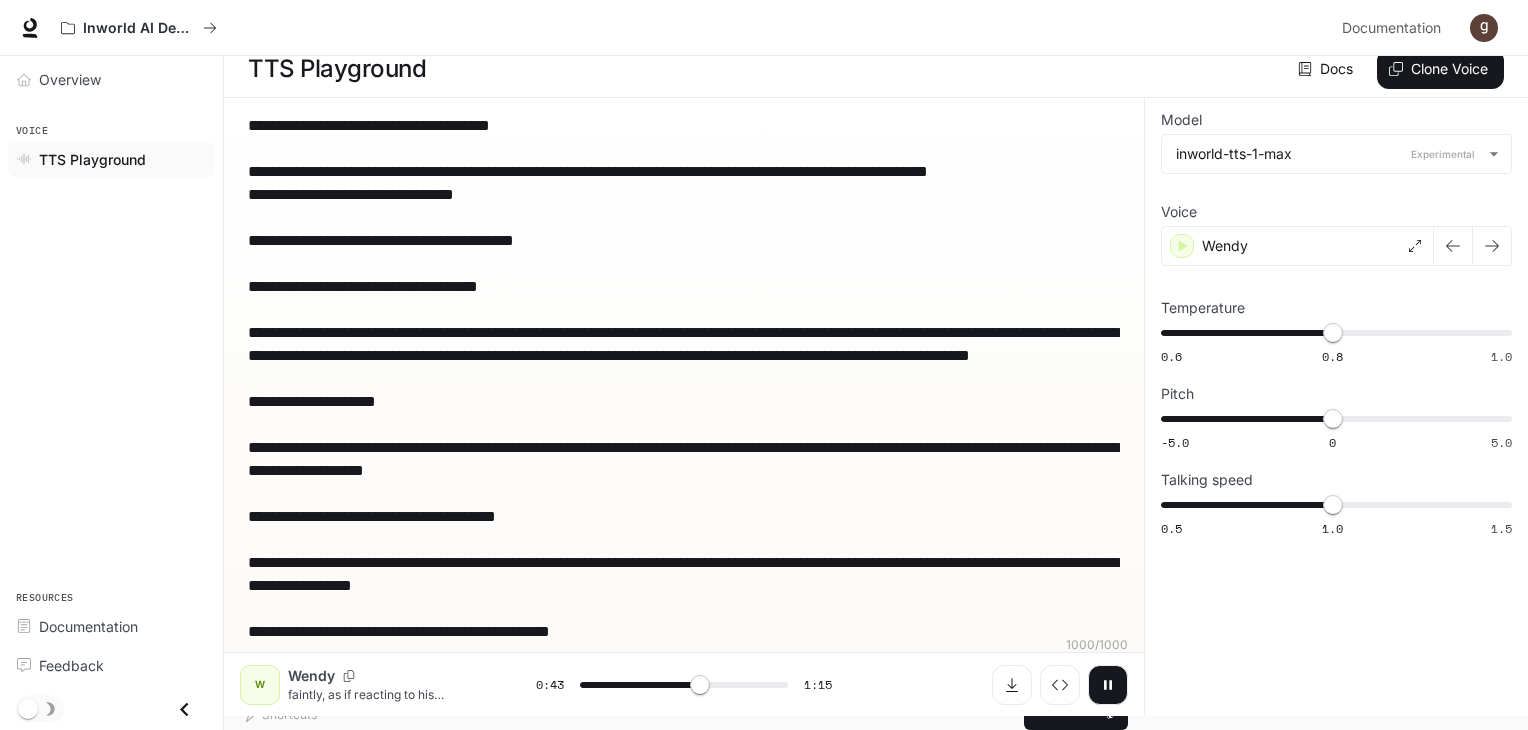 click on "**********" at bounding box center [684, 413] 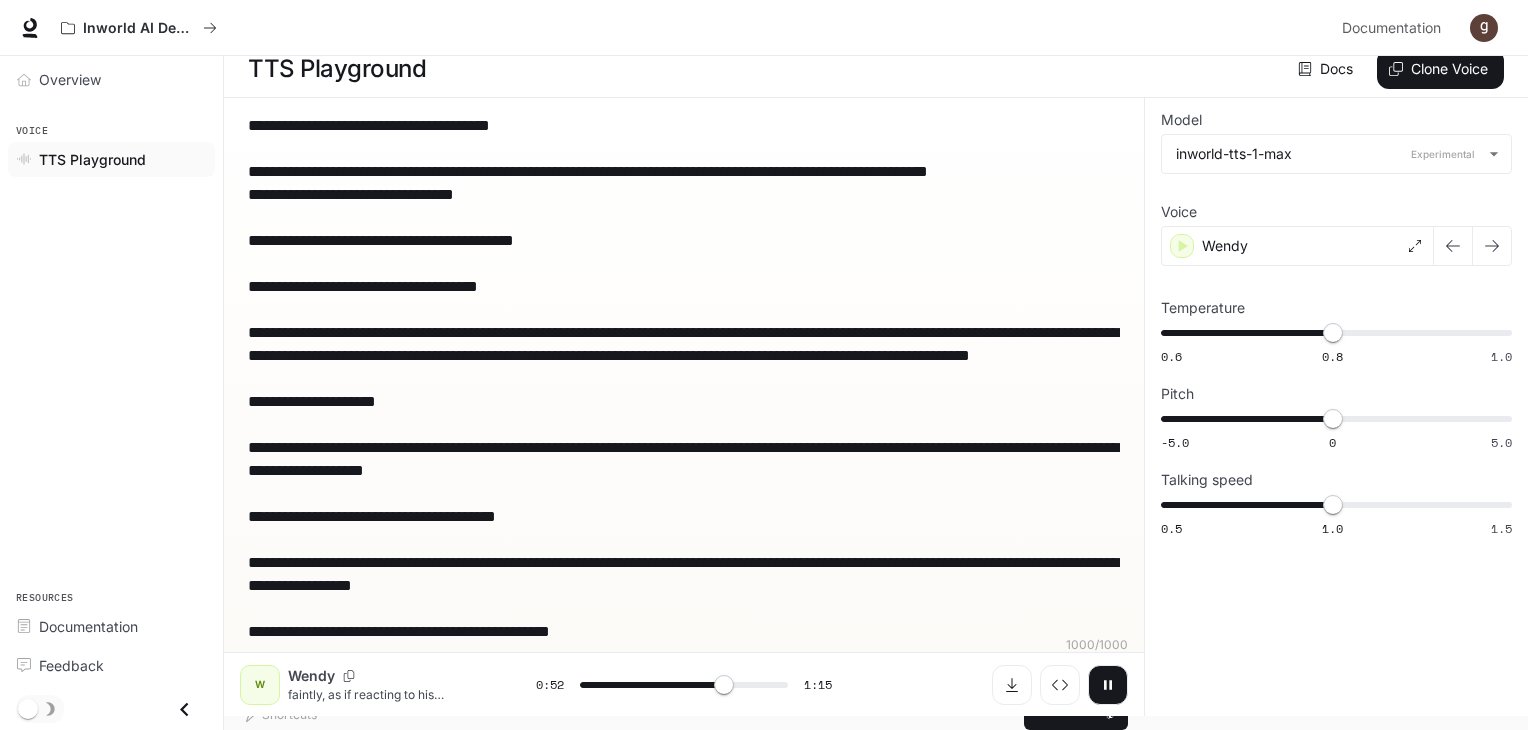 click on "**********" at bounding box center [1336, 407] 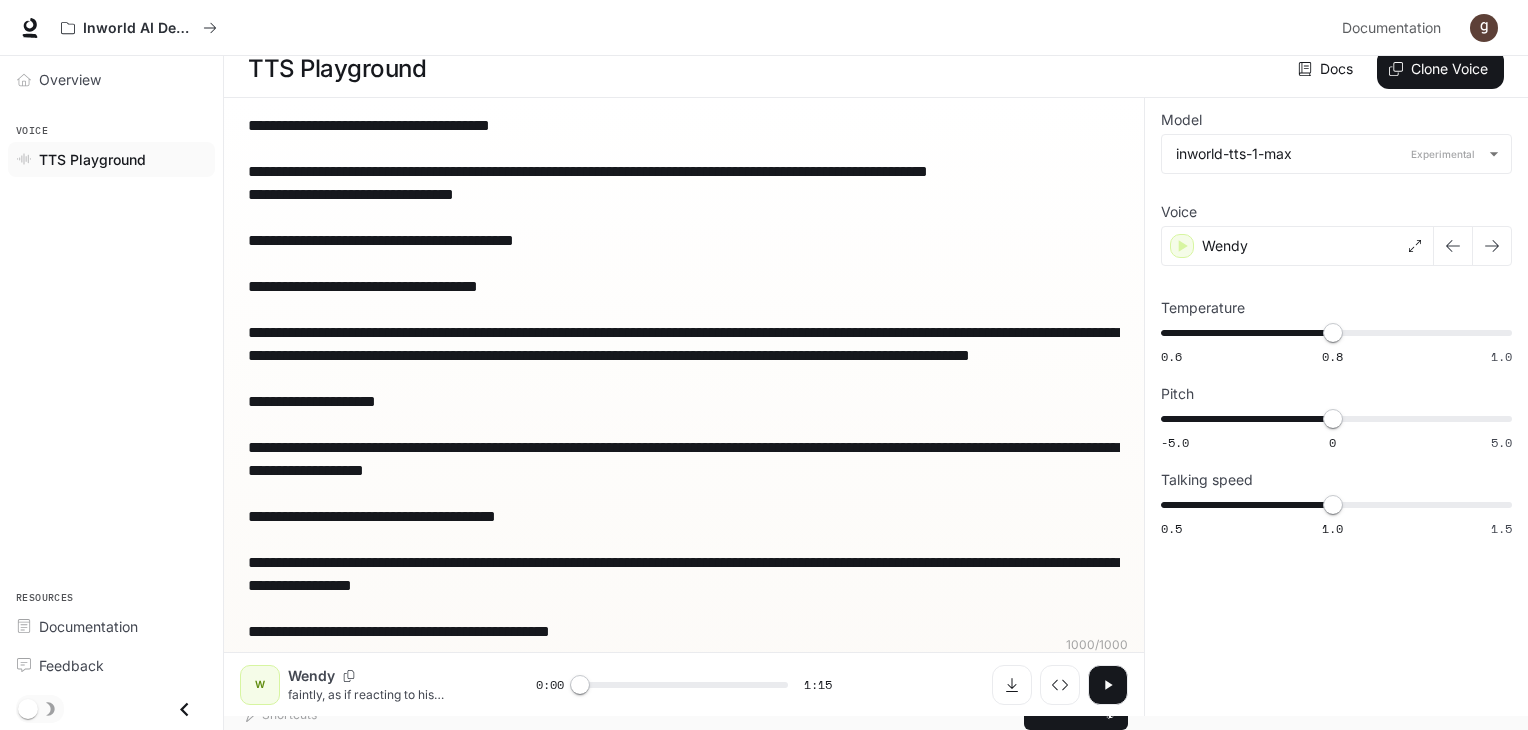 click on "**********" at bounding box center [684, 413] 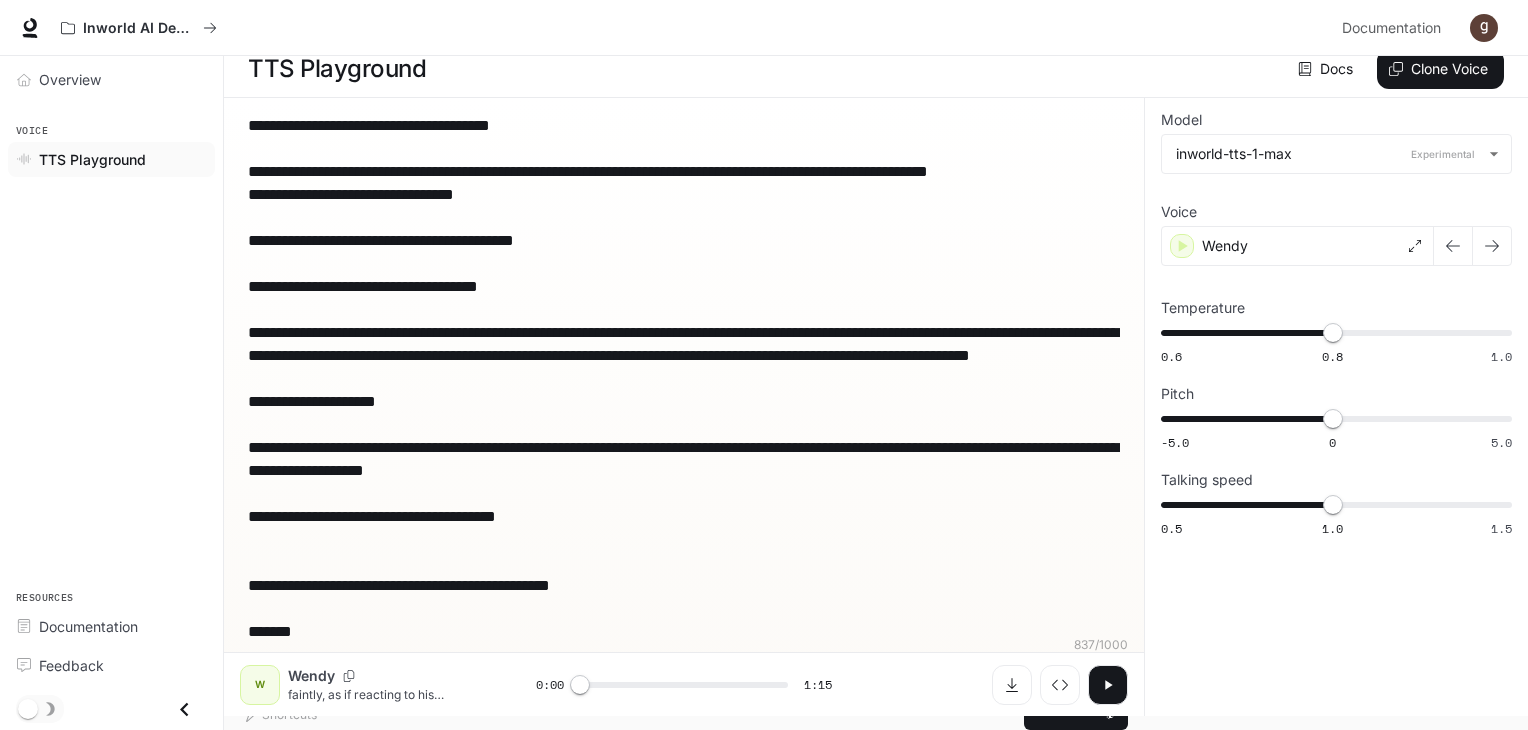 click on "**********" at bounding box center (684, 390) 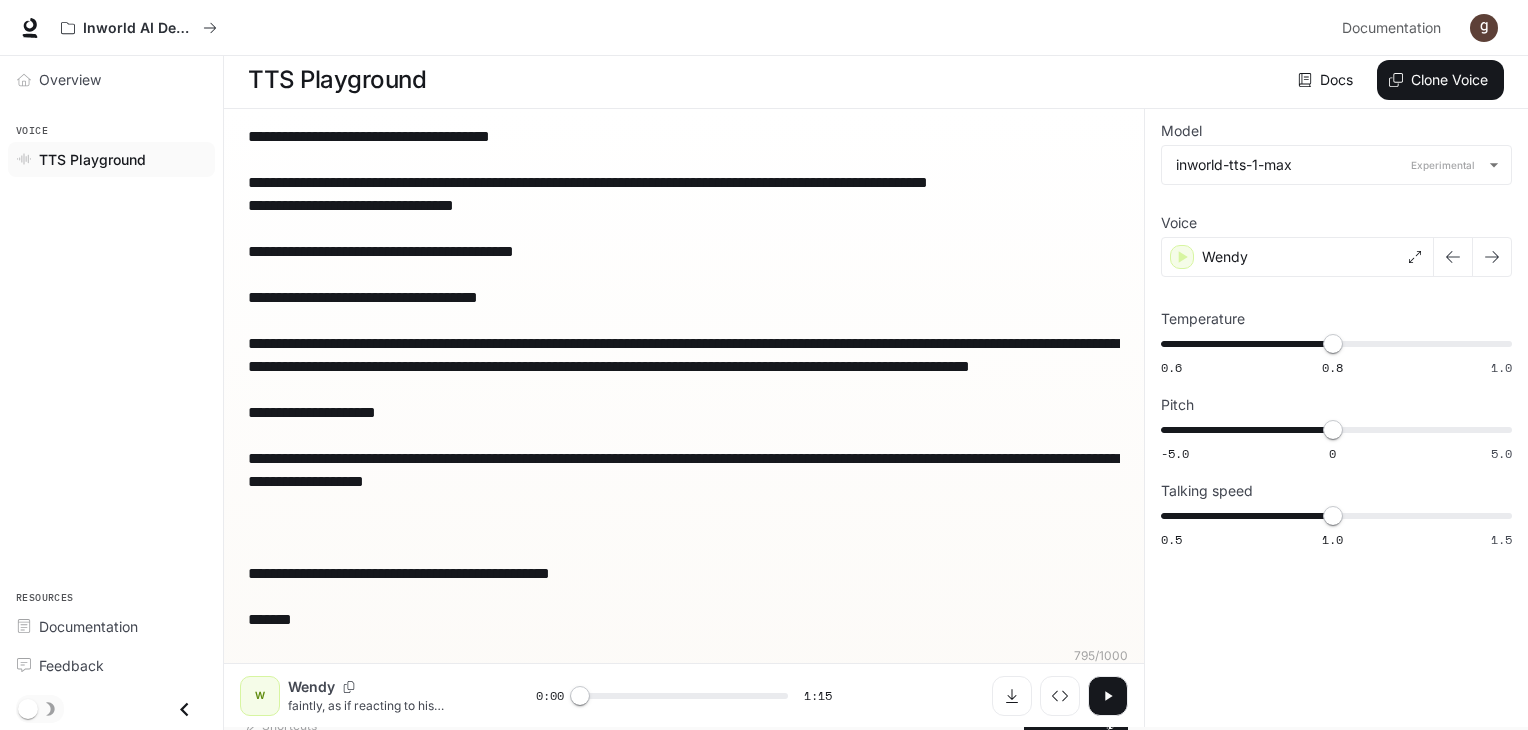 scroll, scrollTop: 0, scrollLeft: 0, axis: both 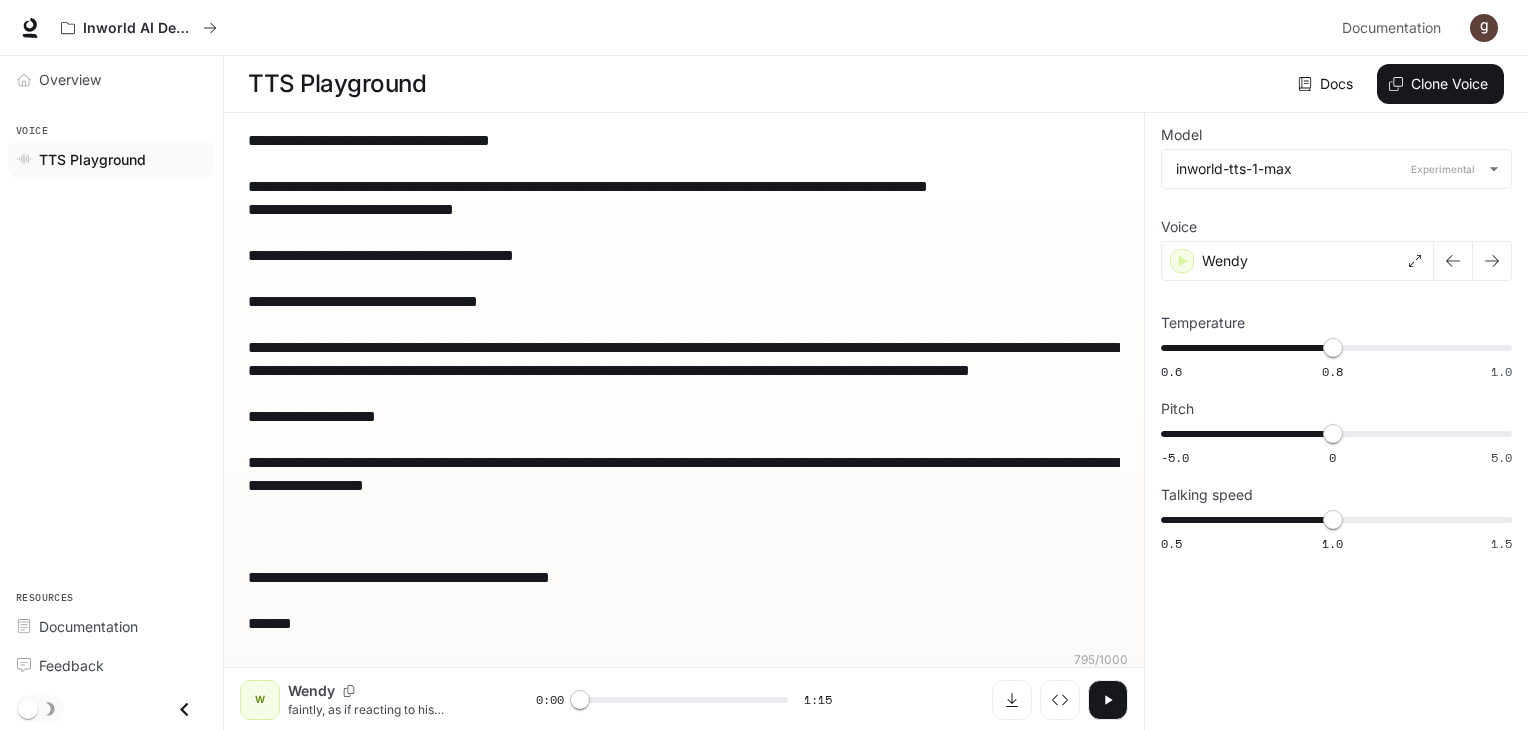 drag, startPoint x: 676, startPoint y: 611, endPoint x: 237, endPoint y: 137, distance: 646.0627 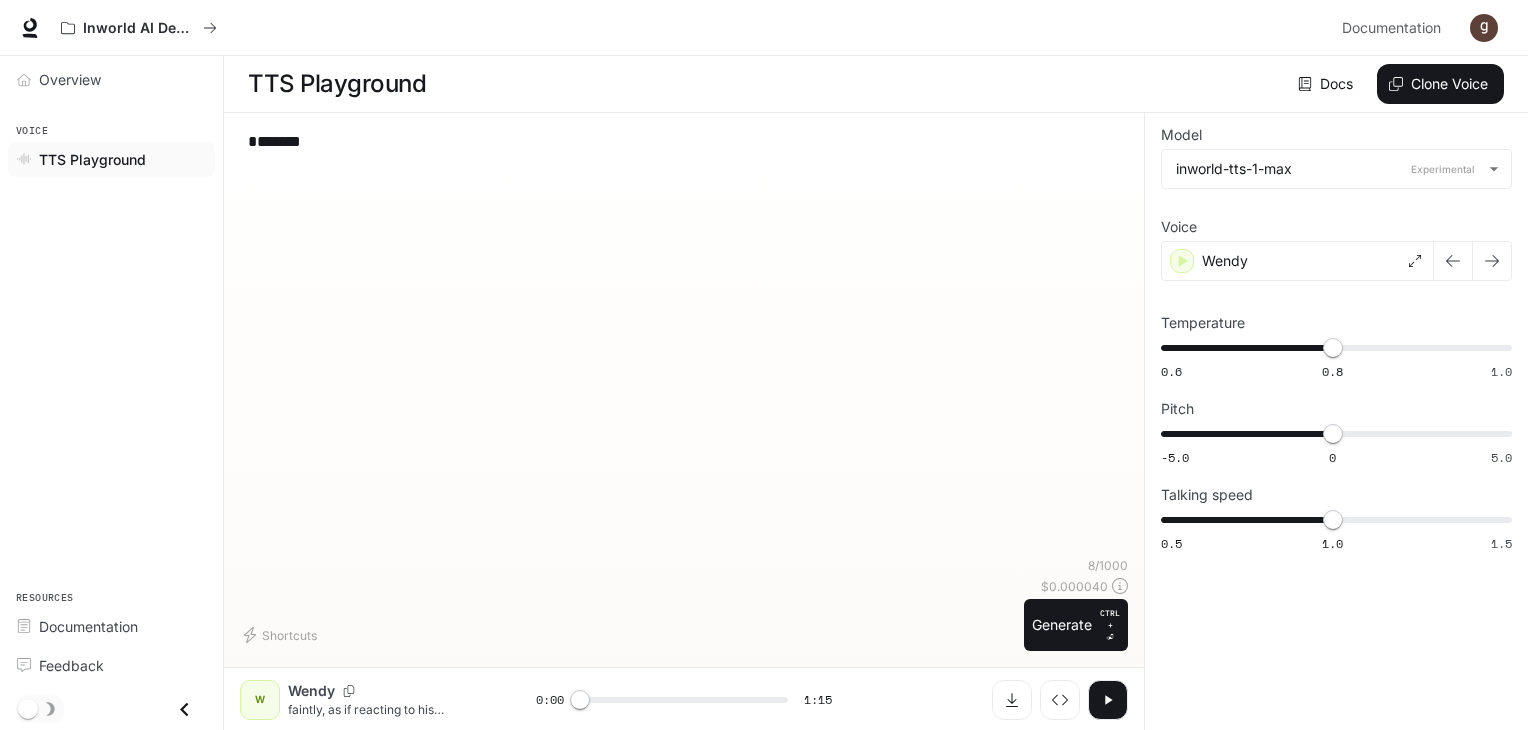 click on "*******" at bounding box center (684, 153) 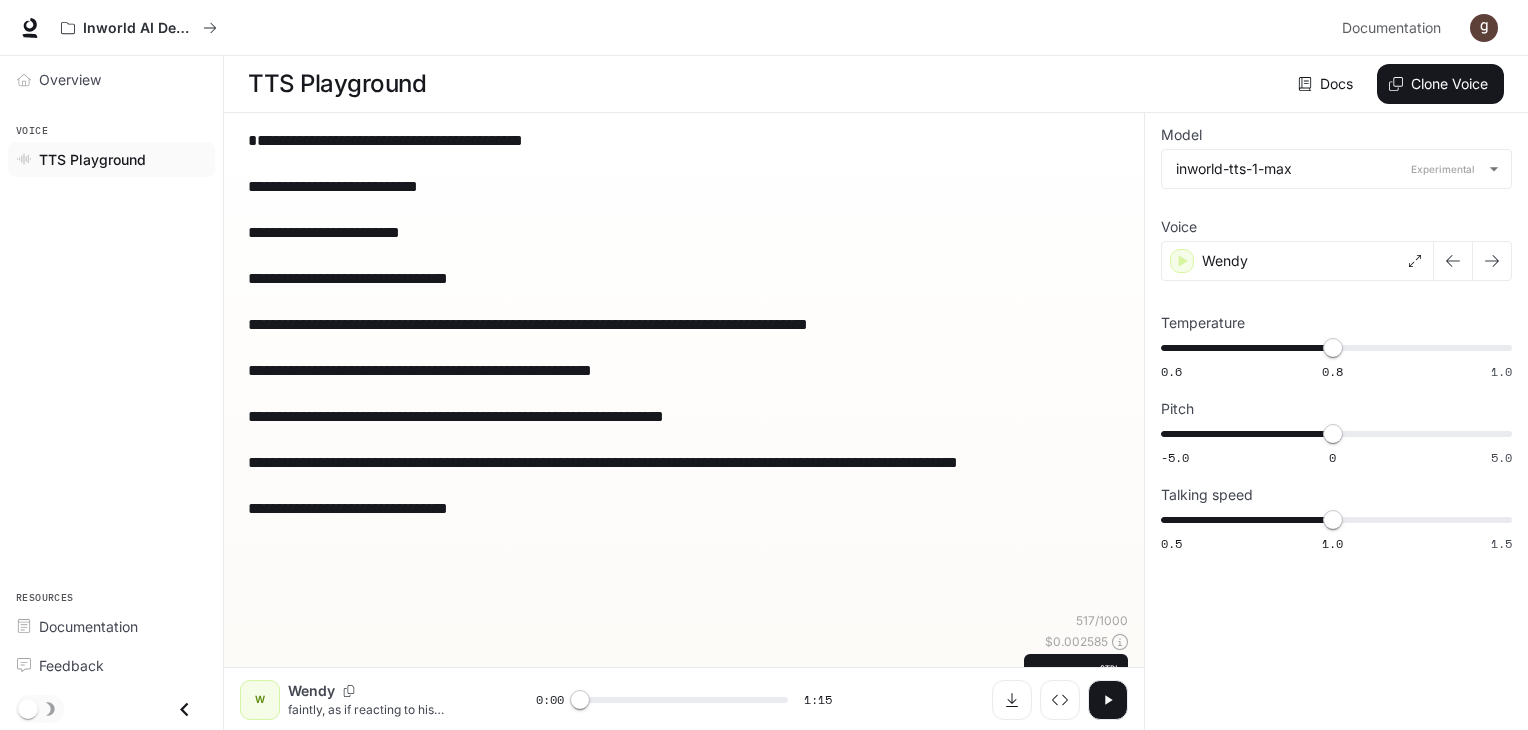 drag, startPoint x: 294, startPoint y: 167, endPoint x: 257, endPoint y: 173, distance: 37.48333 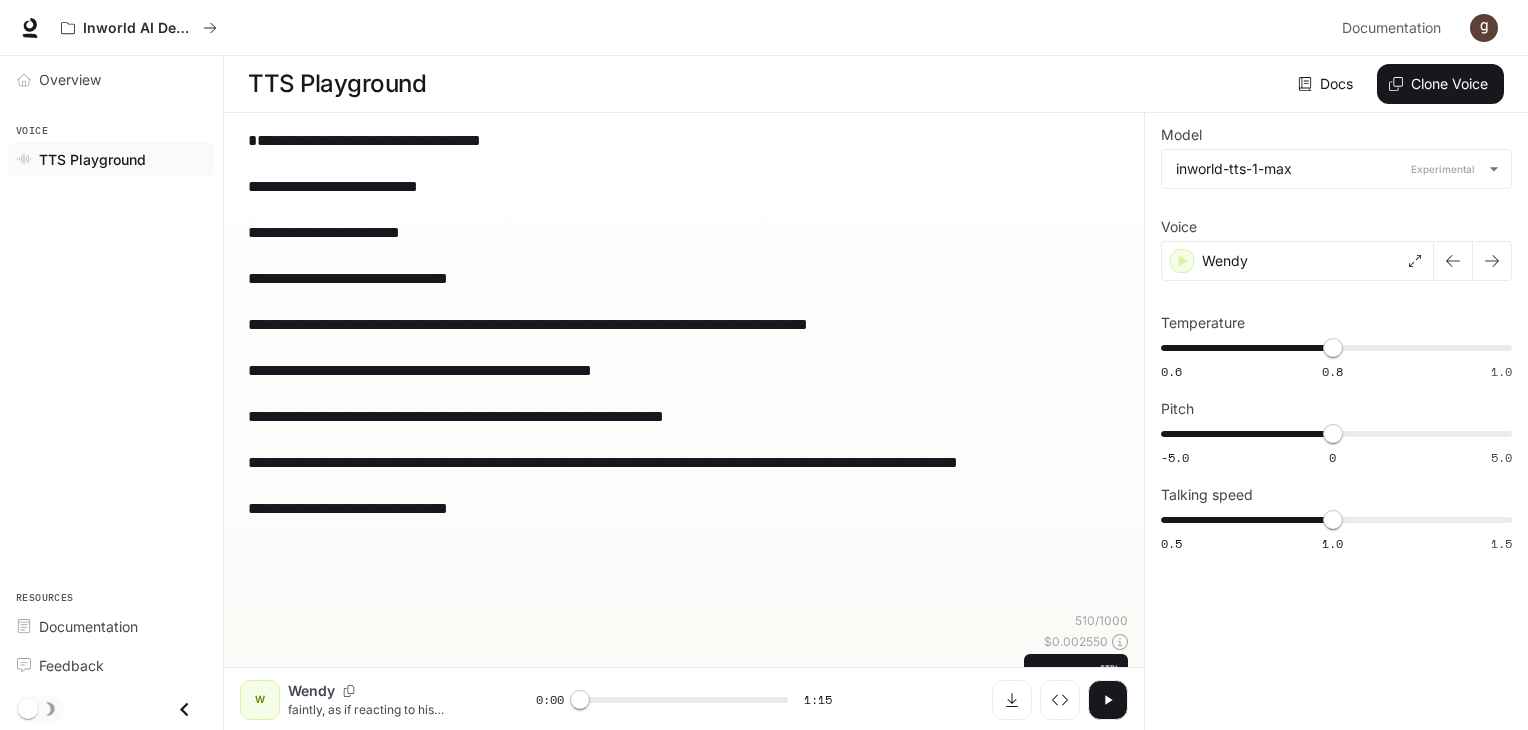 click on "**********" at bounding box center (684, 370) 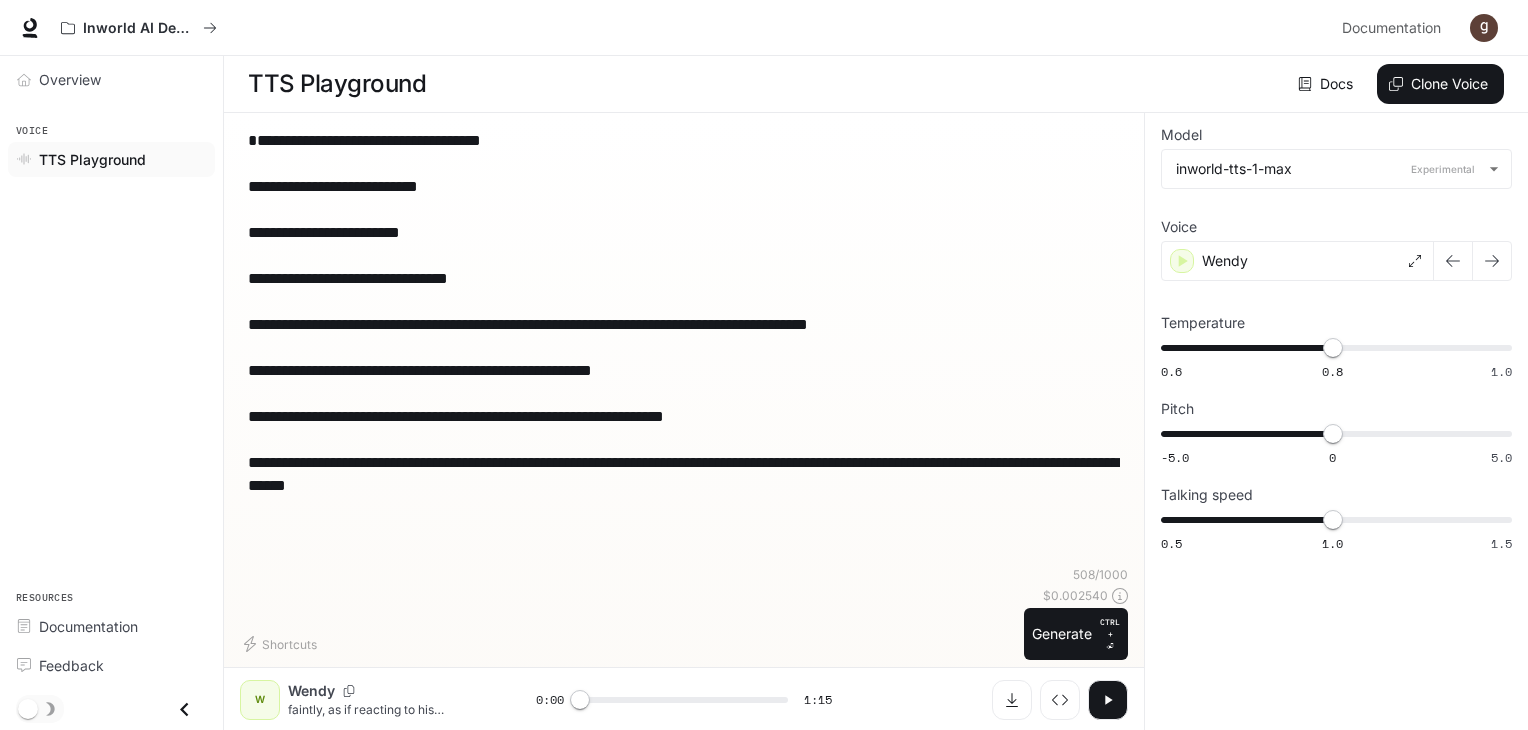 click on "Shortcuts 508  /  1000 $ 0.002540 Generate CTRL +  ⏎" at bounding box center (684, 613) 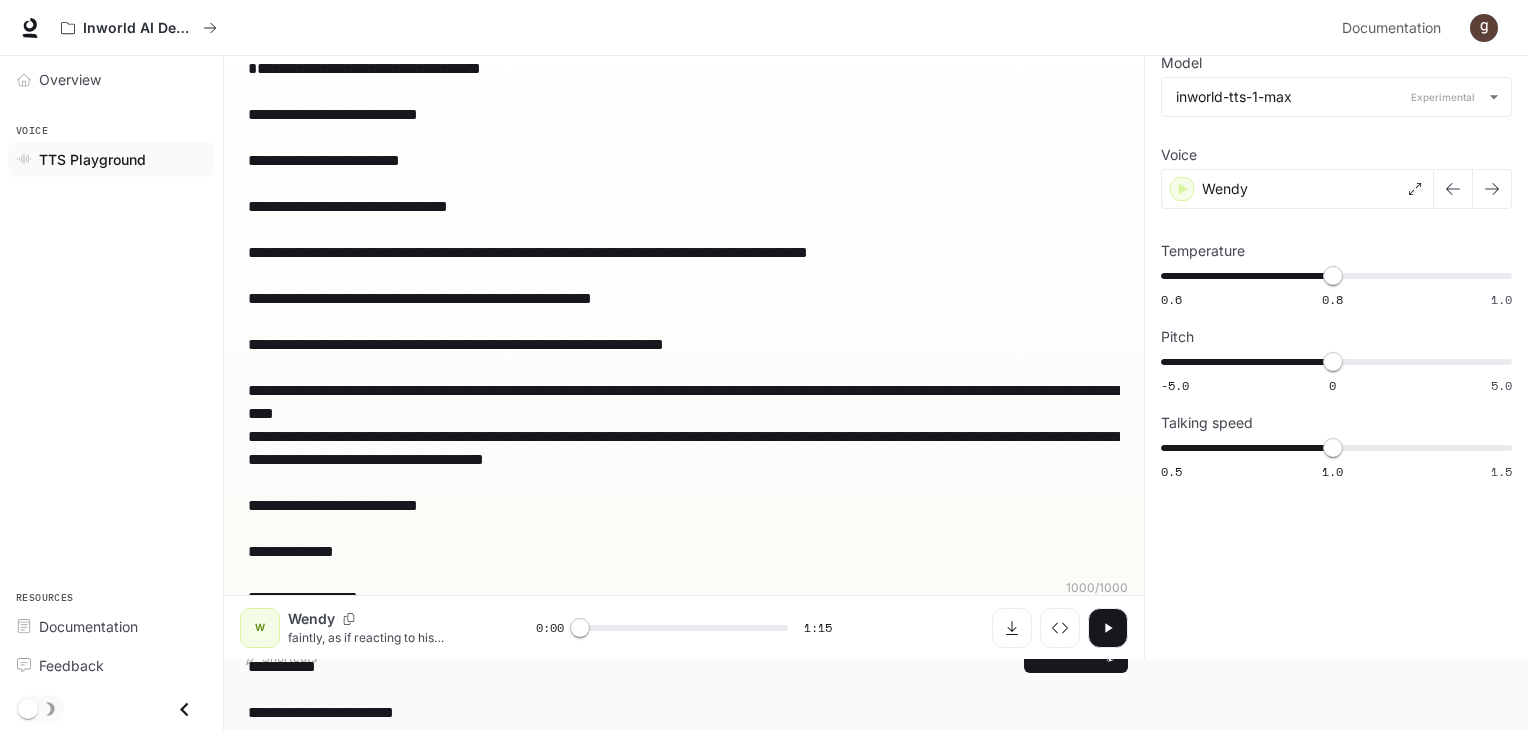 scroll, scrollTop: 158, scrollLeft: 0, axis: vertical 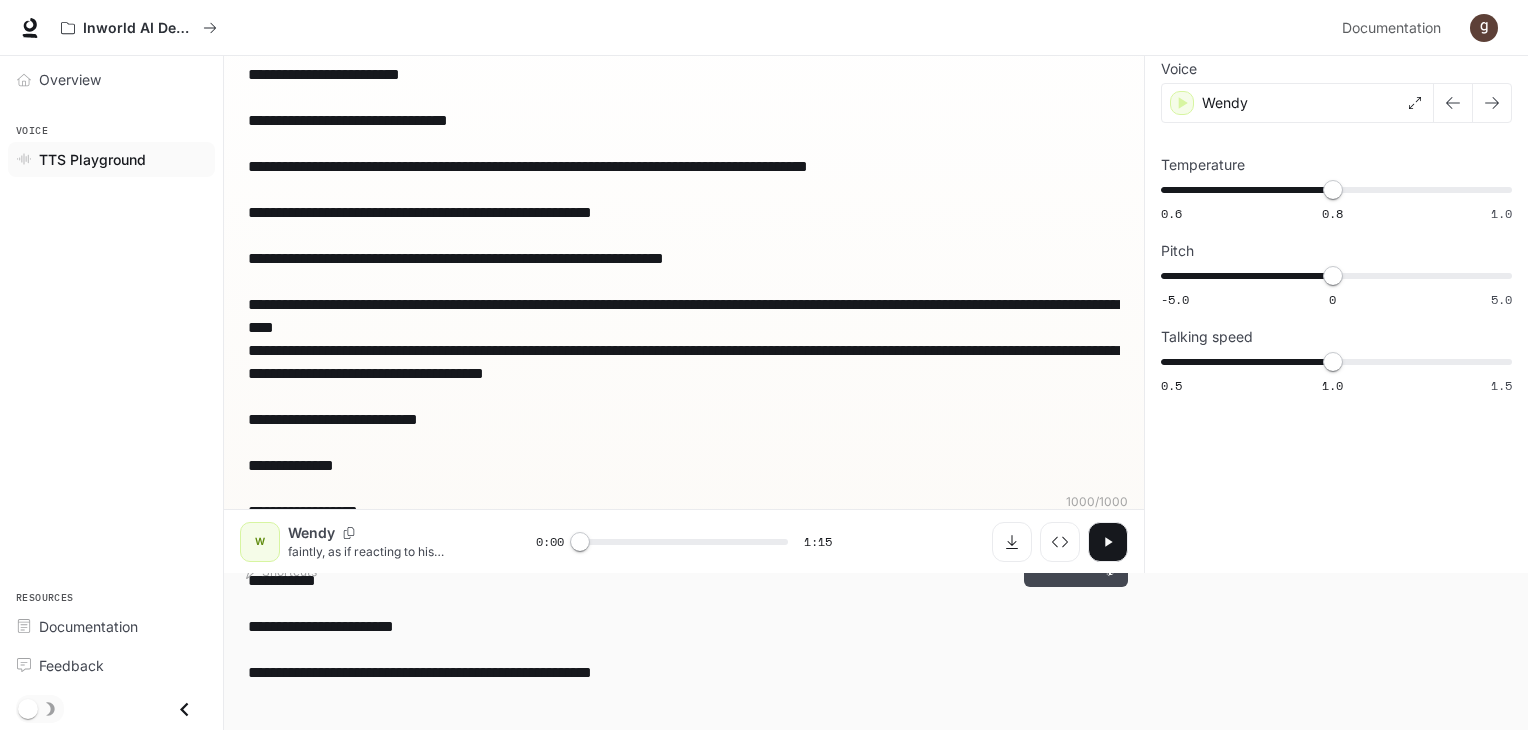 type on "**********" 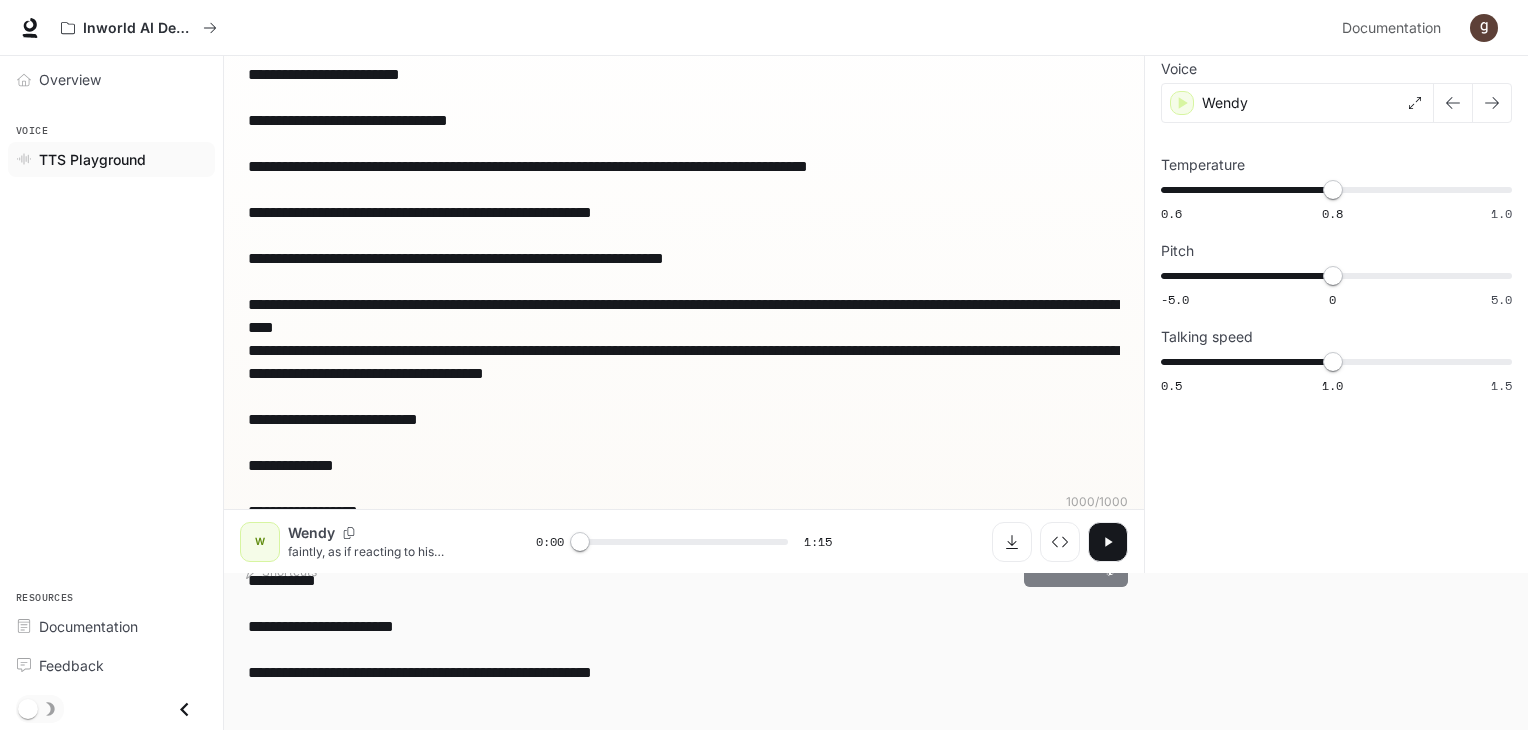 click on "Generate CTRL +  ⏎" at bounding box center [1076, 561] 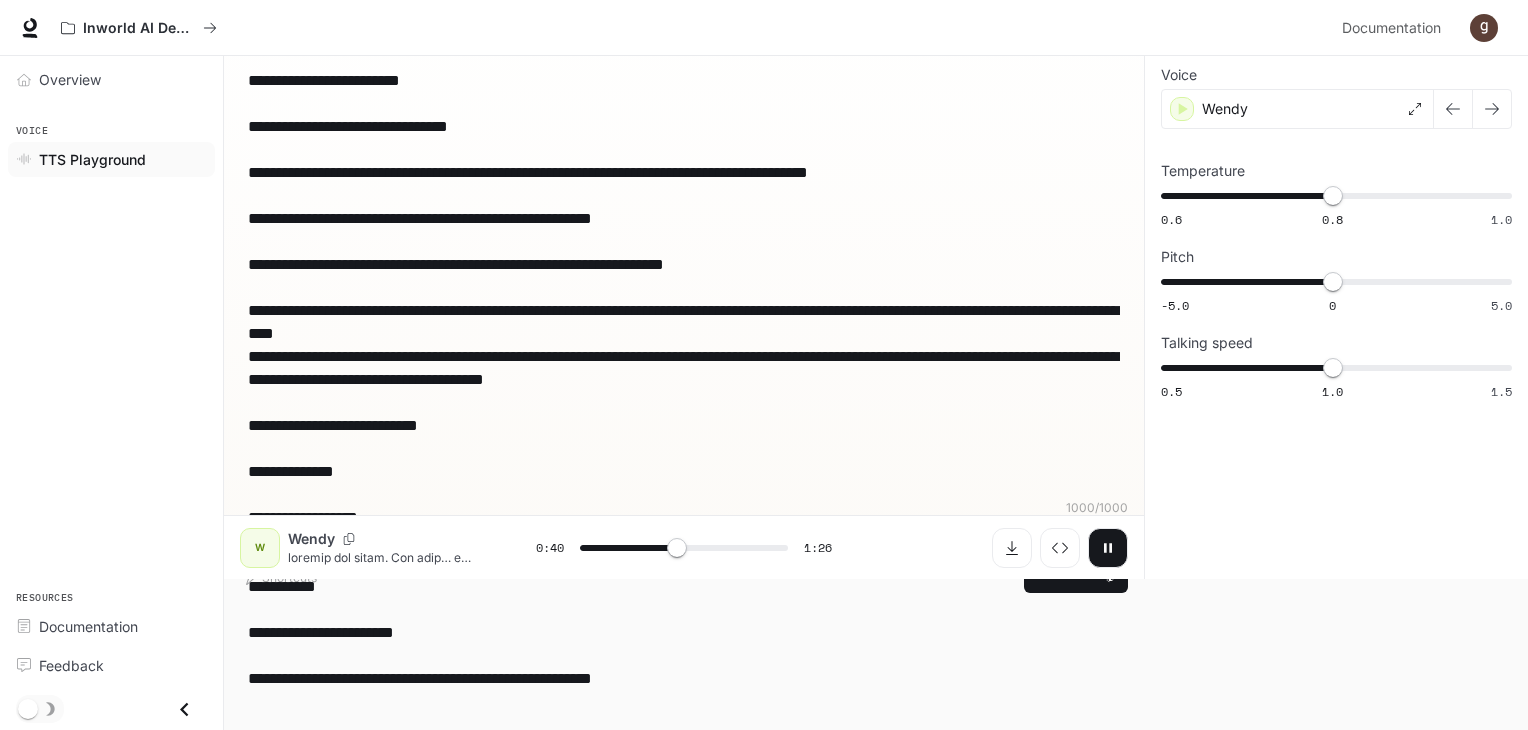 scroll, scrollTop: 158, scrollLeft: 0, axis: vertical 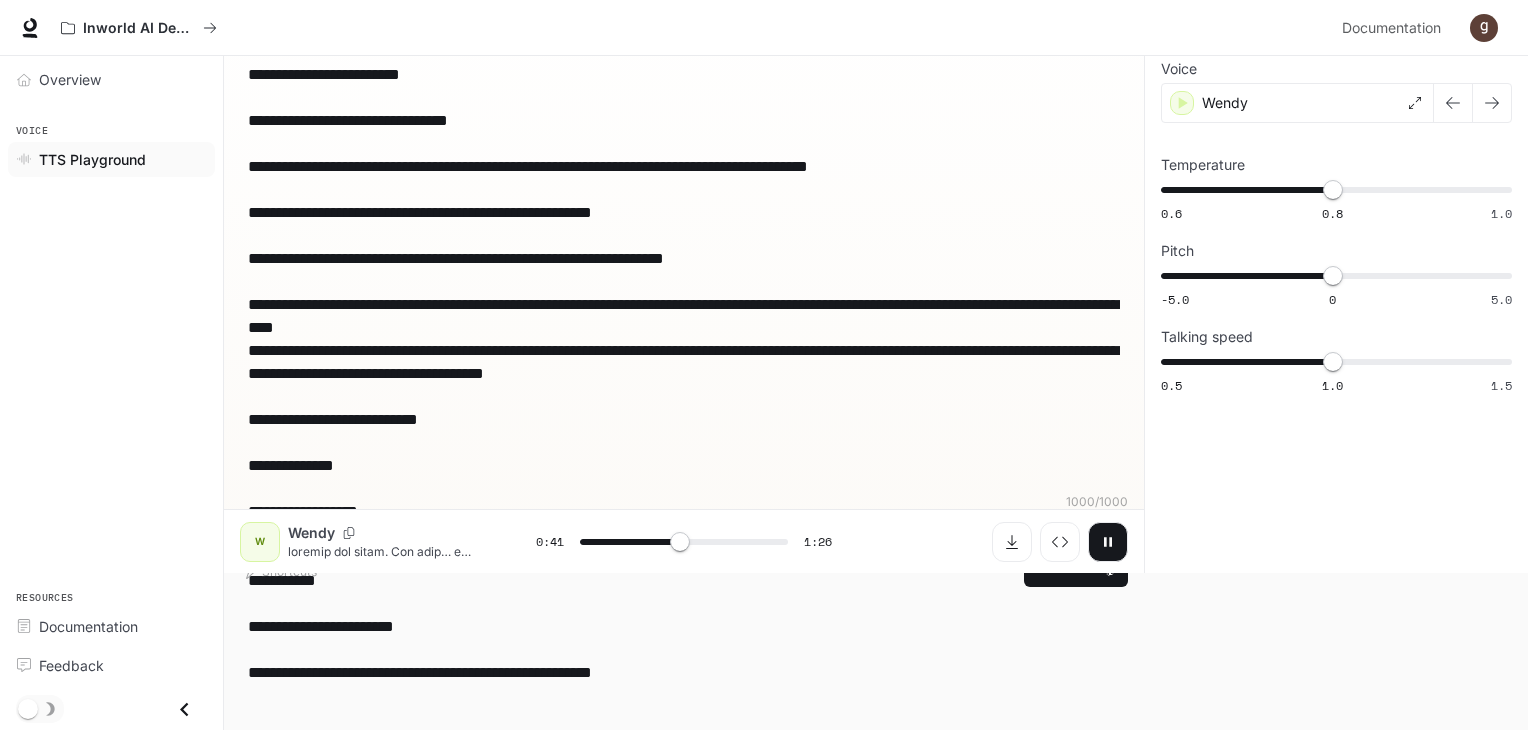 click on "**********" at bounding box center [684, 350] 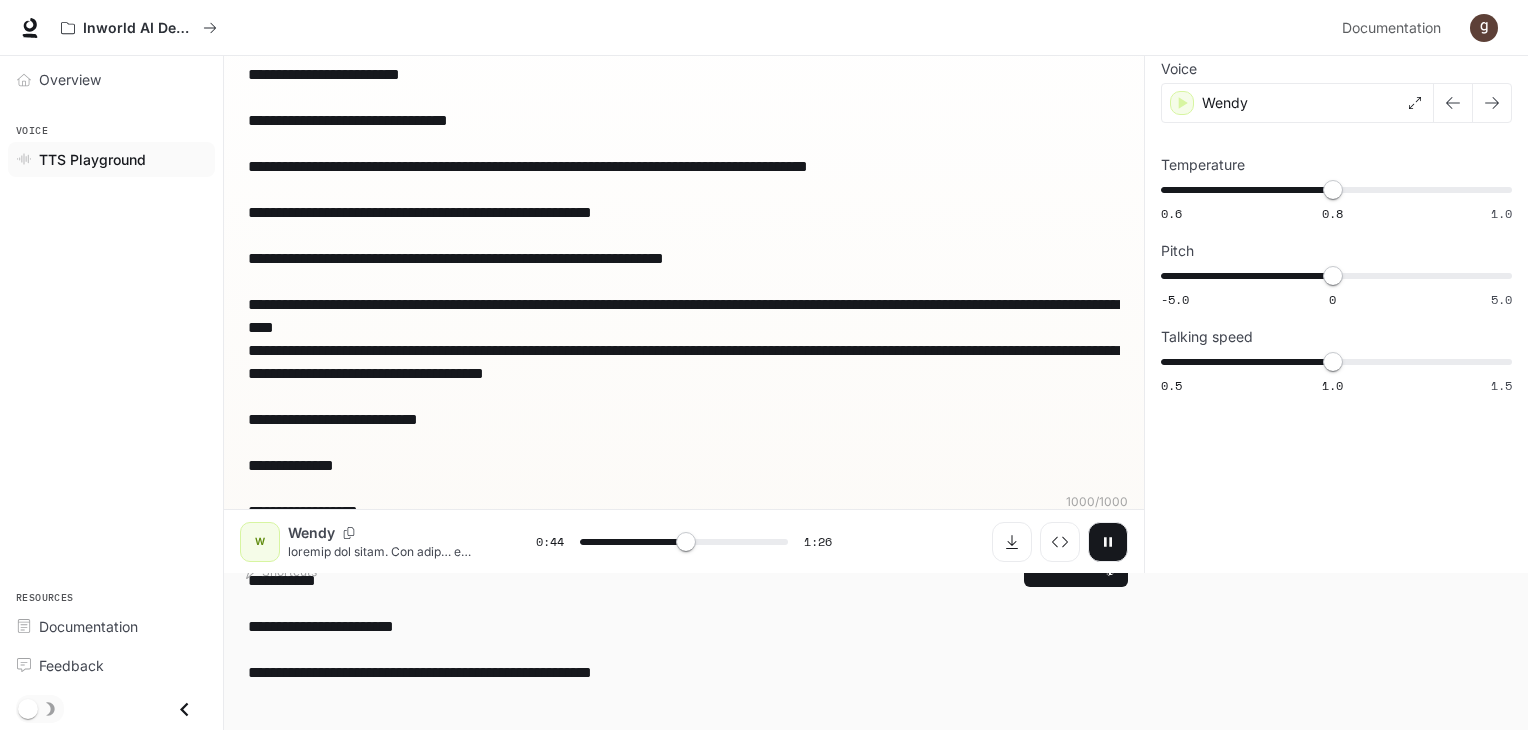 scroll, scrollTop: 0, scrollLeft: 0, axis: both 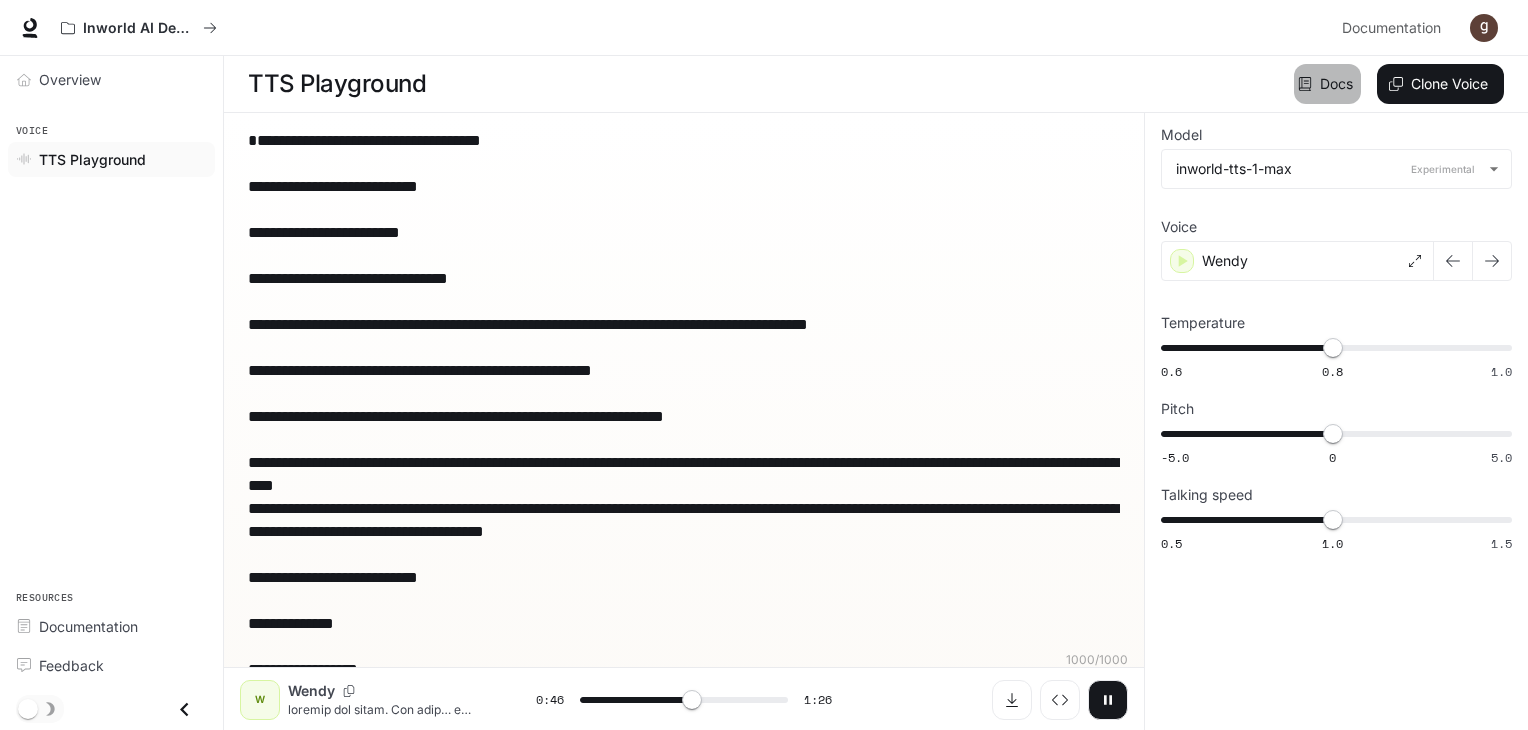 click on "Docs" at bounding box center (1327, 84) 